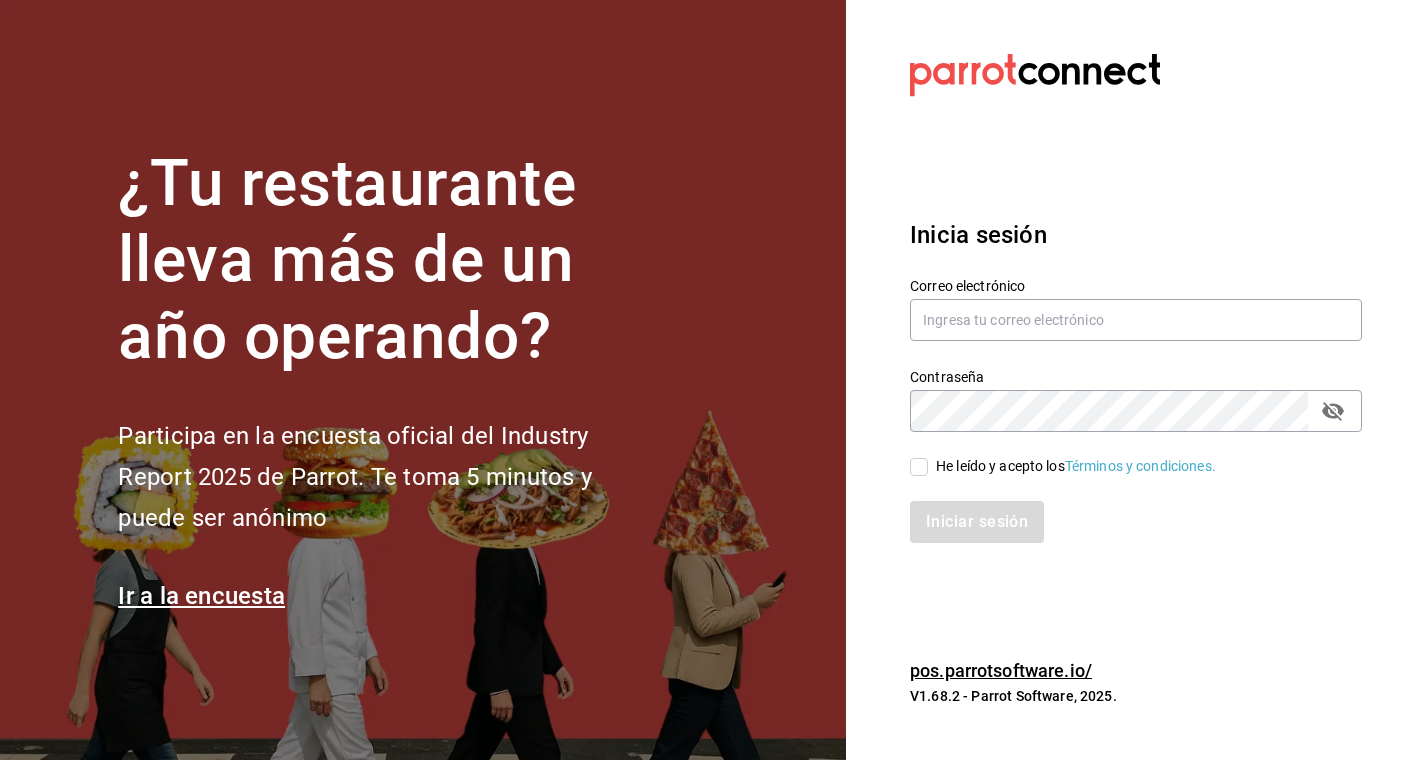 scroll, scrollTop: 0, scrollLeft: 0, axis: both 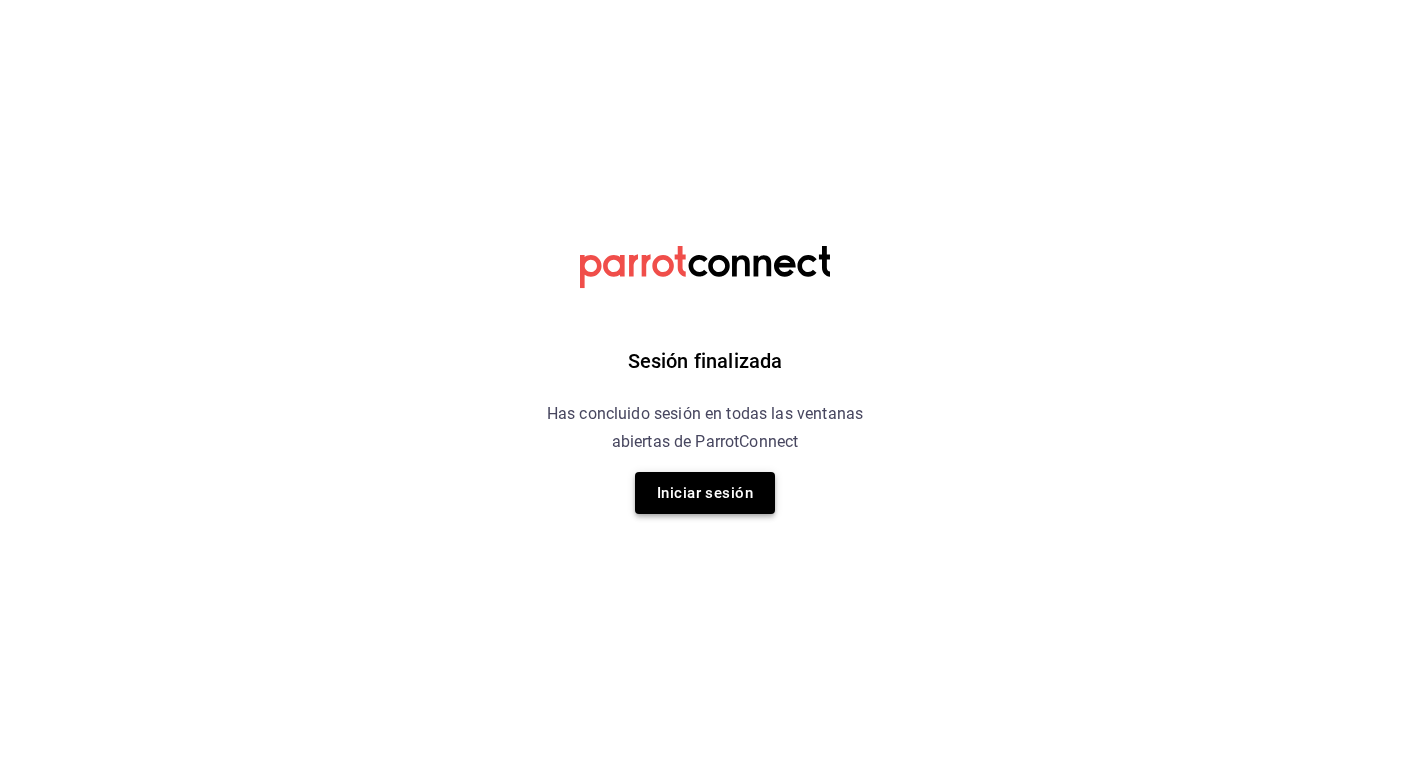 click on "Iniciar sesión" at bounding box center (705, 493) 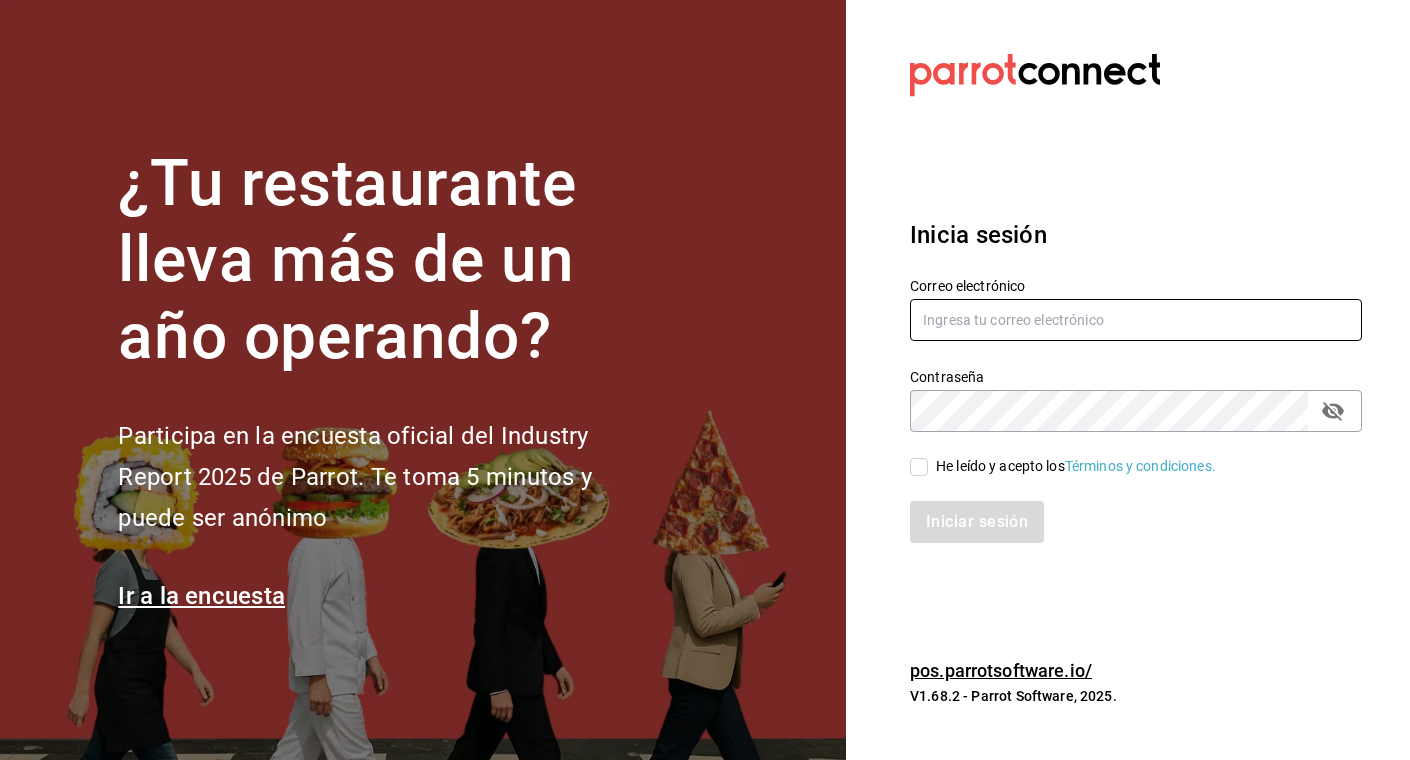click at bounding box center [1136, 320] 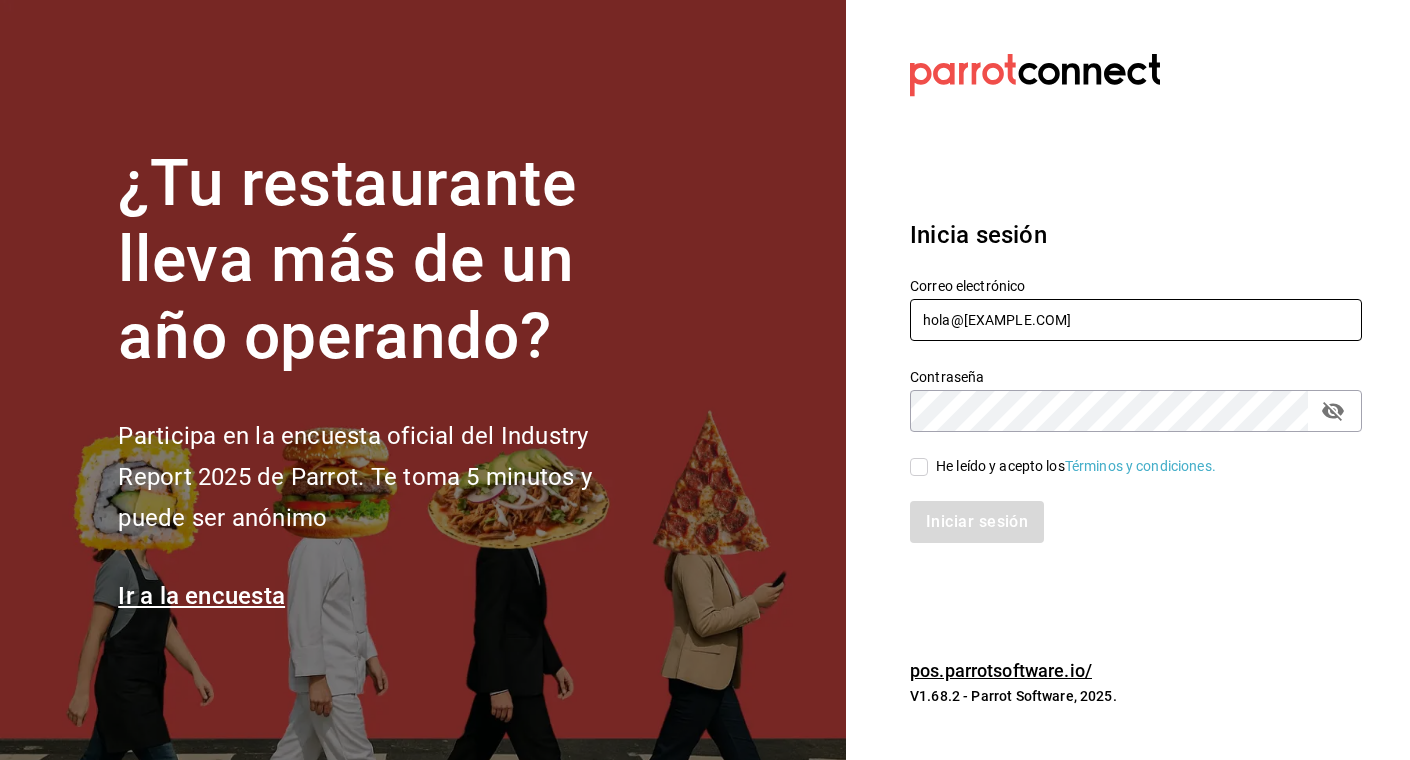 type on "hola@[EXAMPLE.COM]" 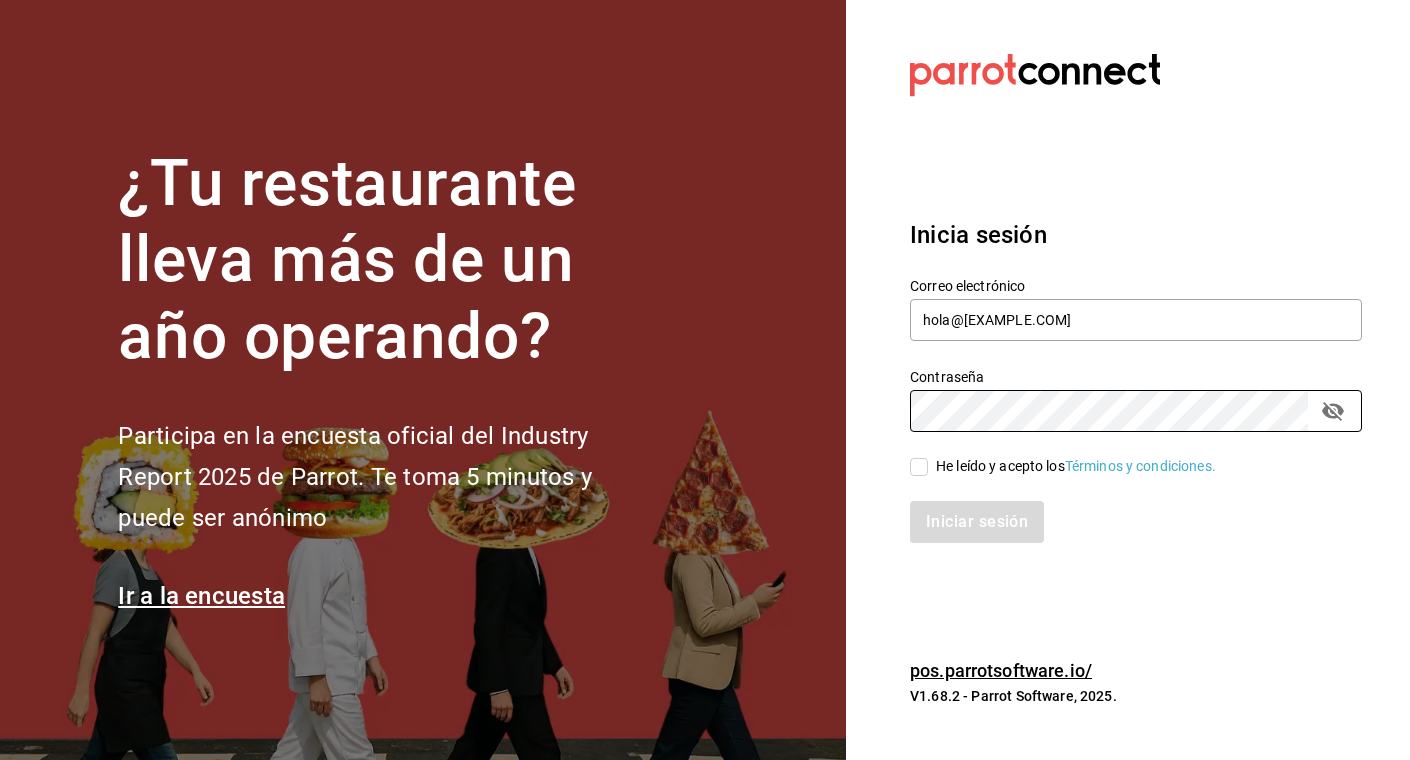 click on "He leído y acepto los  Términos y condiciones." at bounding box center [919, 467] 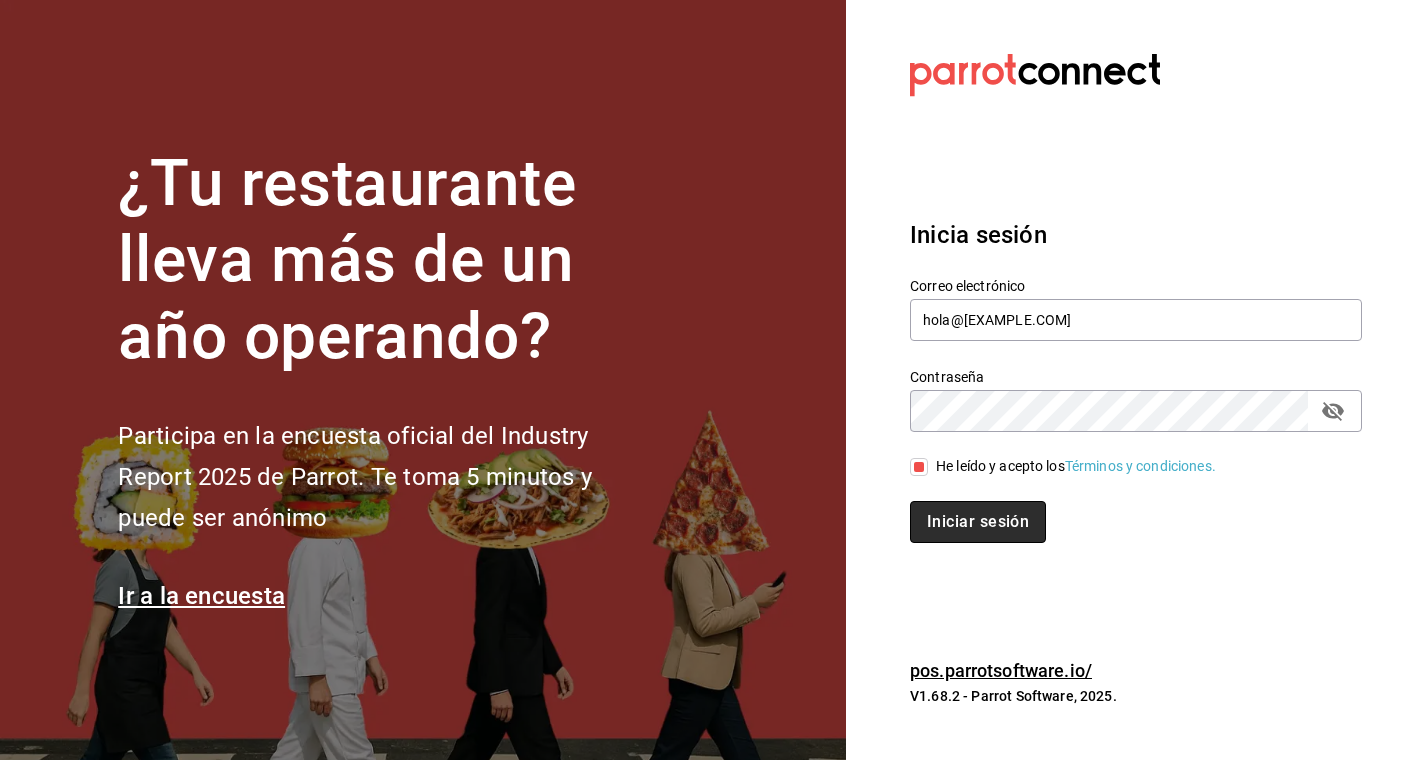 click on "Iniciar sesión" at bounding box center (978, 522) 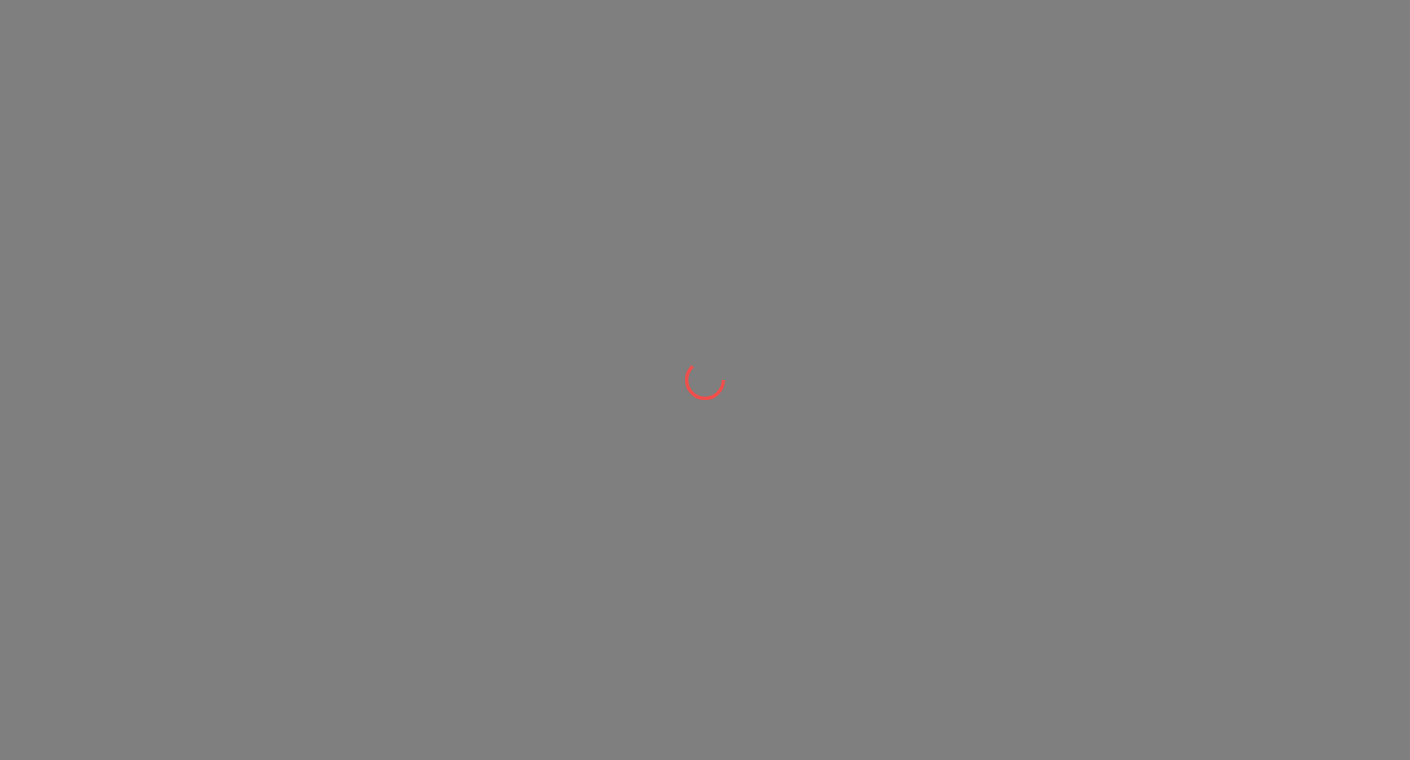 scroll, scrollTop: 0, scrollLeft: 0, axis: both 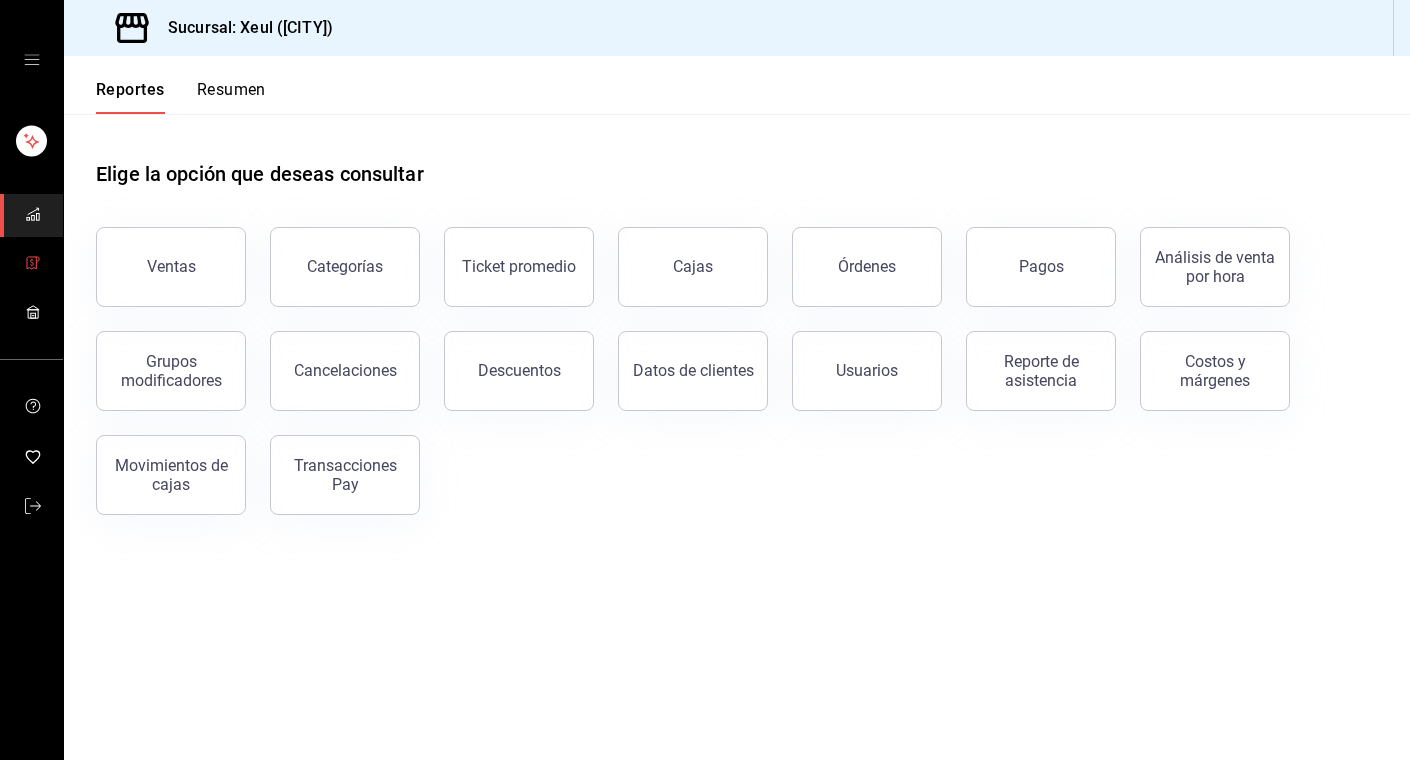 click 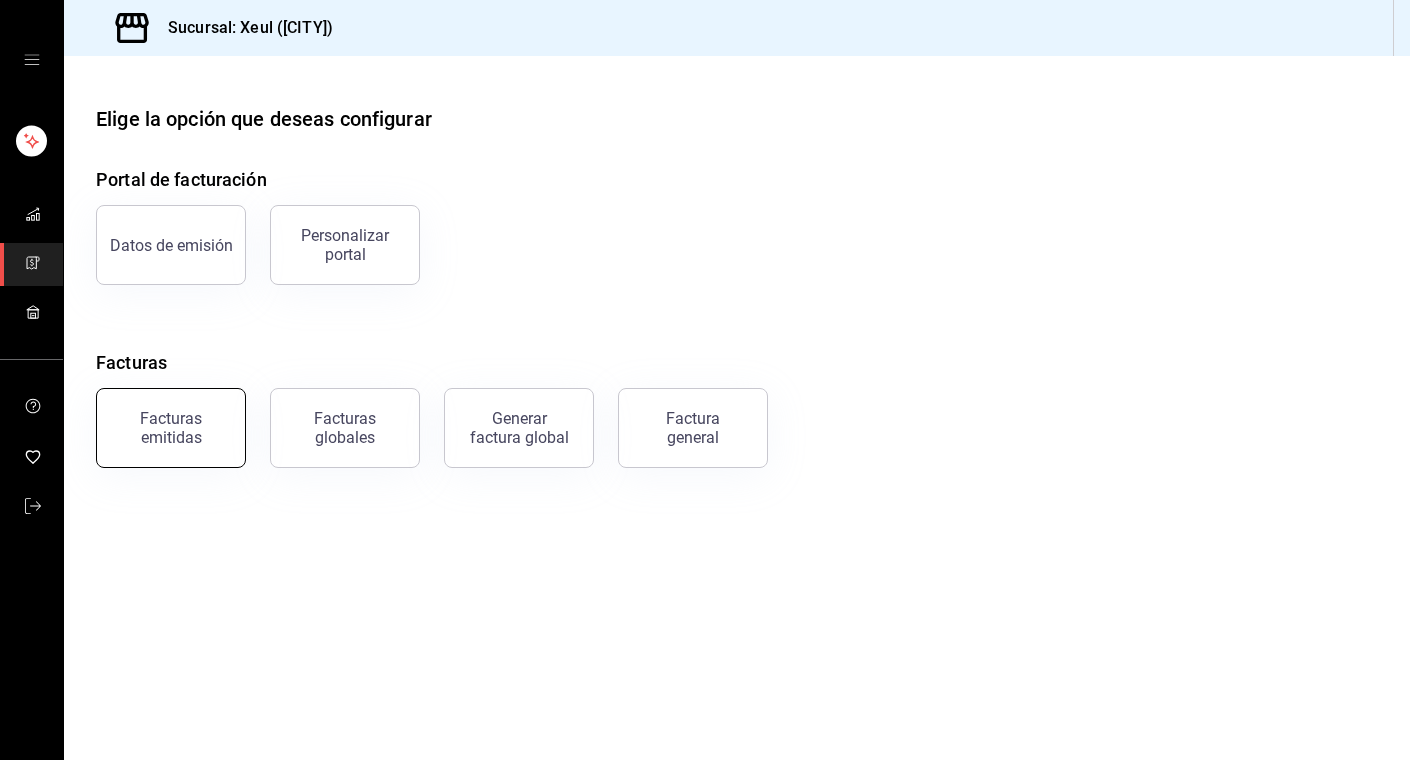 click on "Facturas emitidas" at bounding box center (171, 428) 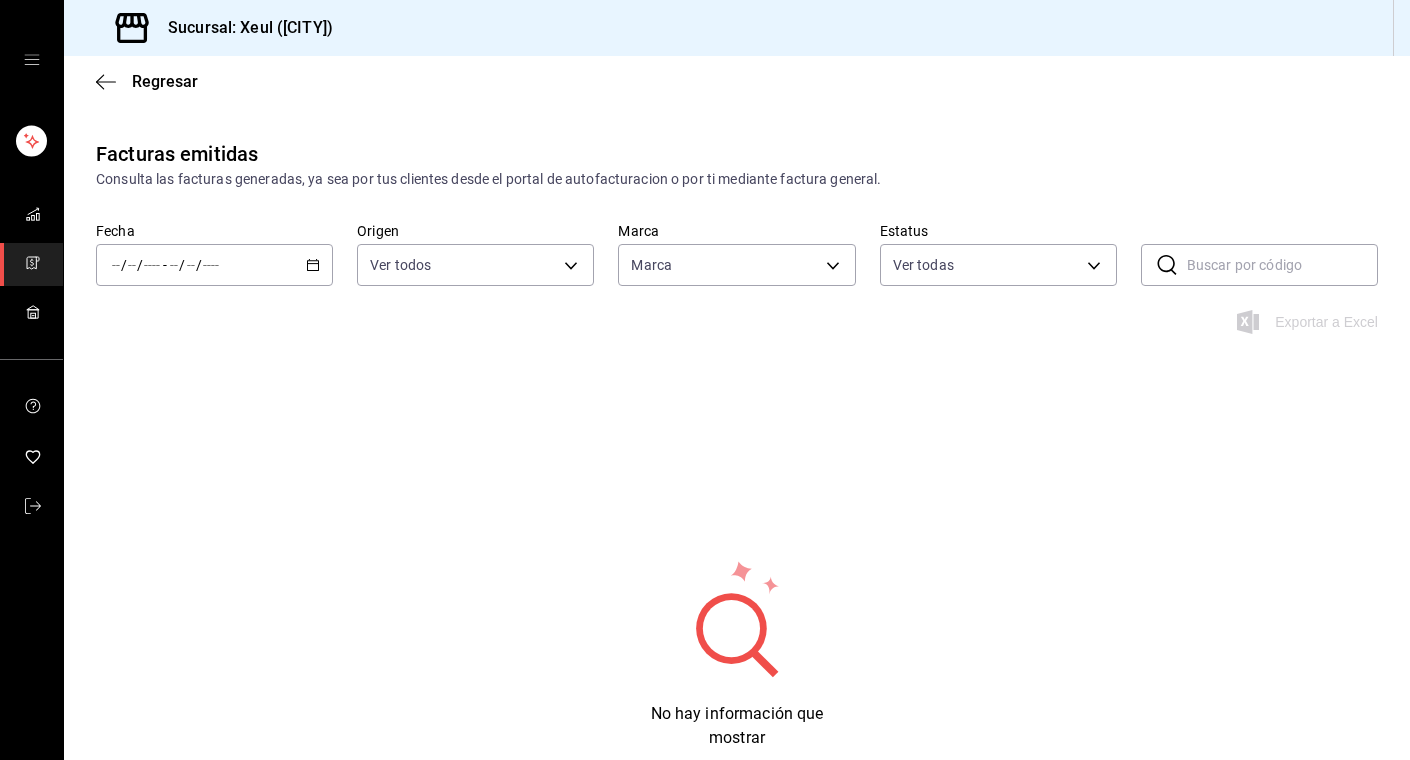 type on "[UUID]" 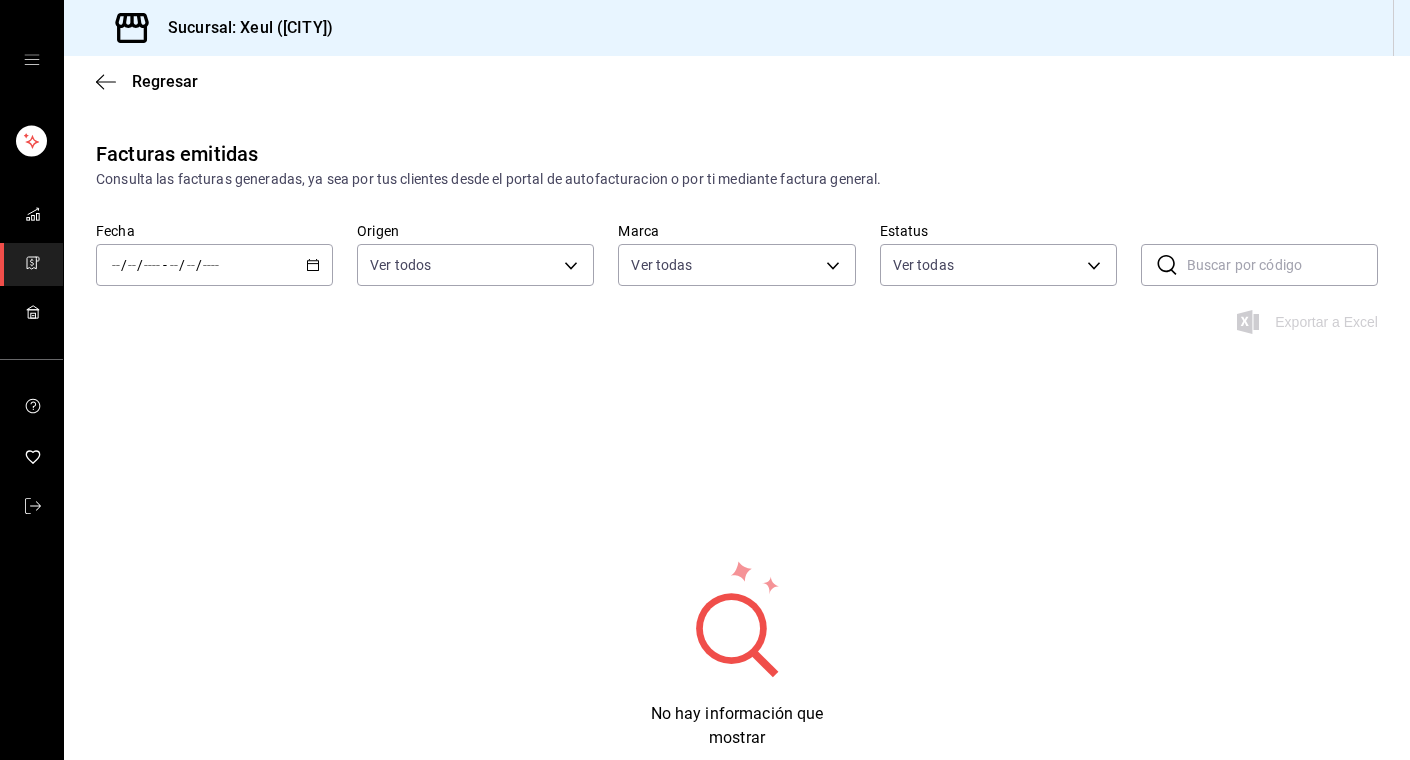 click on "/ / - / /" at bounding box center (214, 265) 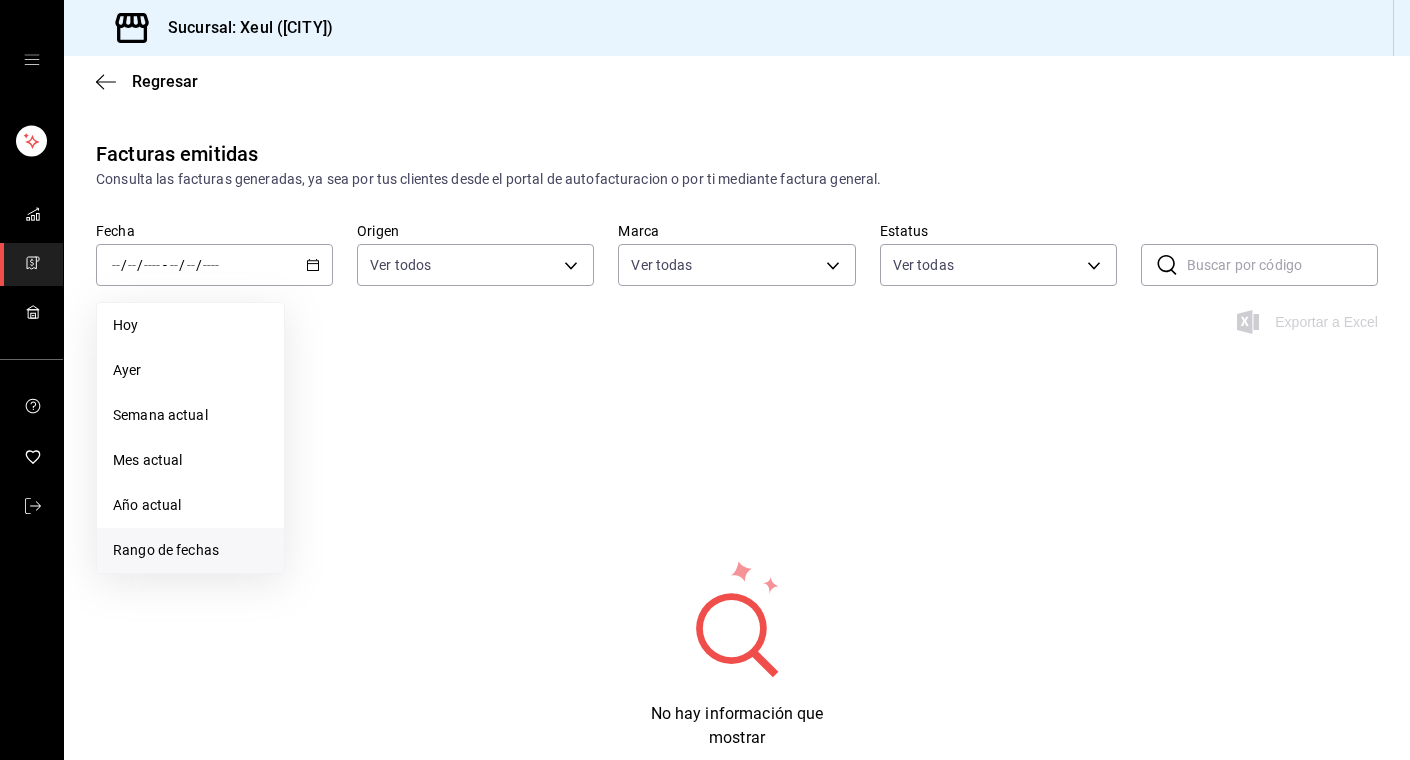 click on "Rango de fechas" at bounding box center (190, 550) 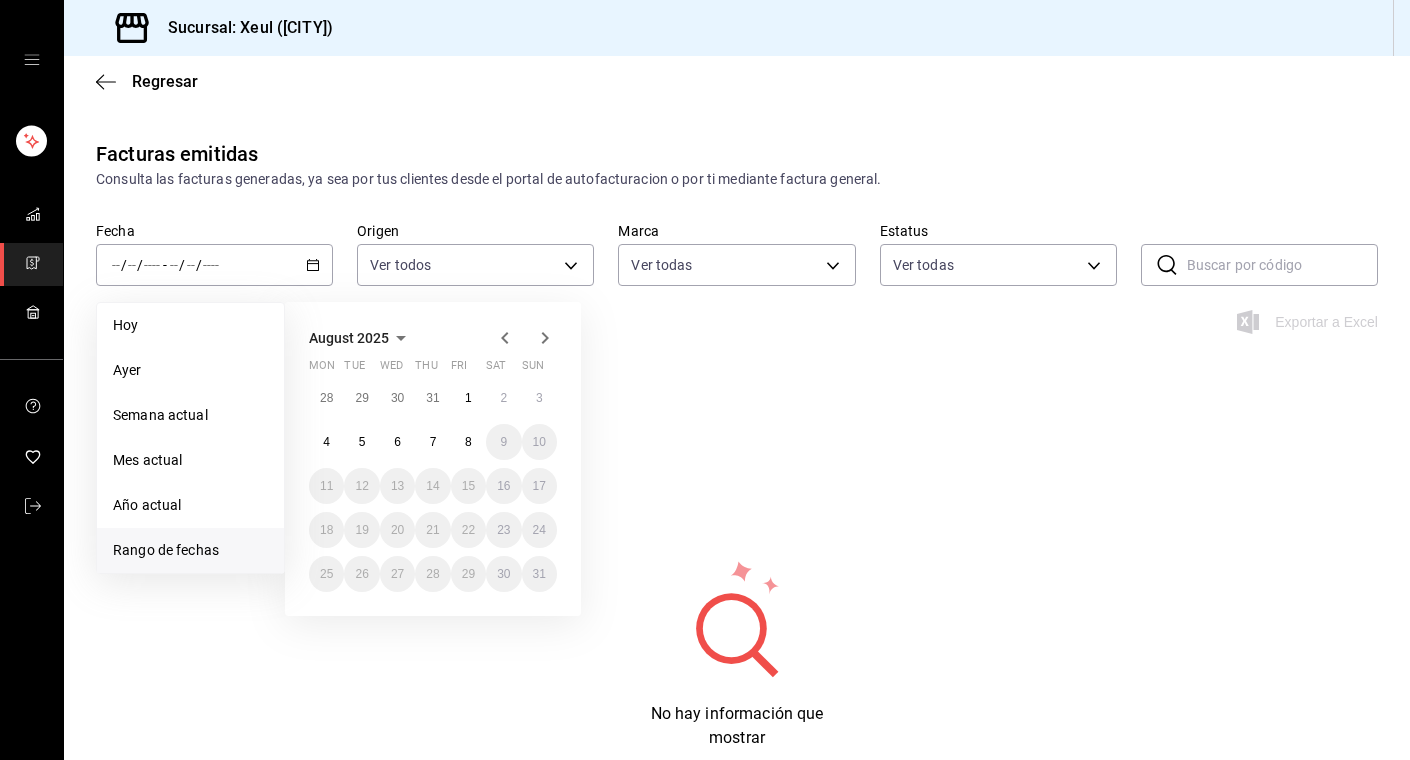 click 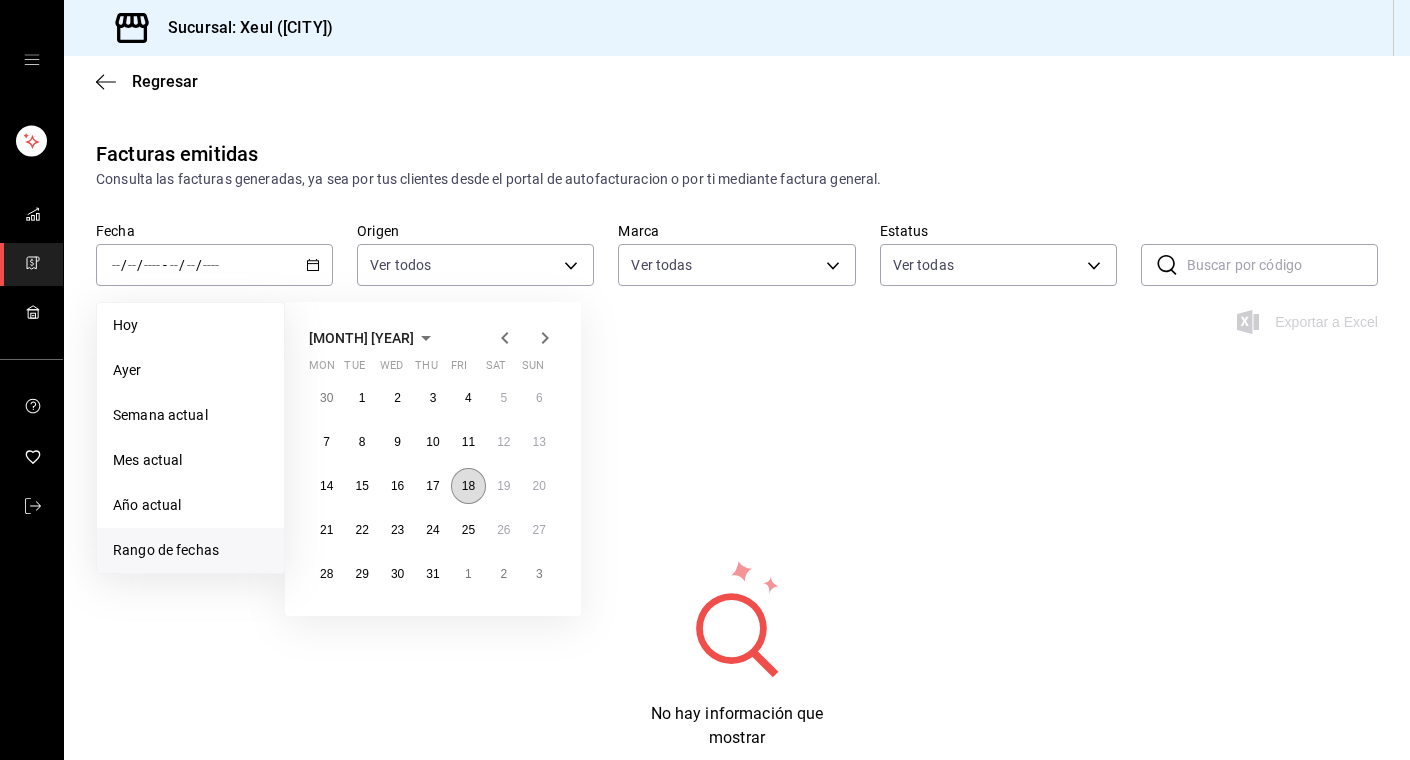 click on "18" at bounding box center (468, 486) 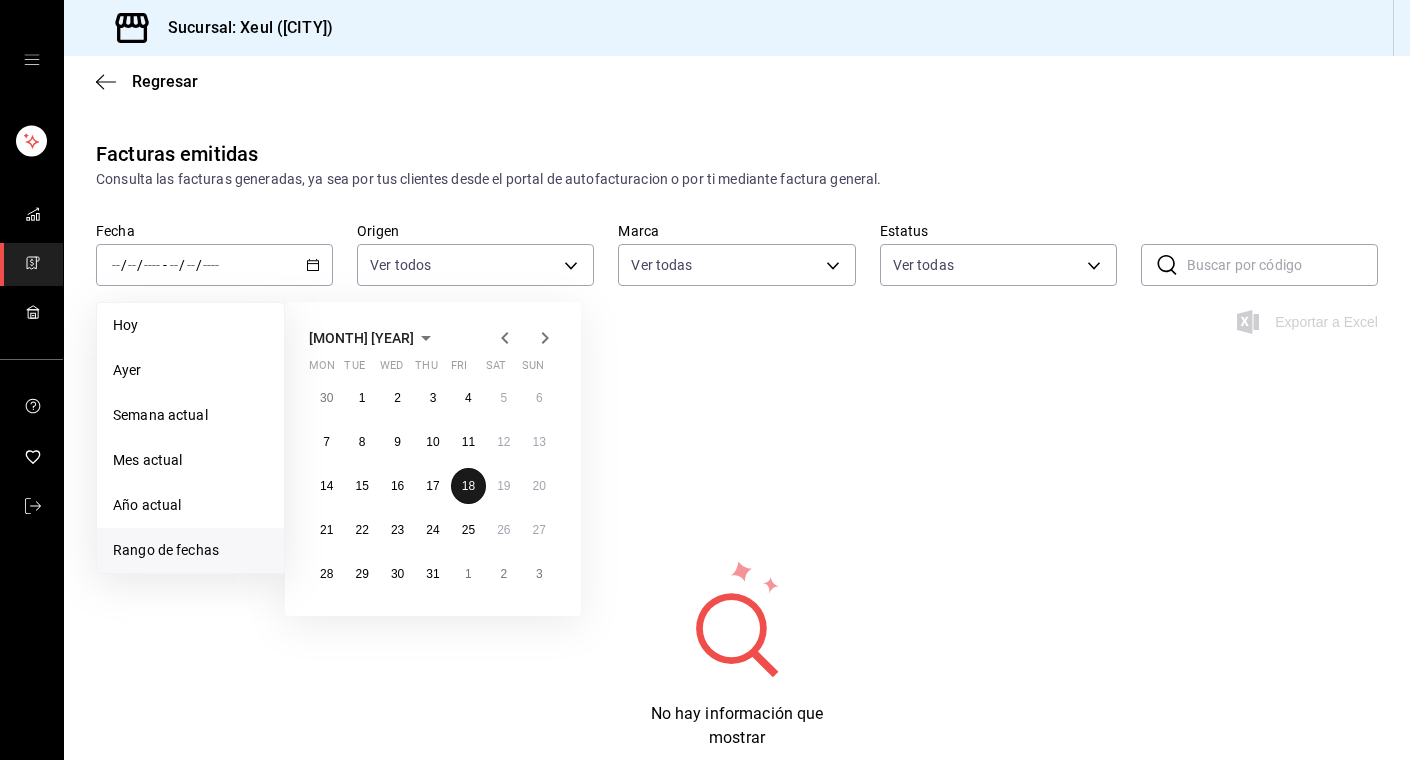 click on "18" at bounding box center [468, 486] 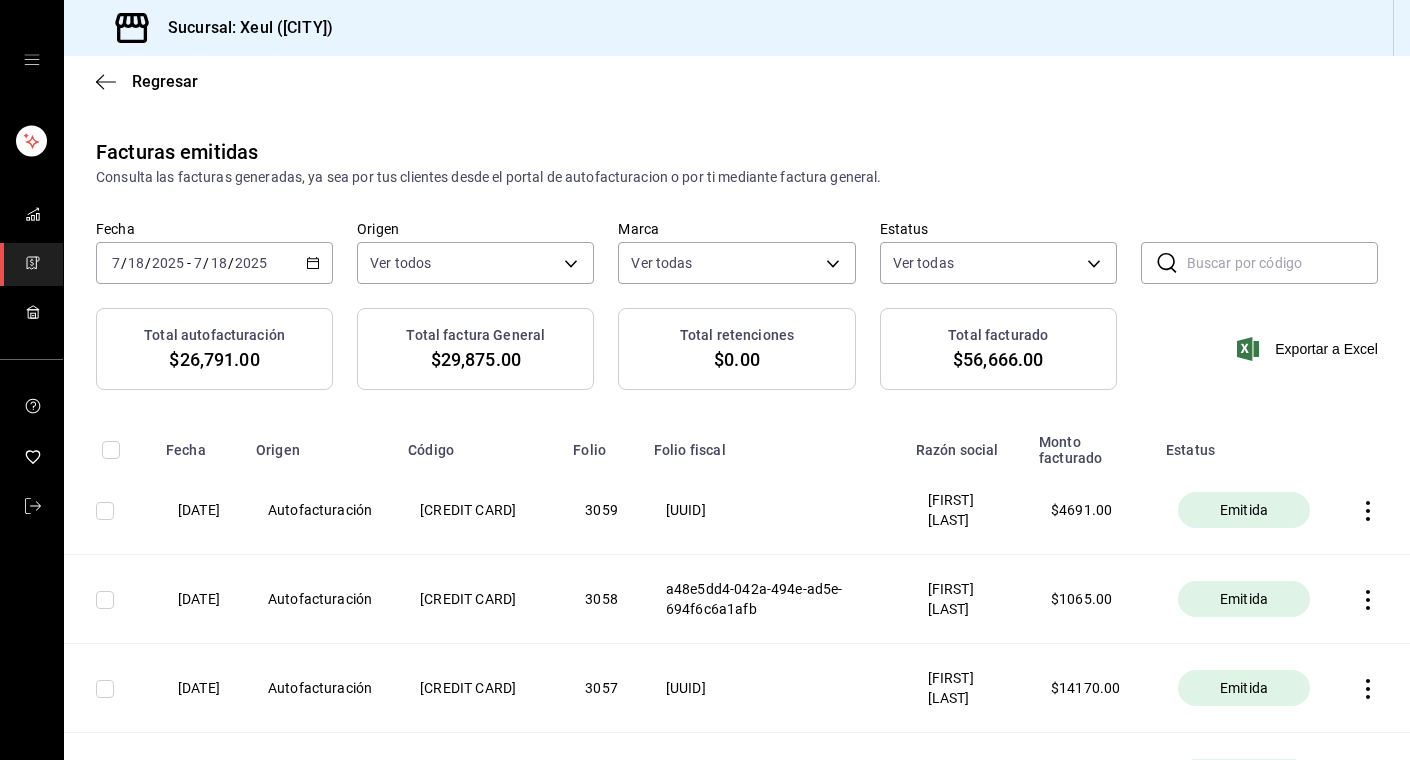 scroll, scrollTop: 0, scrollLeft: 0, axis: both 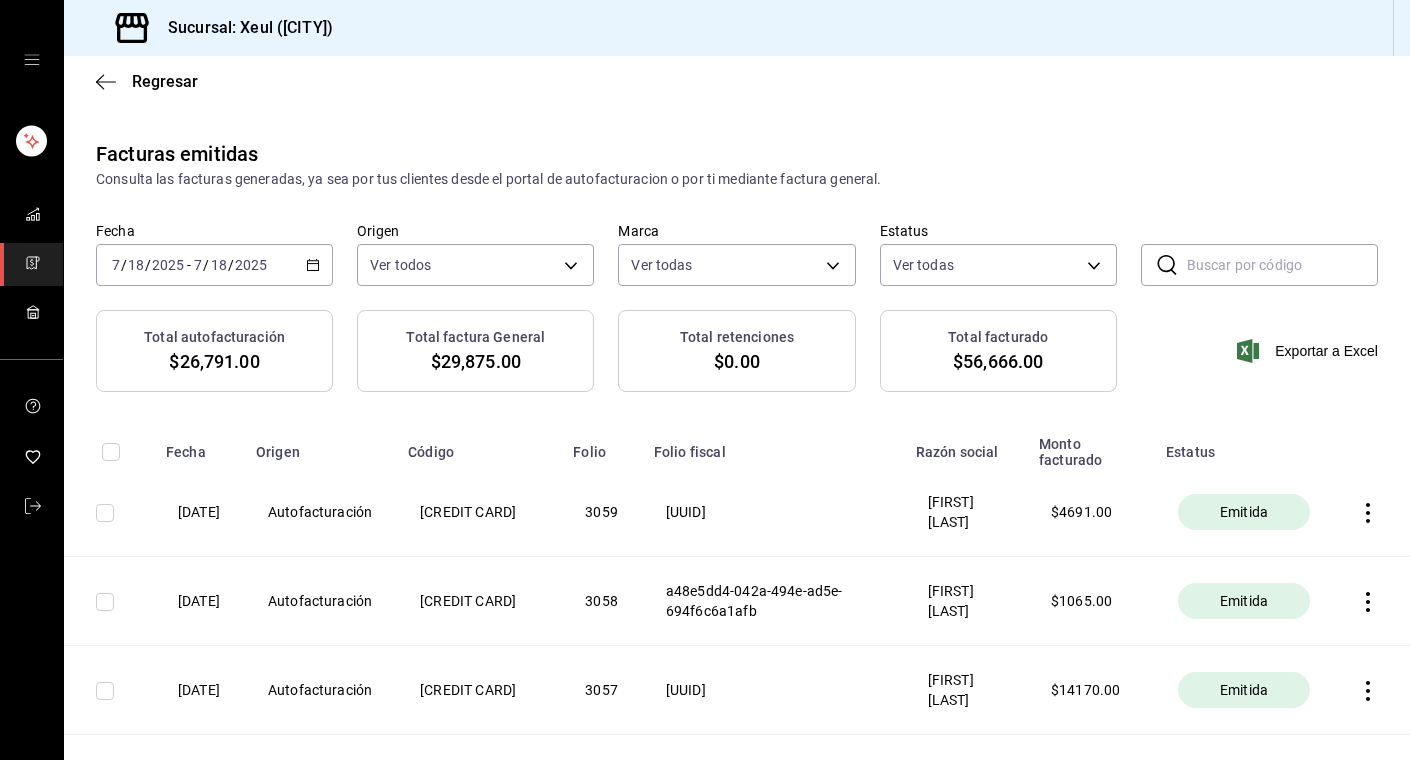 click 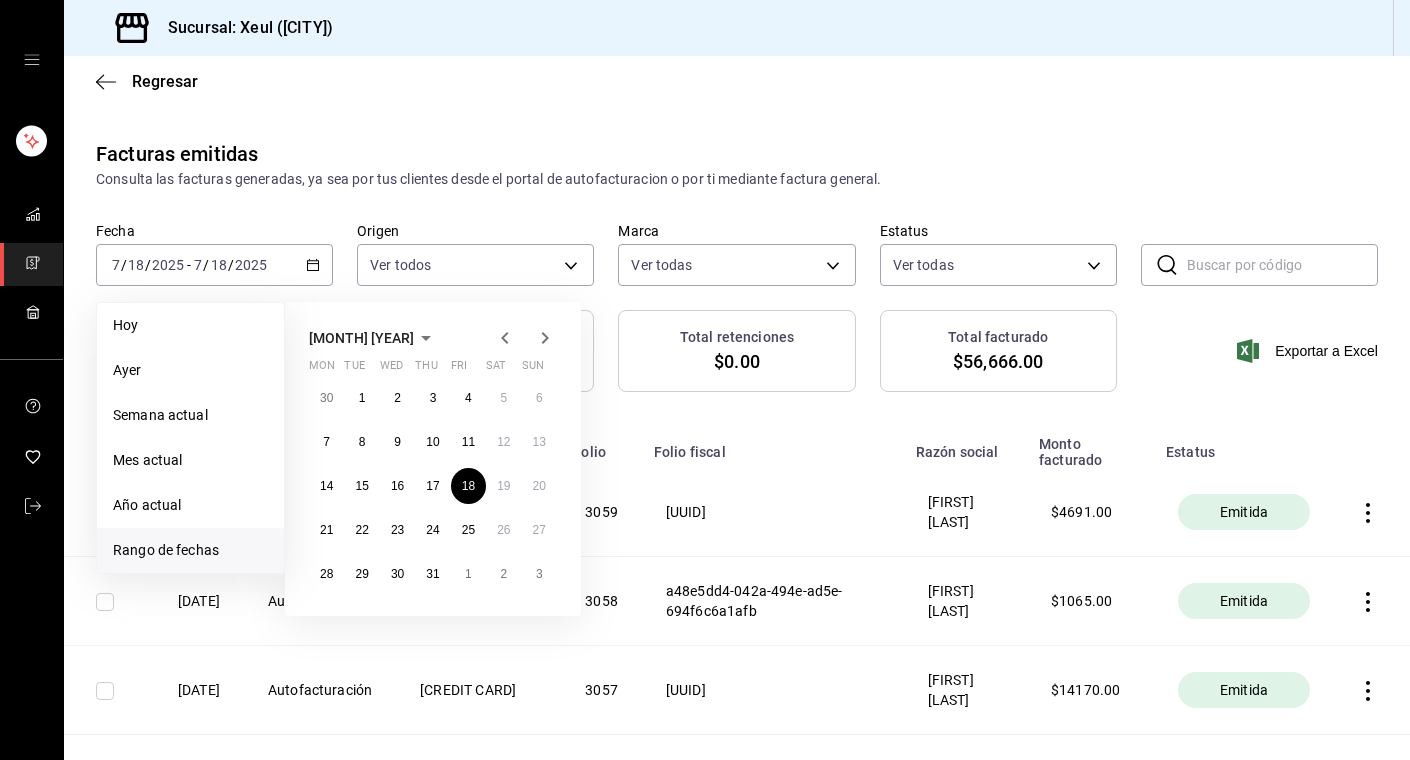 click on "Rango de fechas" at bounding box center (190, 550) 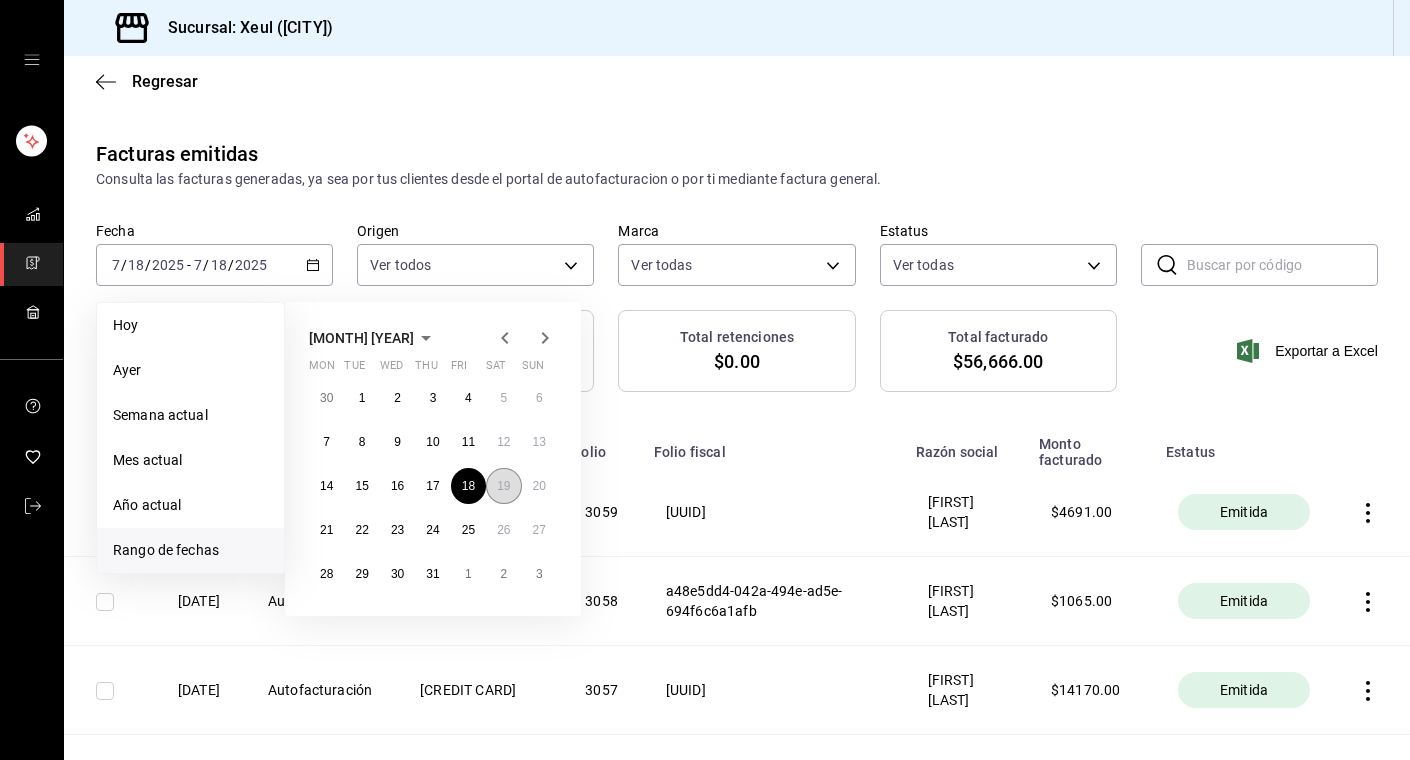 click on "19" at bounding box center [503, 486] 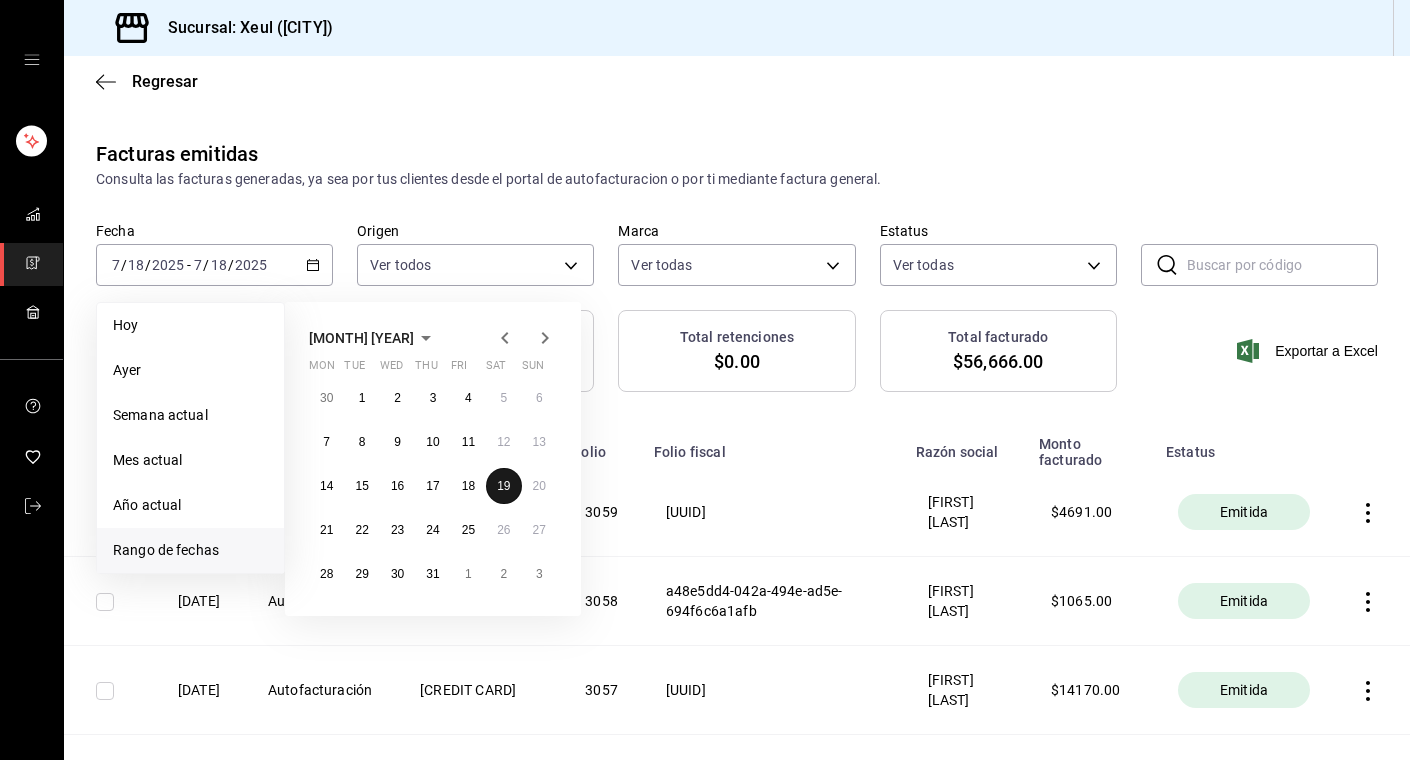 click on "19" at bounding box center [503, 486] 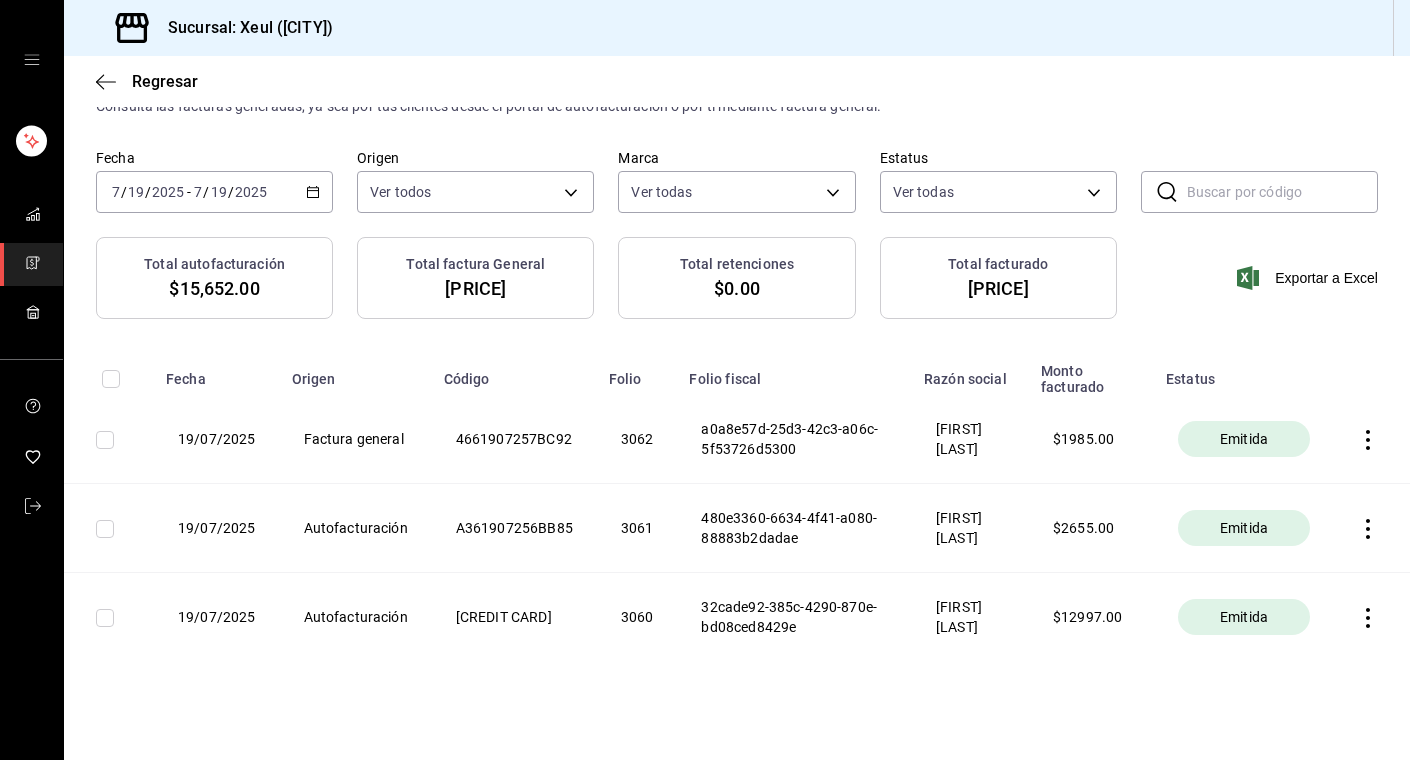 scroll, scrollTop: 87, scrollLeft: 0, axis: vertical 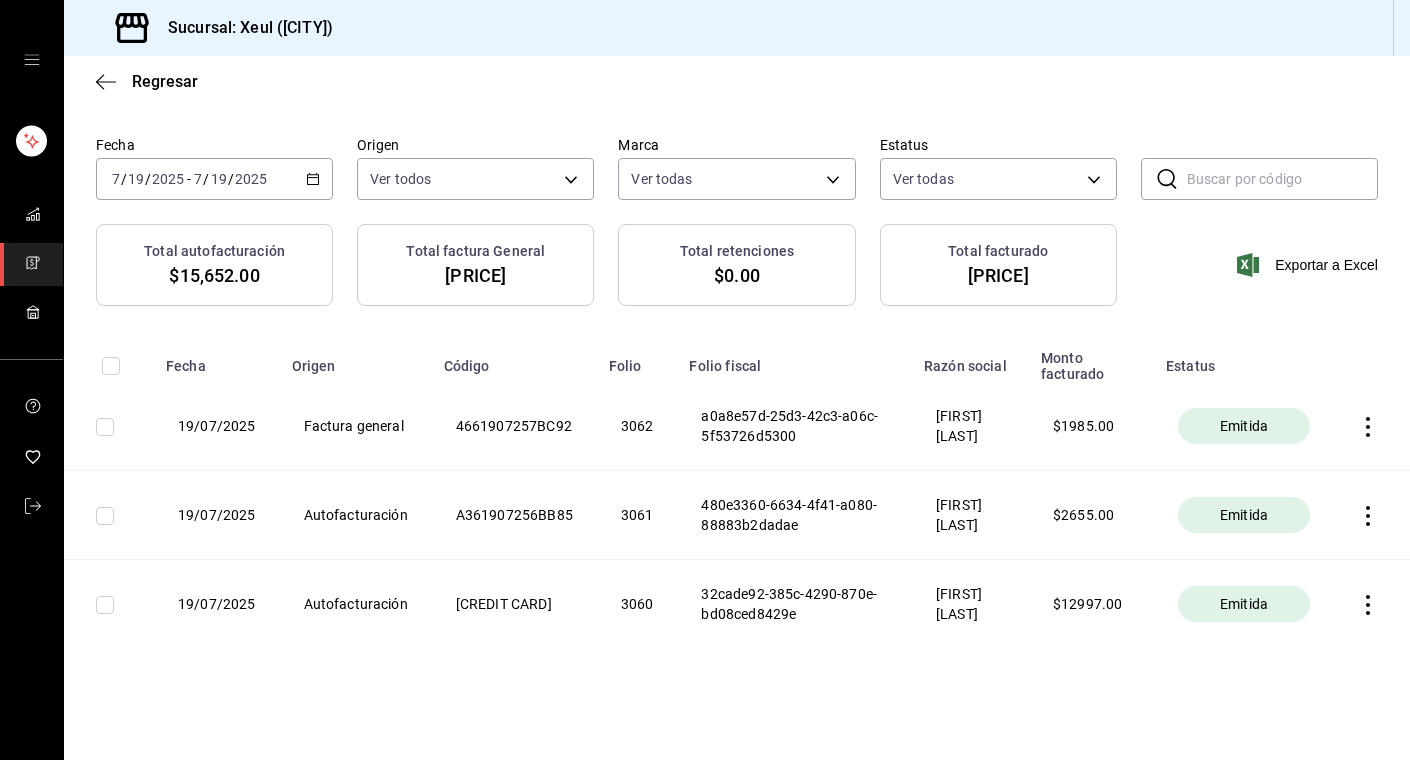 click 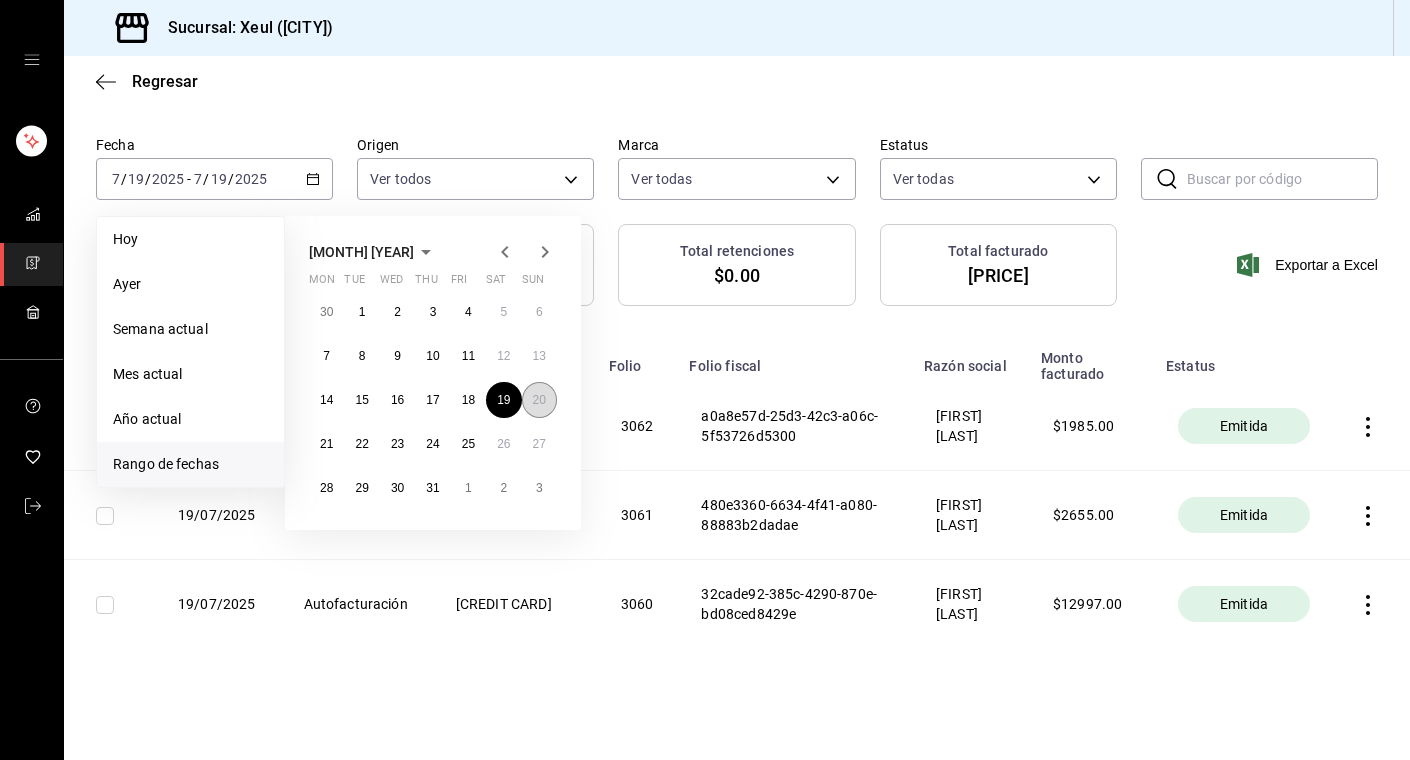 click on "20" at bounding box center (539, 400) 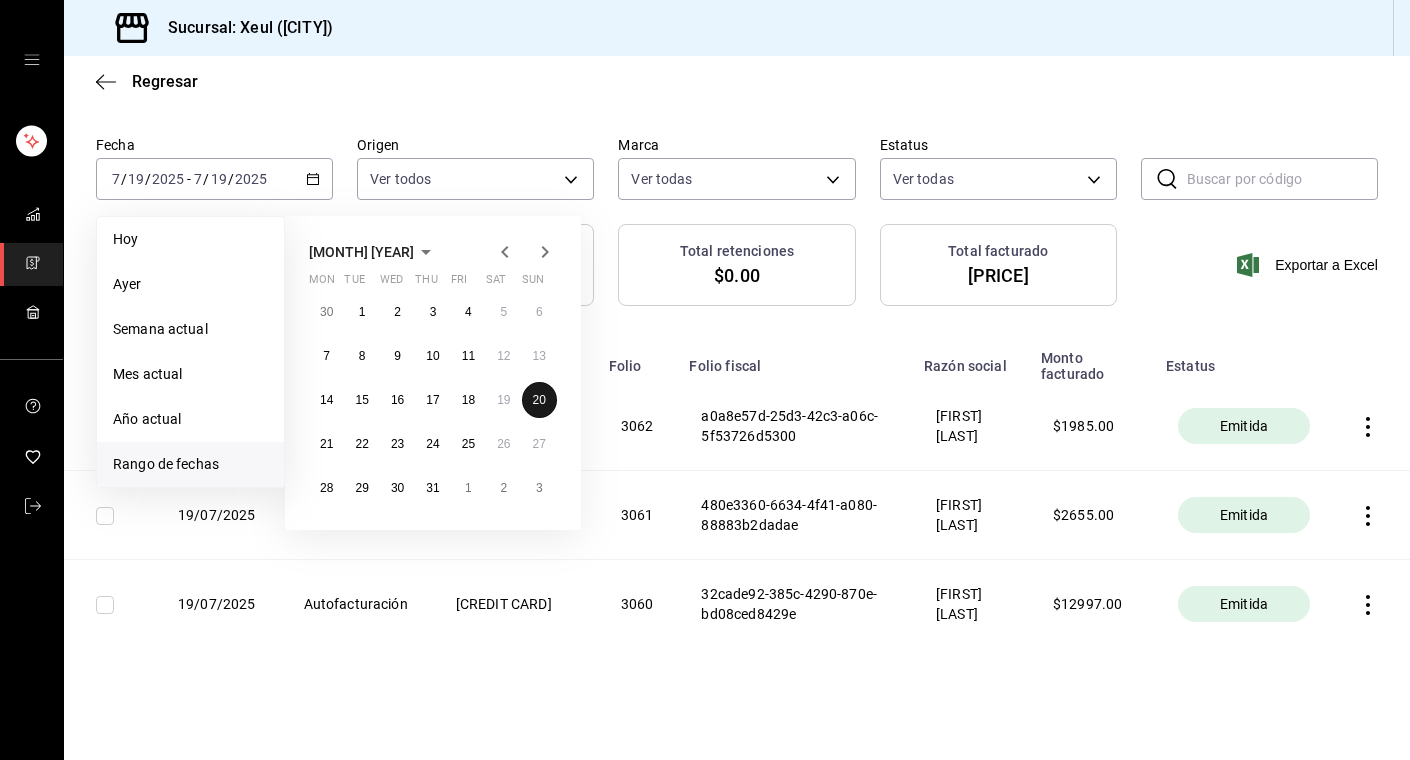 click on "20" at bounding box center [539, 400] 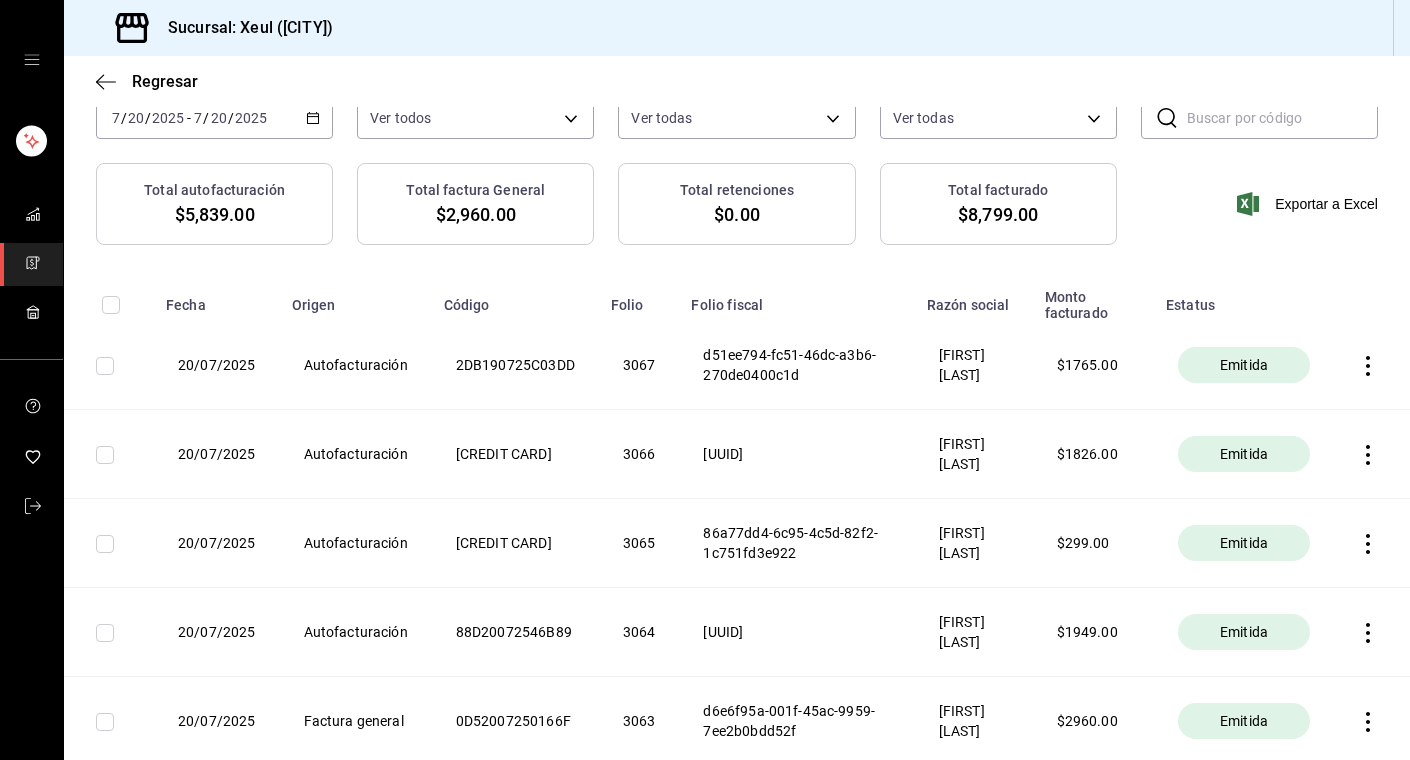 scroll, scrollTop: 0, scrollLeft: 0, axis: both 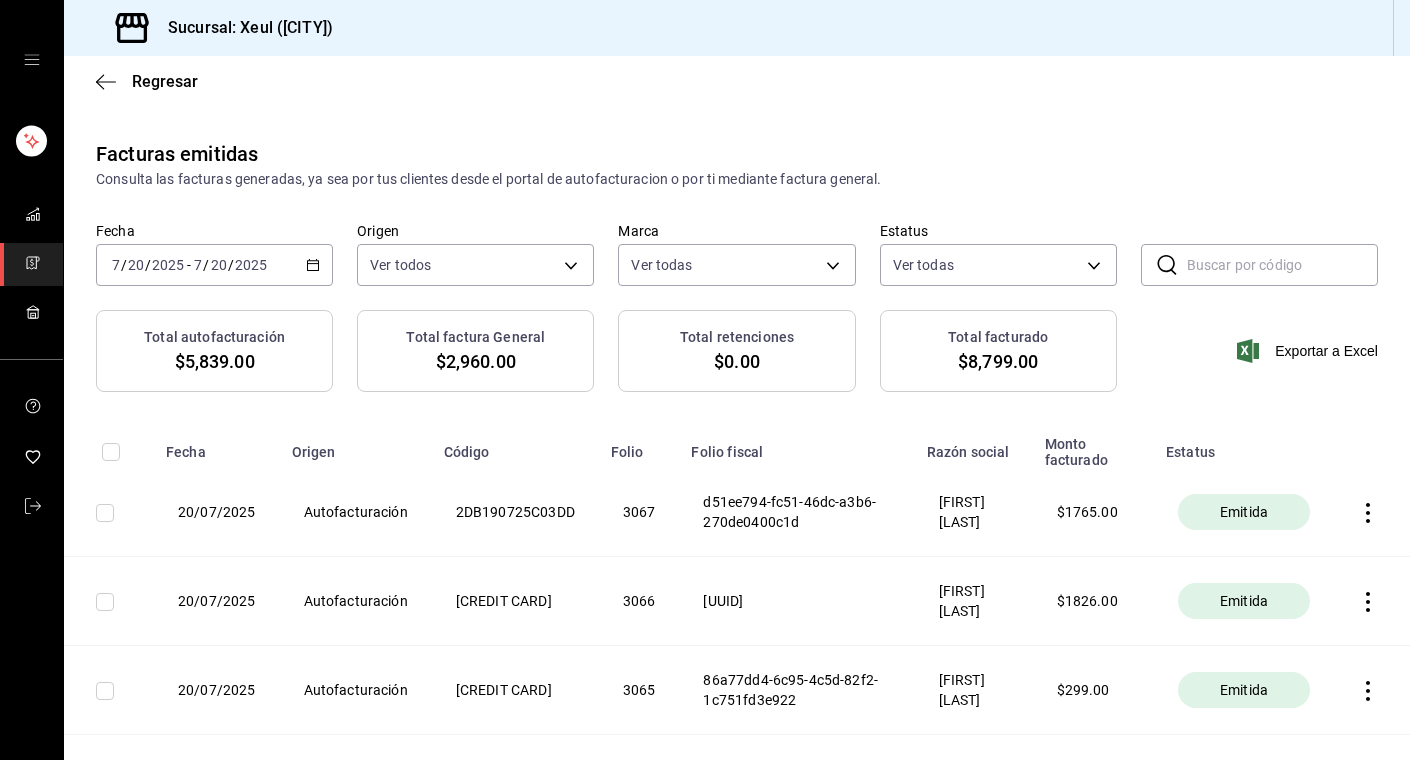 click 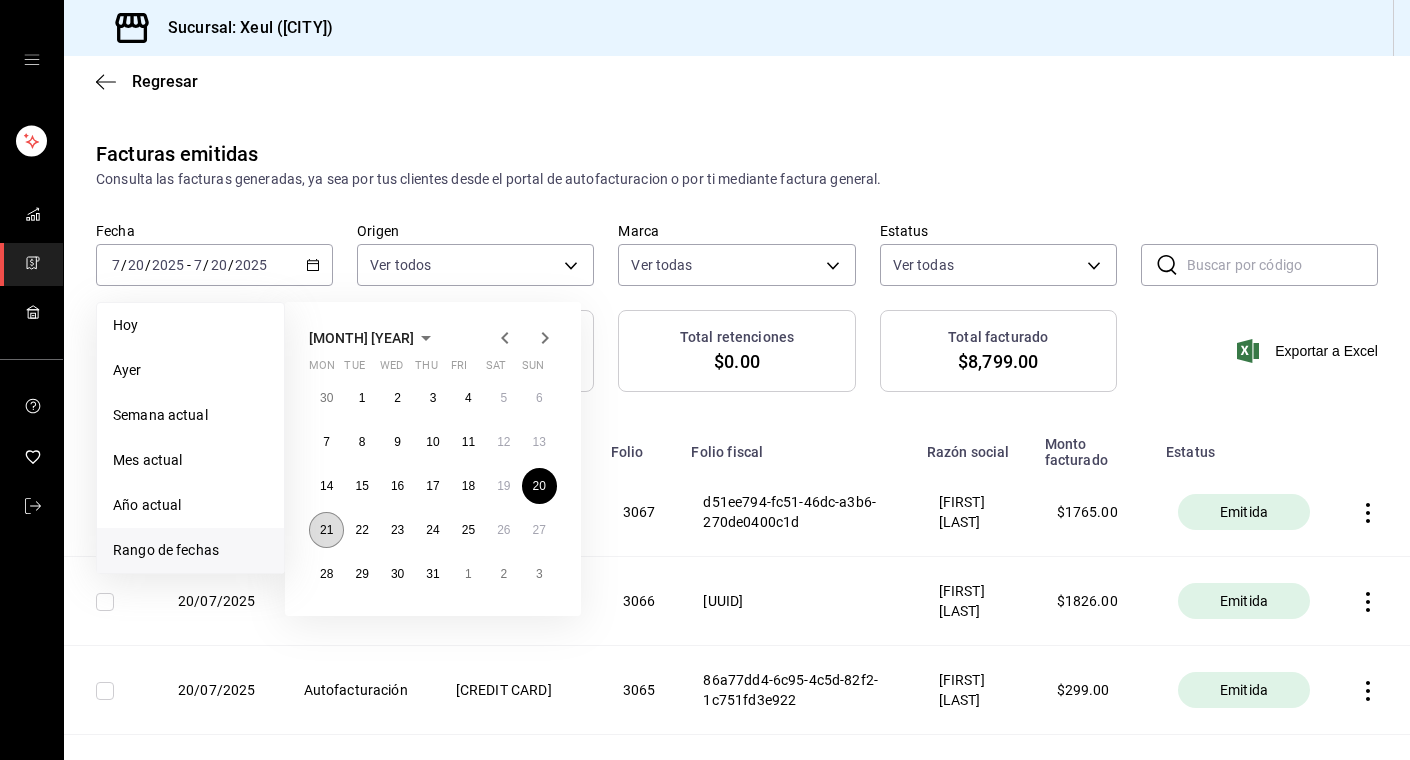 click on "21" at bounding box center [326, 530] 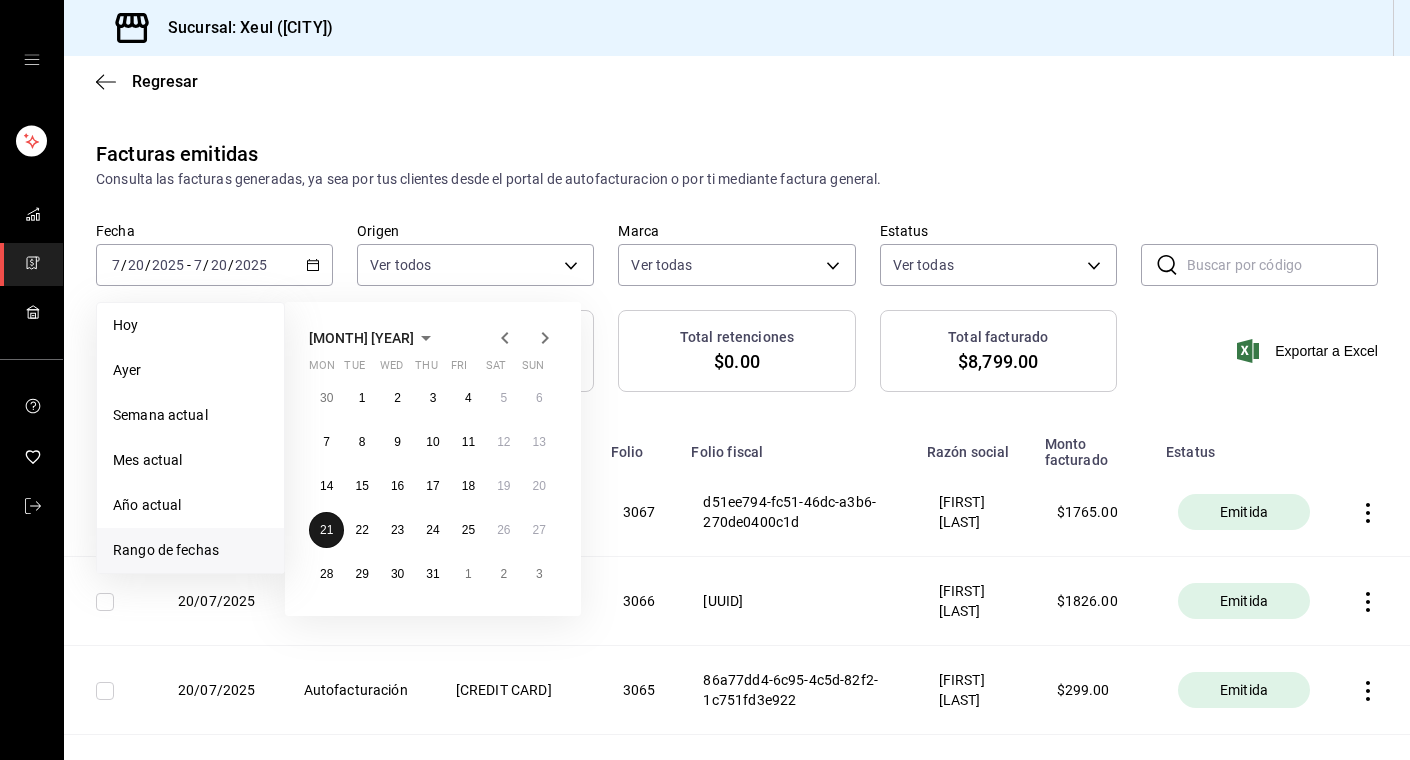 click on "21" at bounding box center (326, 530) 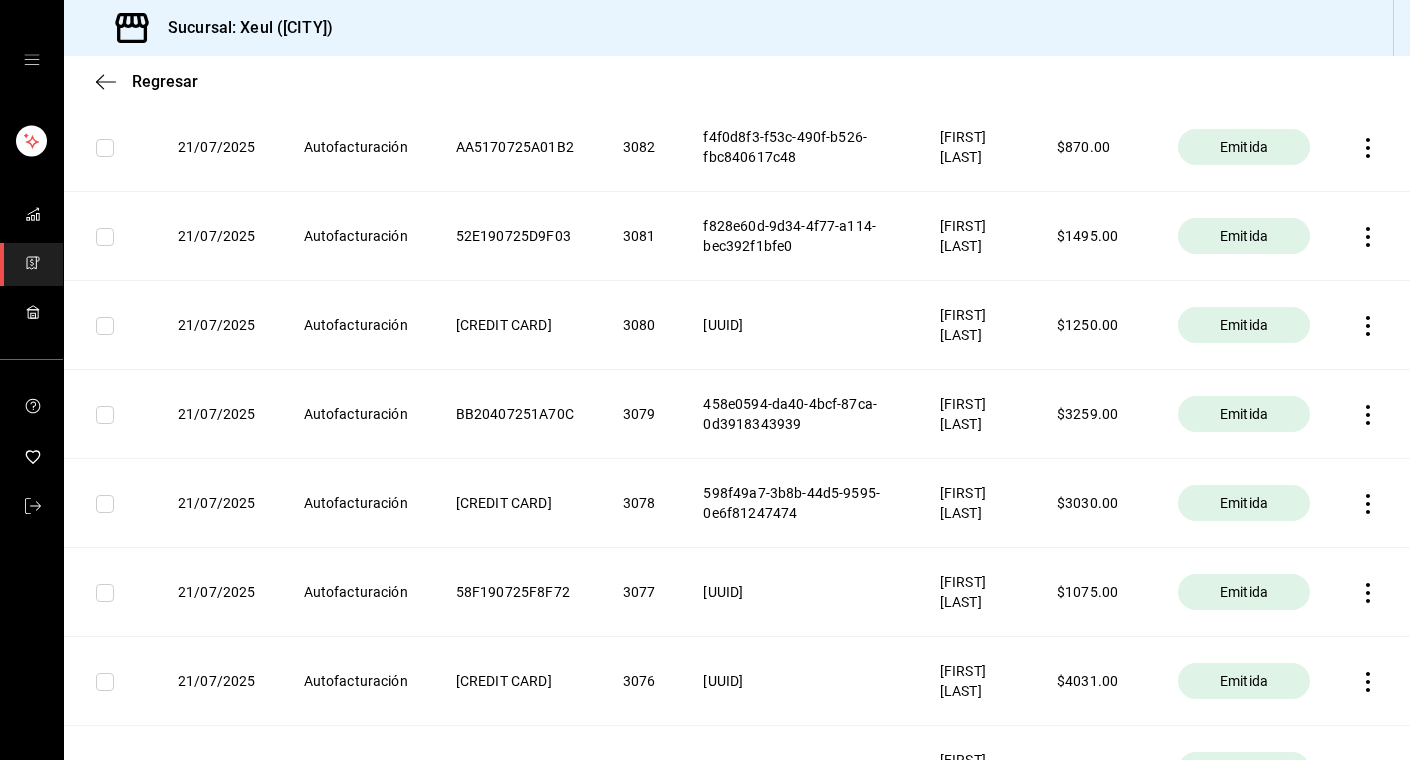 scroll, scrollTop: 0, scrollLeft: 0, axis: both 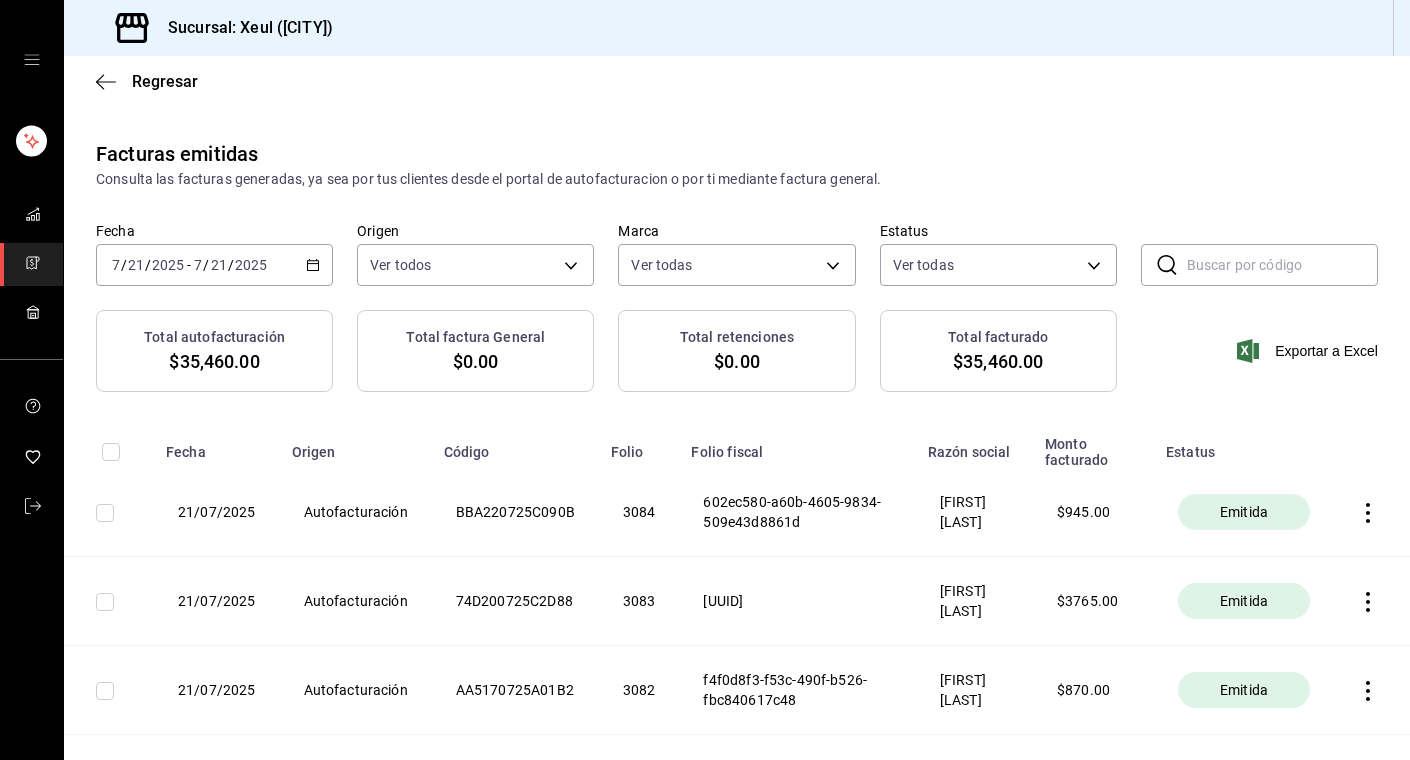 click on "[DATE] [NUMBER] / [NUMBER] / [DATE] - [DATE] [NUMBER] / [NUMBER] / [DATE]" at bounding box center [214, 265] 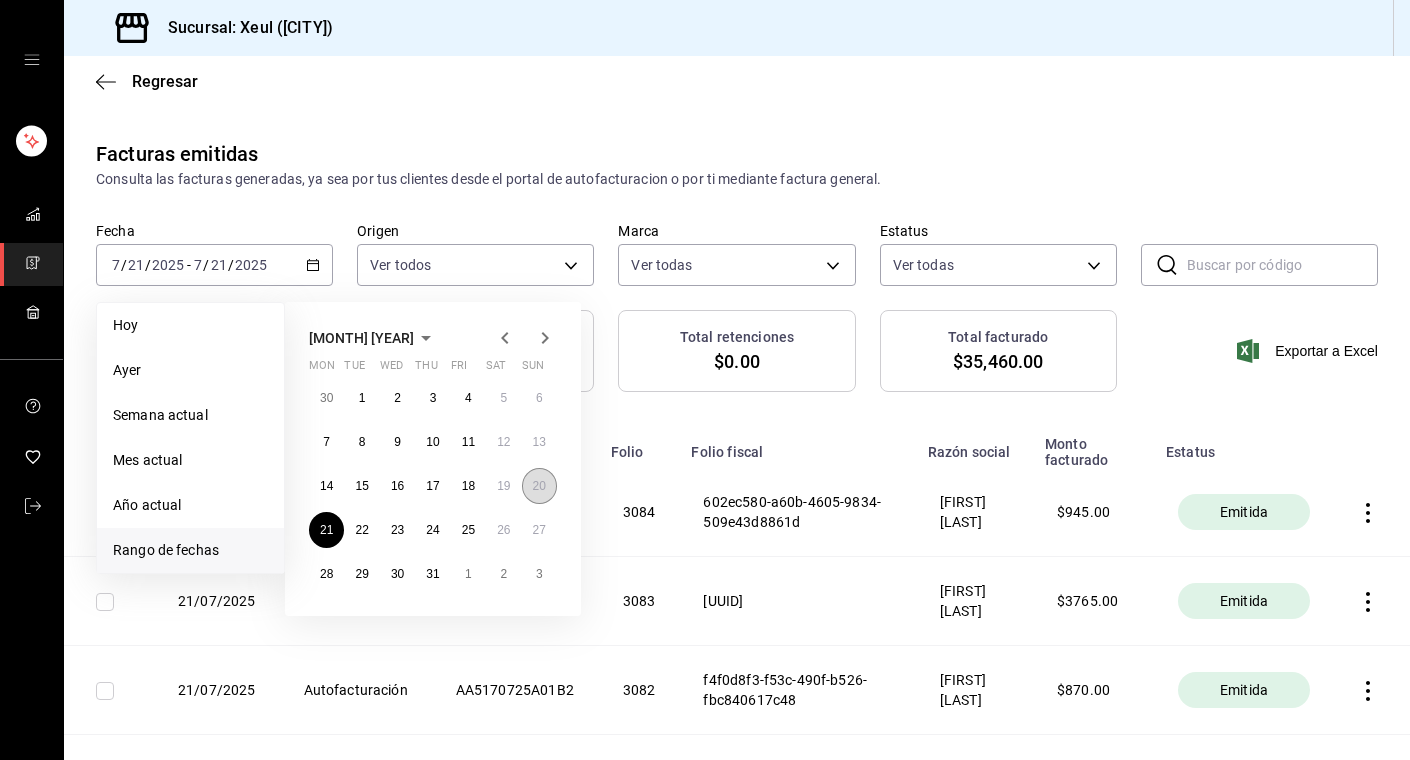 click on "20" at bounding box center [539, 486] 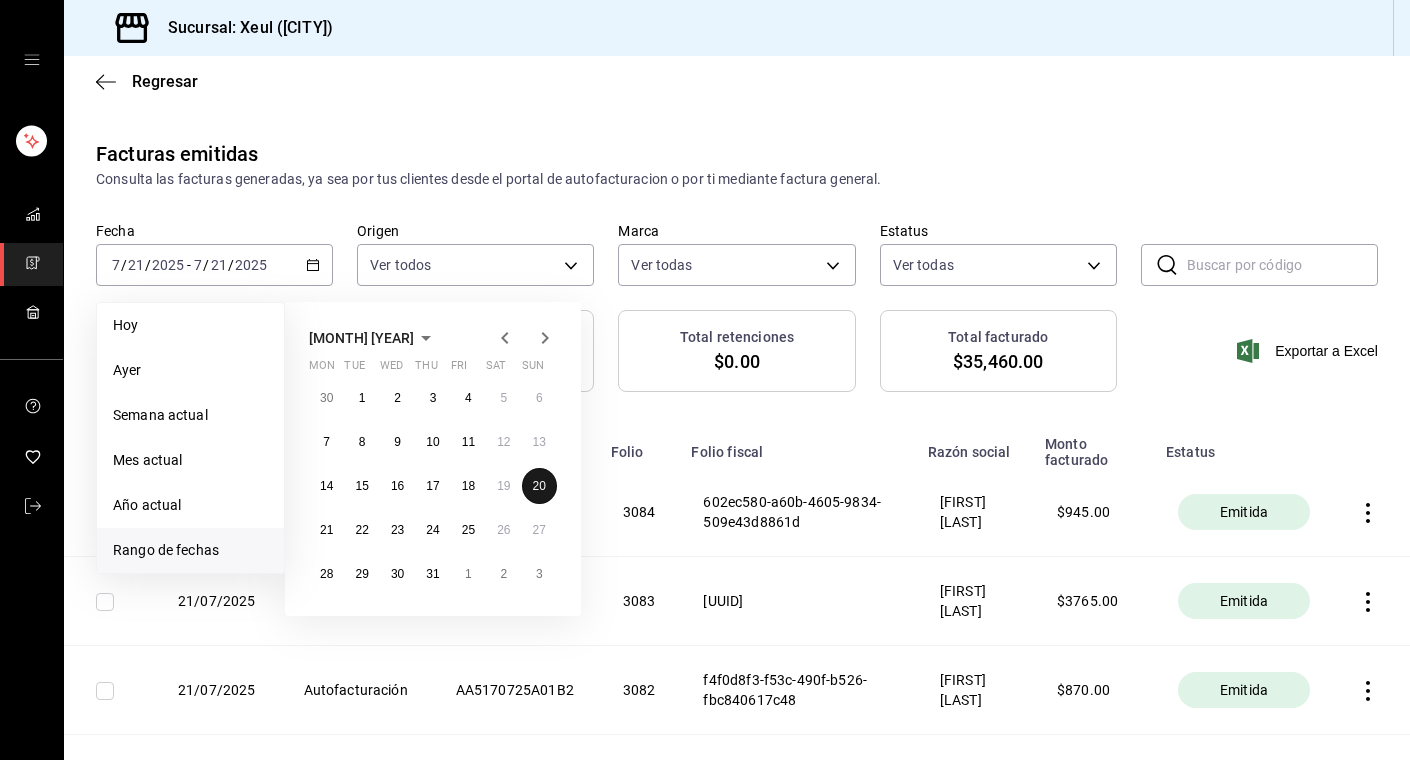 click on "20" at bounding box center [539, 486] 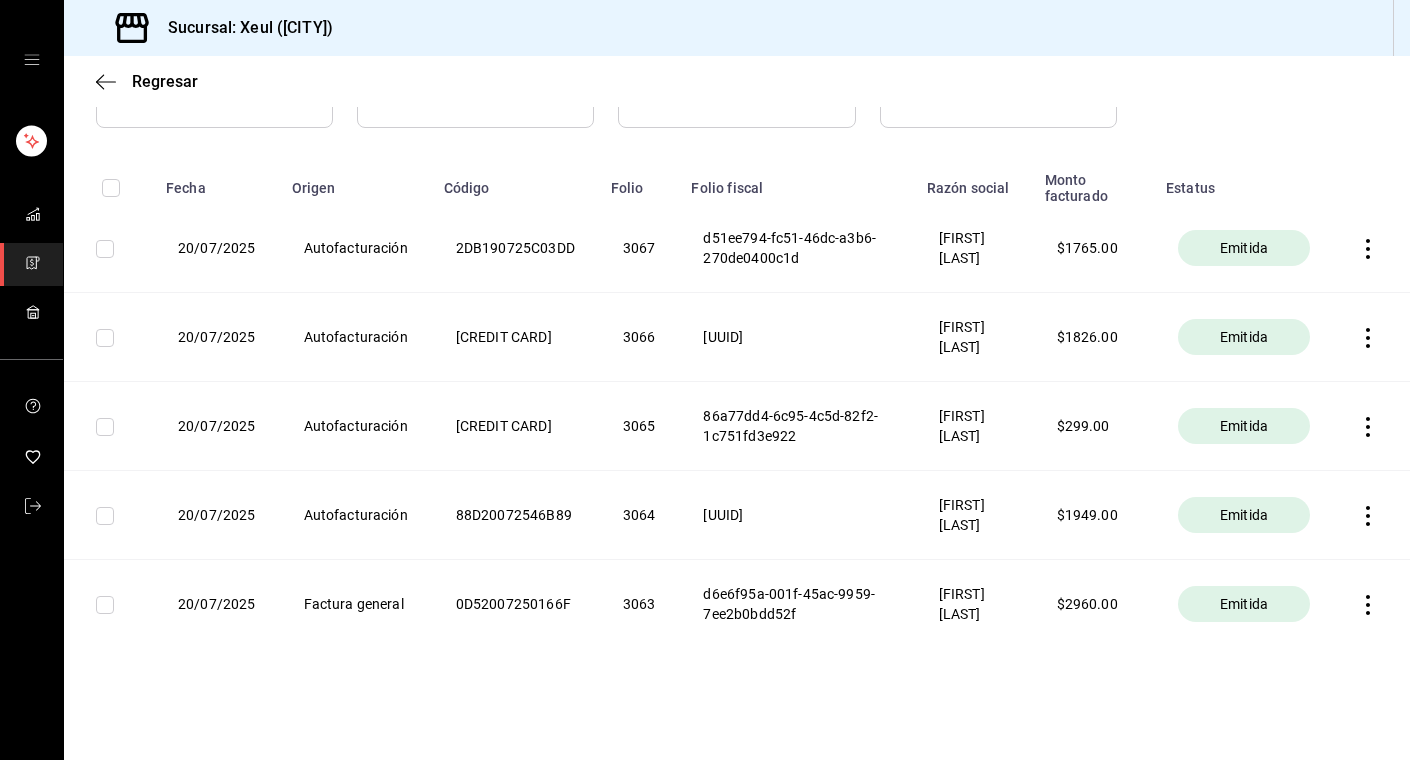 scroll, scrollTop: 0, scrollLeft: 0, axis: both 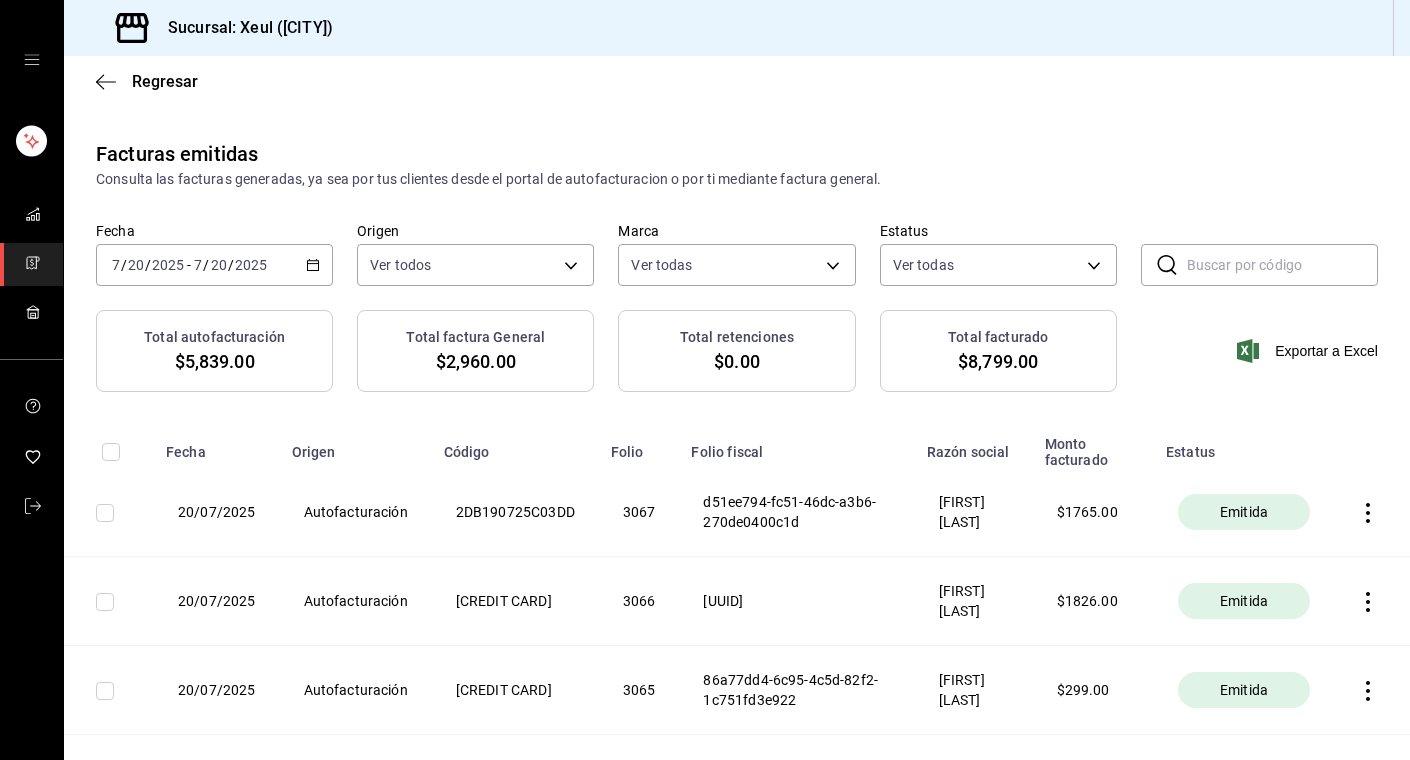 click on "[DATE] [NUMBER] / [NUMBER] / [DATE] - [DATE] [NUMBER] / [NUMBER] / [DATE]" at bounding box center (214, 265) 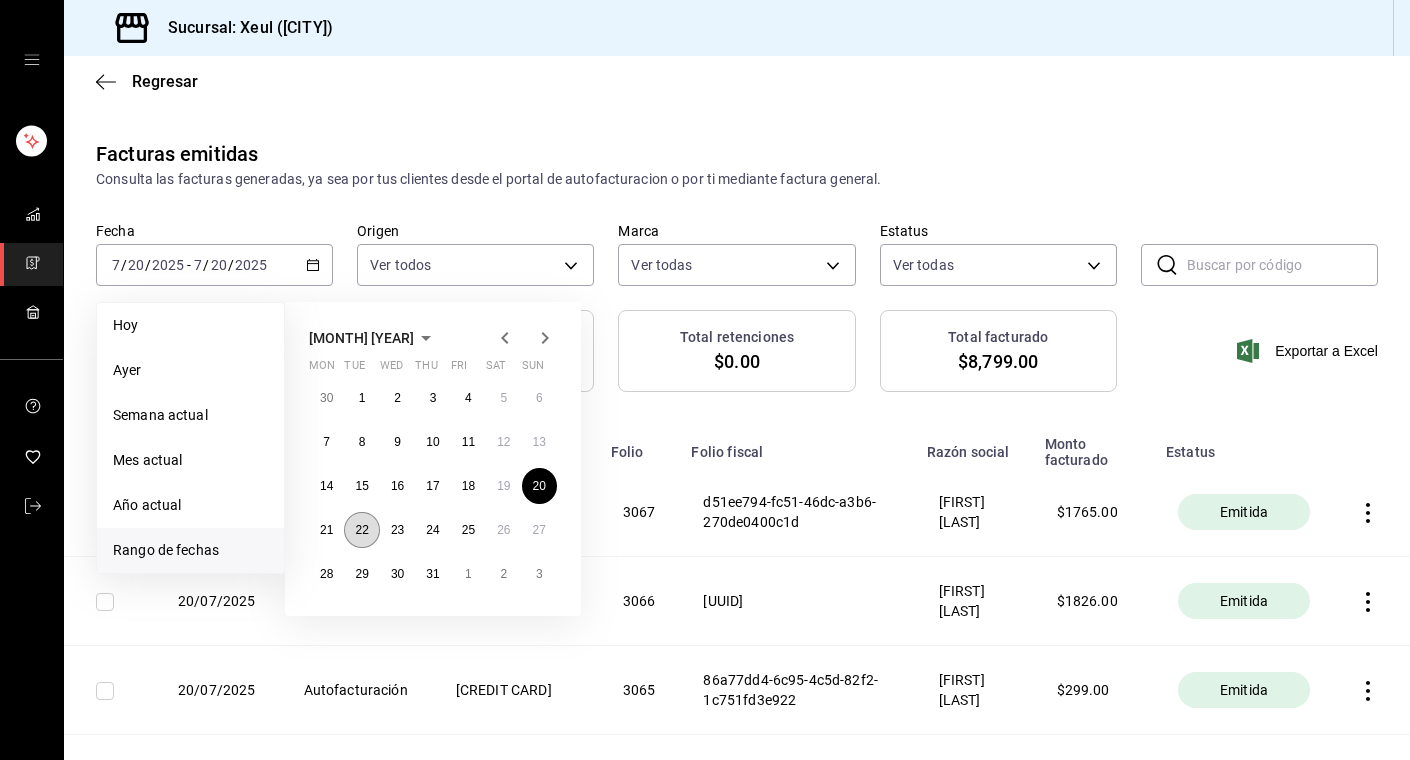 click on "22" at bounding box center (361, 530) 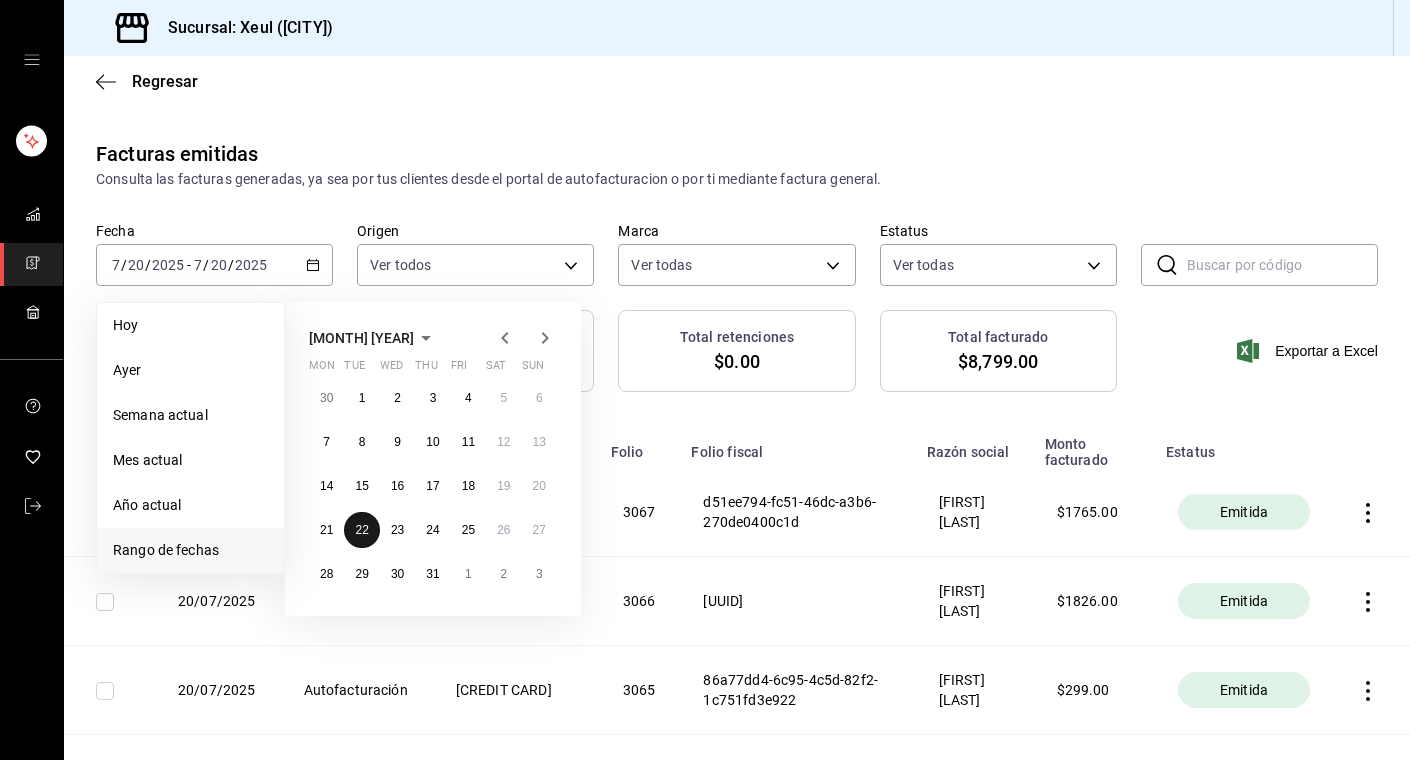 click on "22" at bounding box center (361, 530) 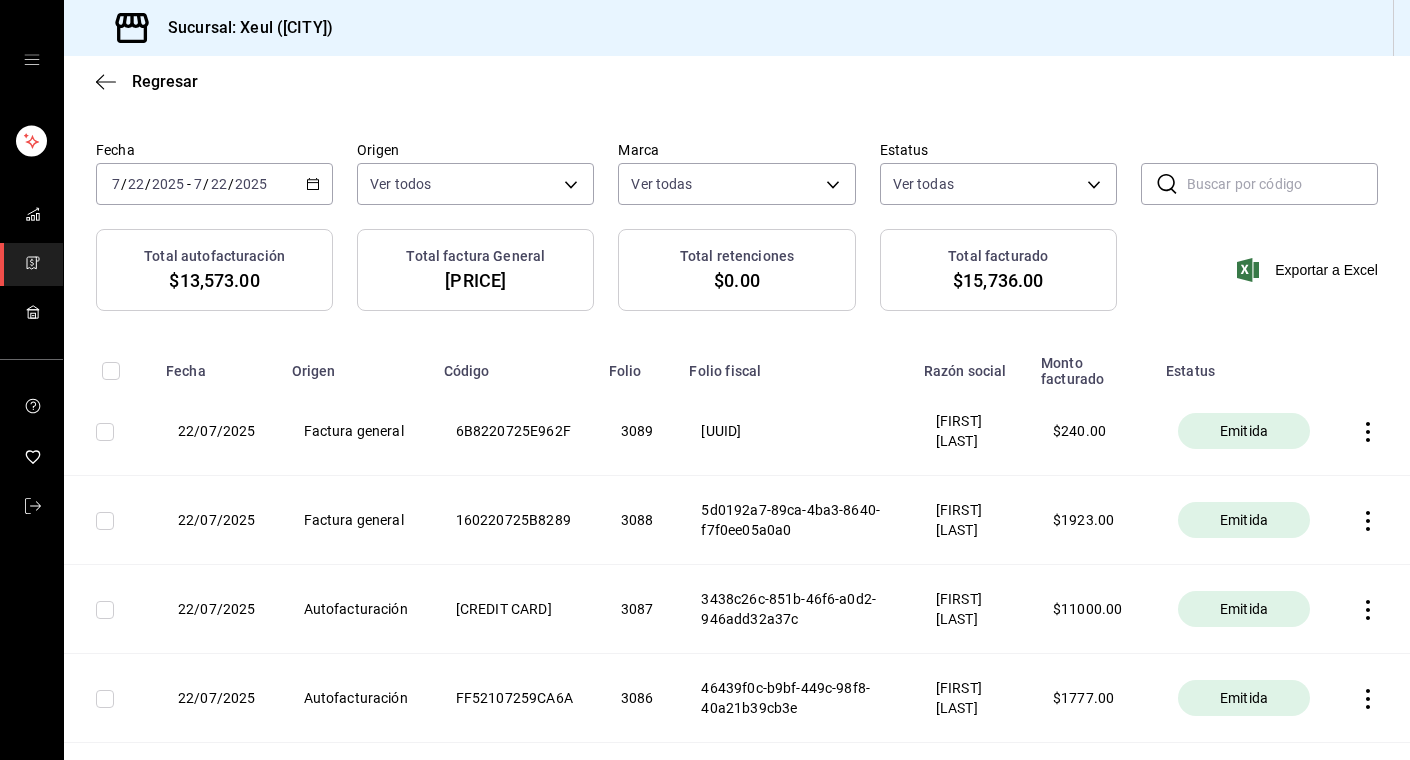scroll, scrollTop: 0, scrollLeft: 0, axis: both 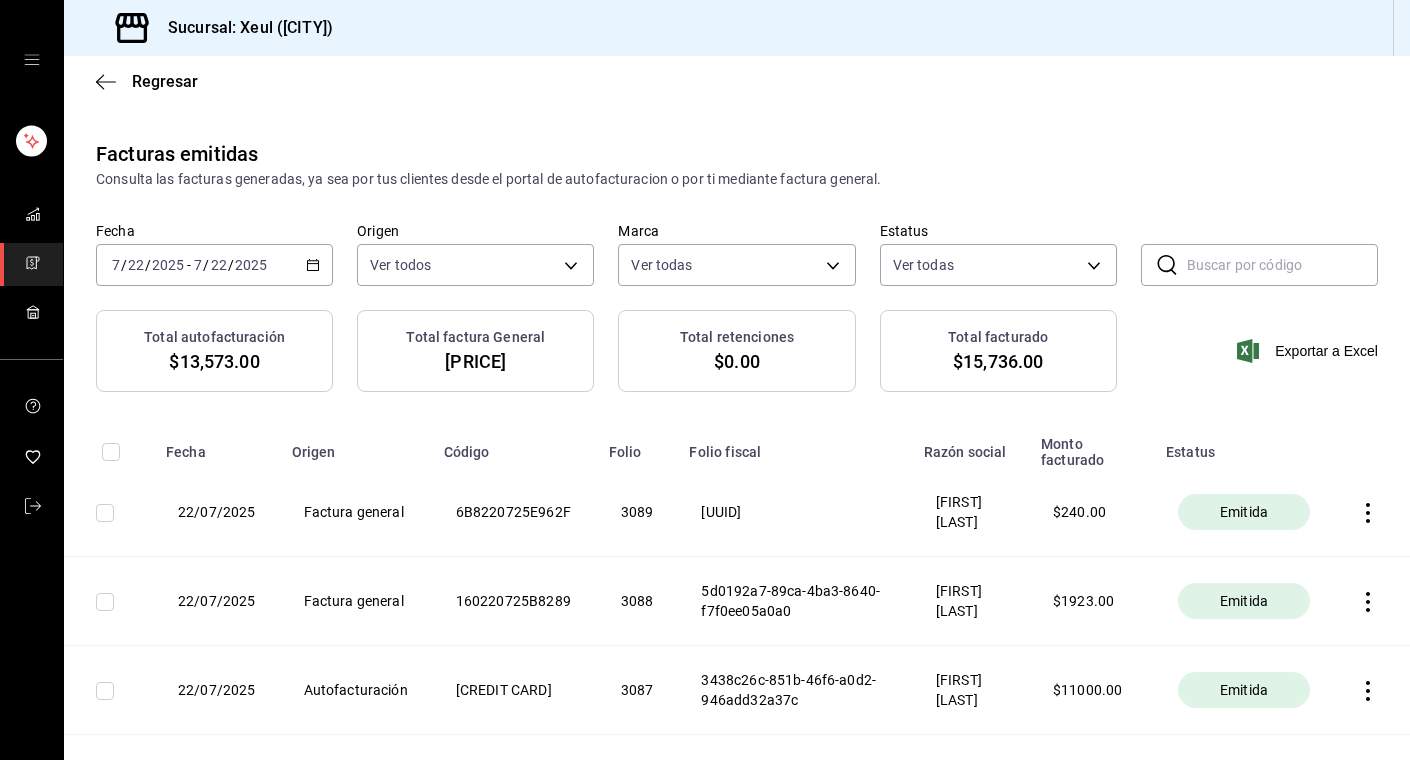 click 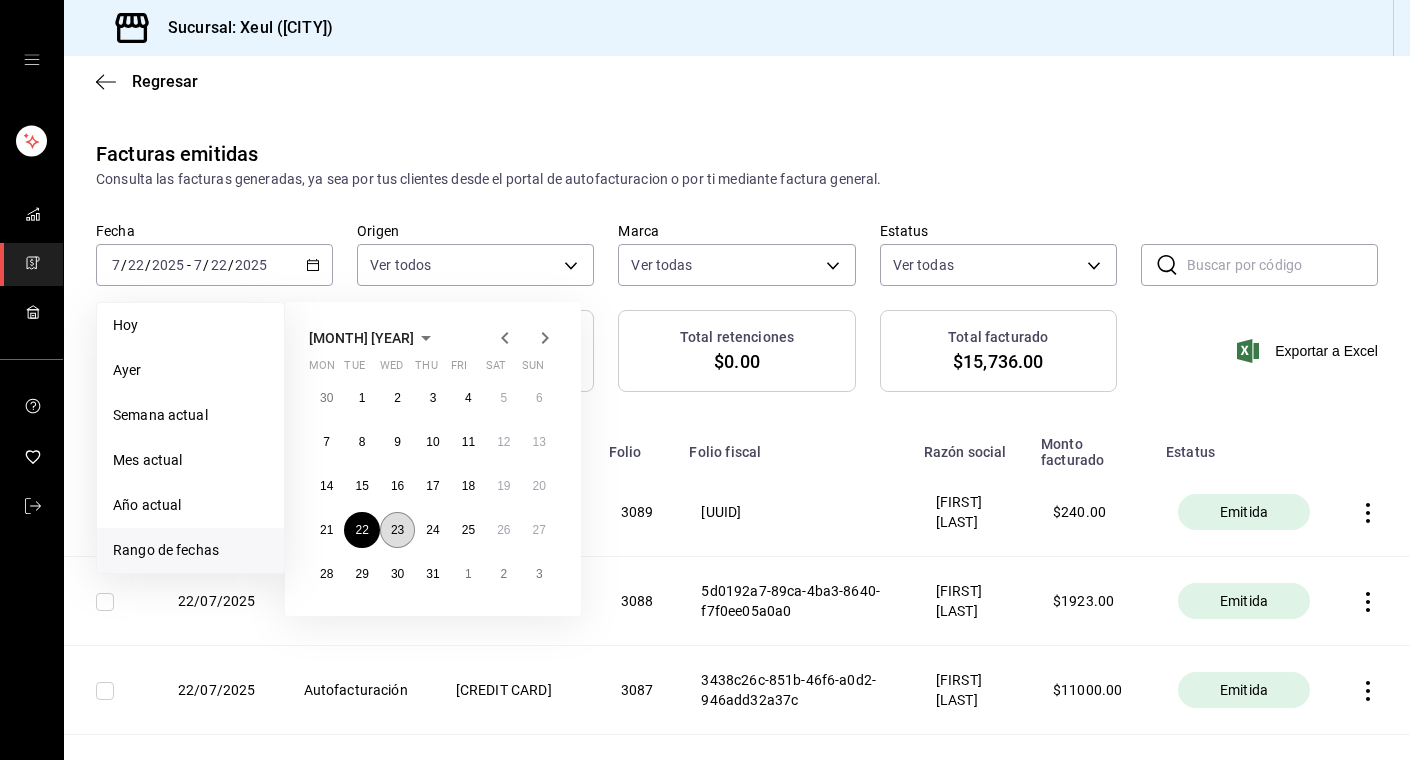 click on "23" at bounding box center [397, 530] 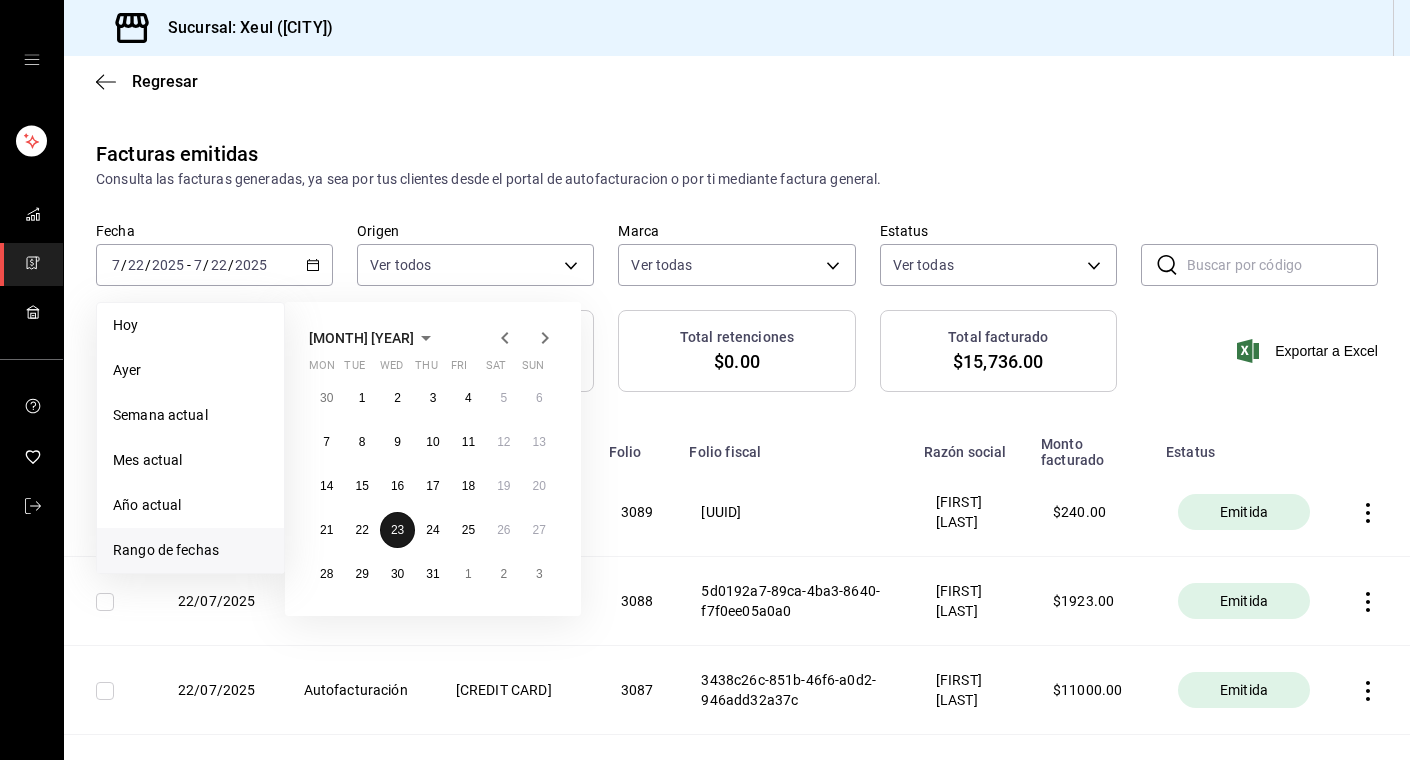 click on "23" at bounding box center [397, 530] 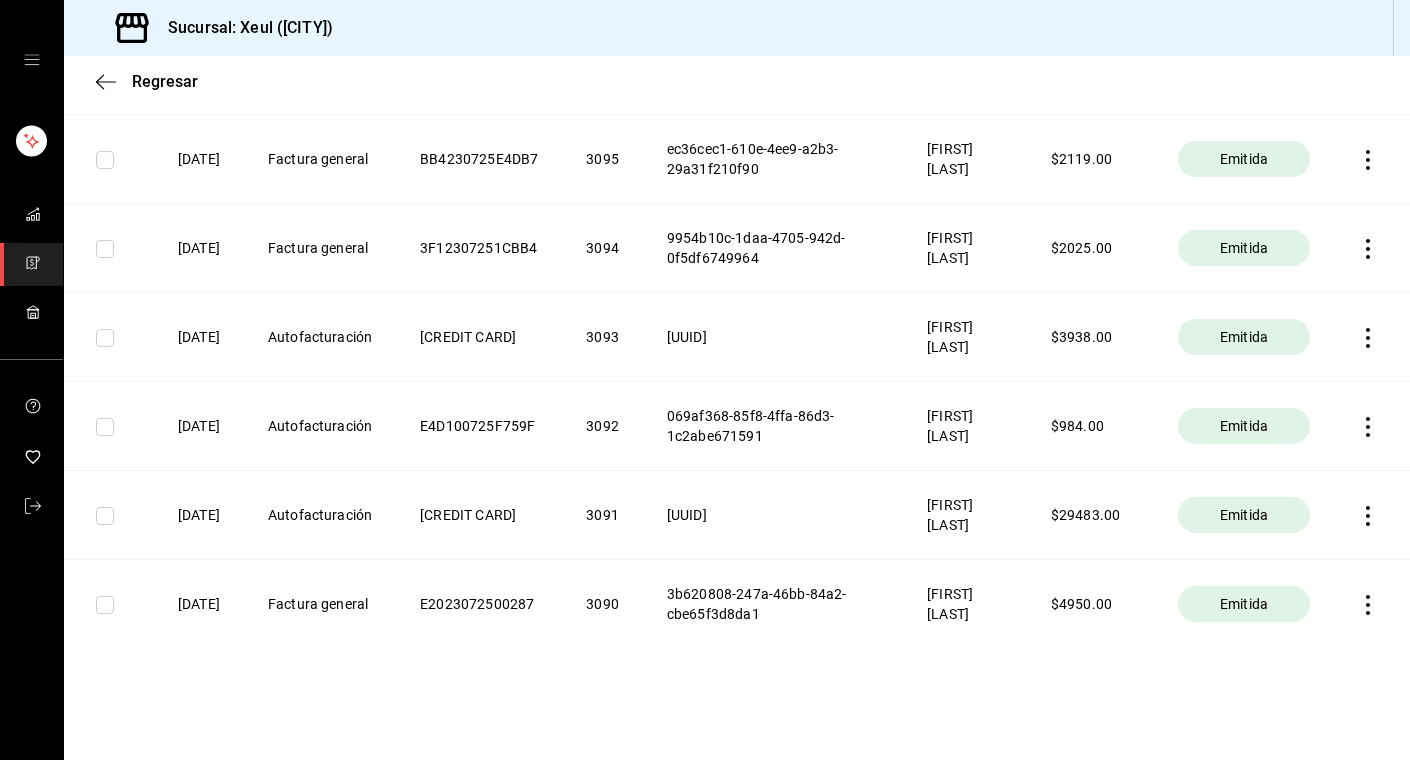 scroll, scrollTop: 0, scrollLeft: 0, axis: both 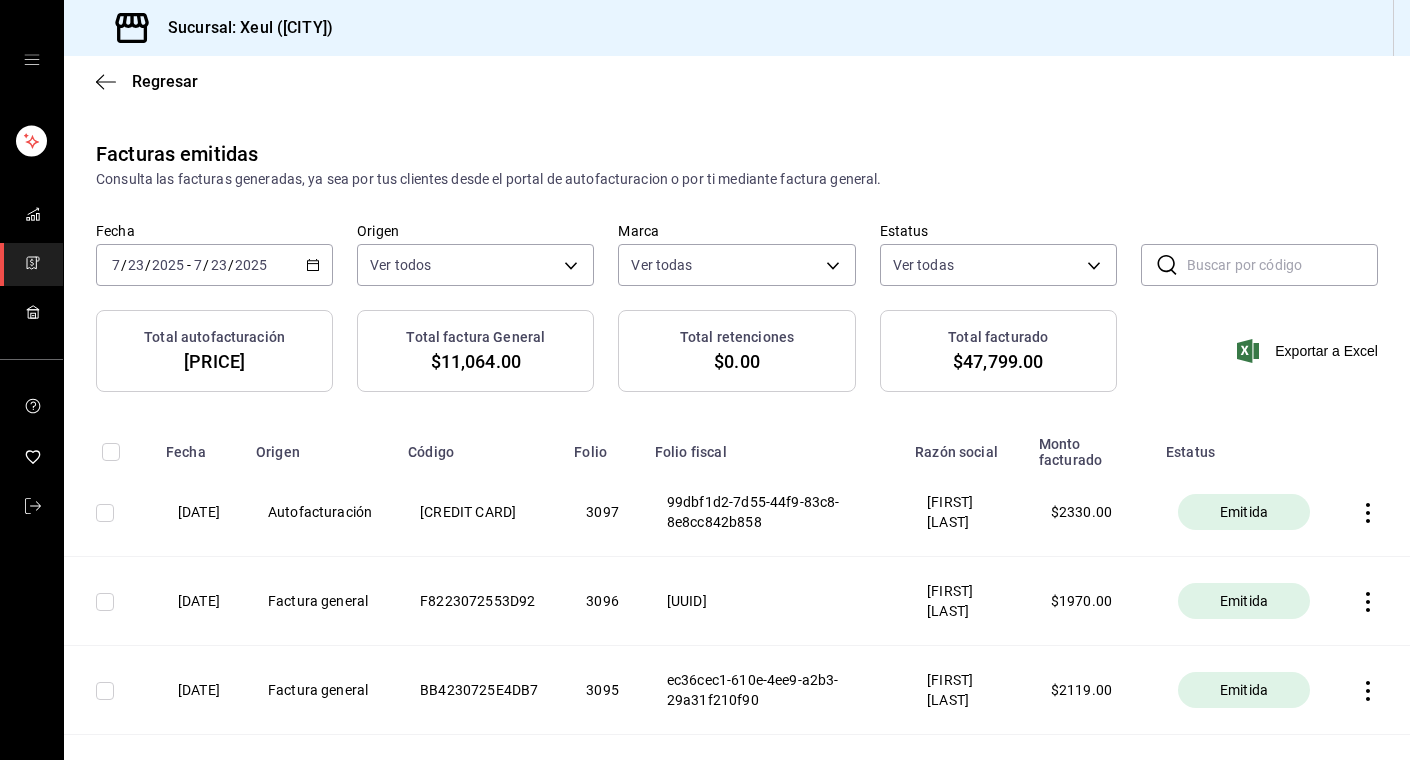 click 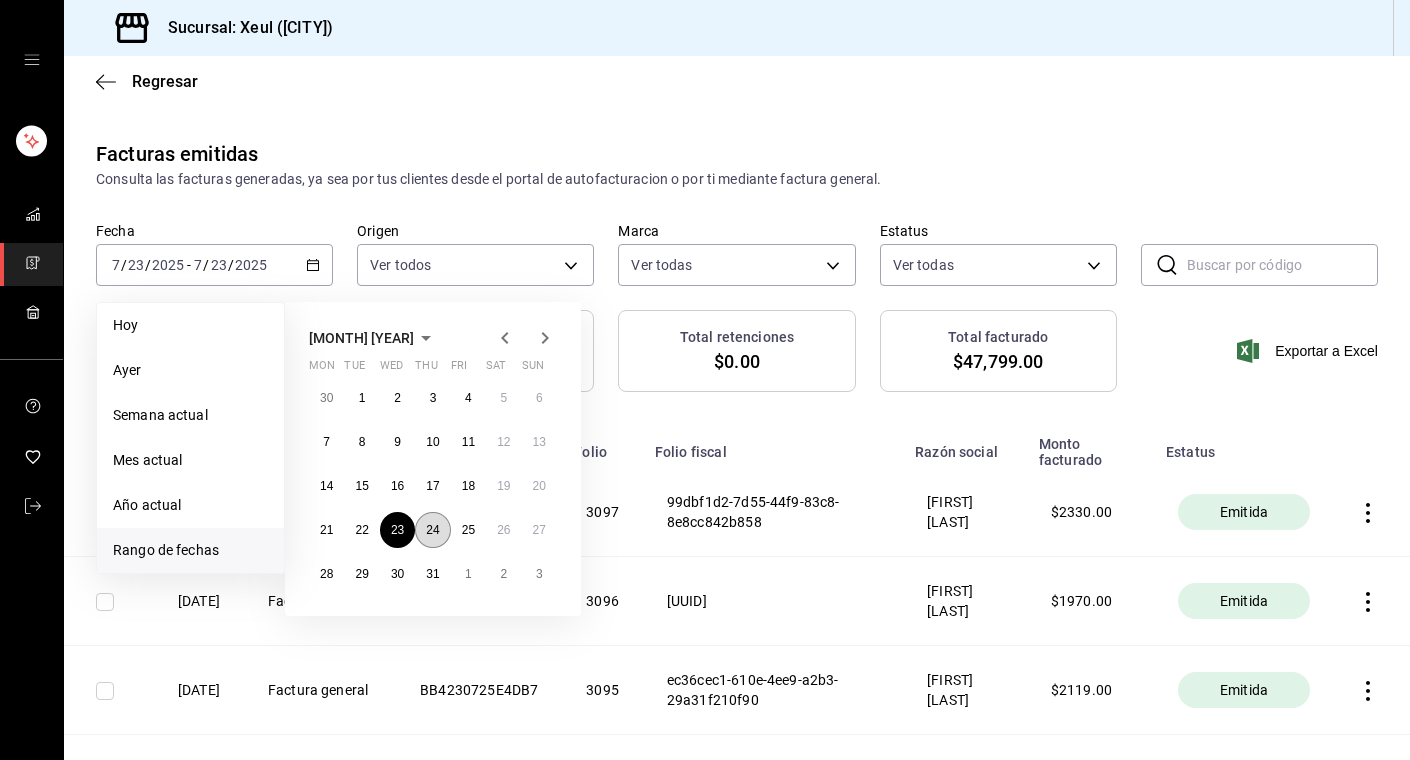 click on "24" at bounding box center (432, 530) 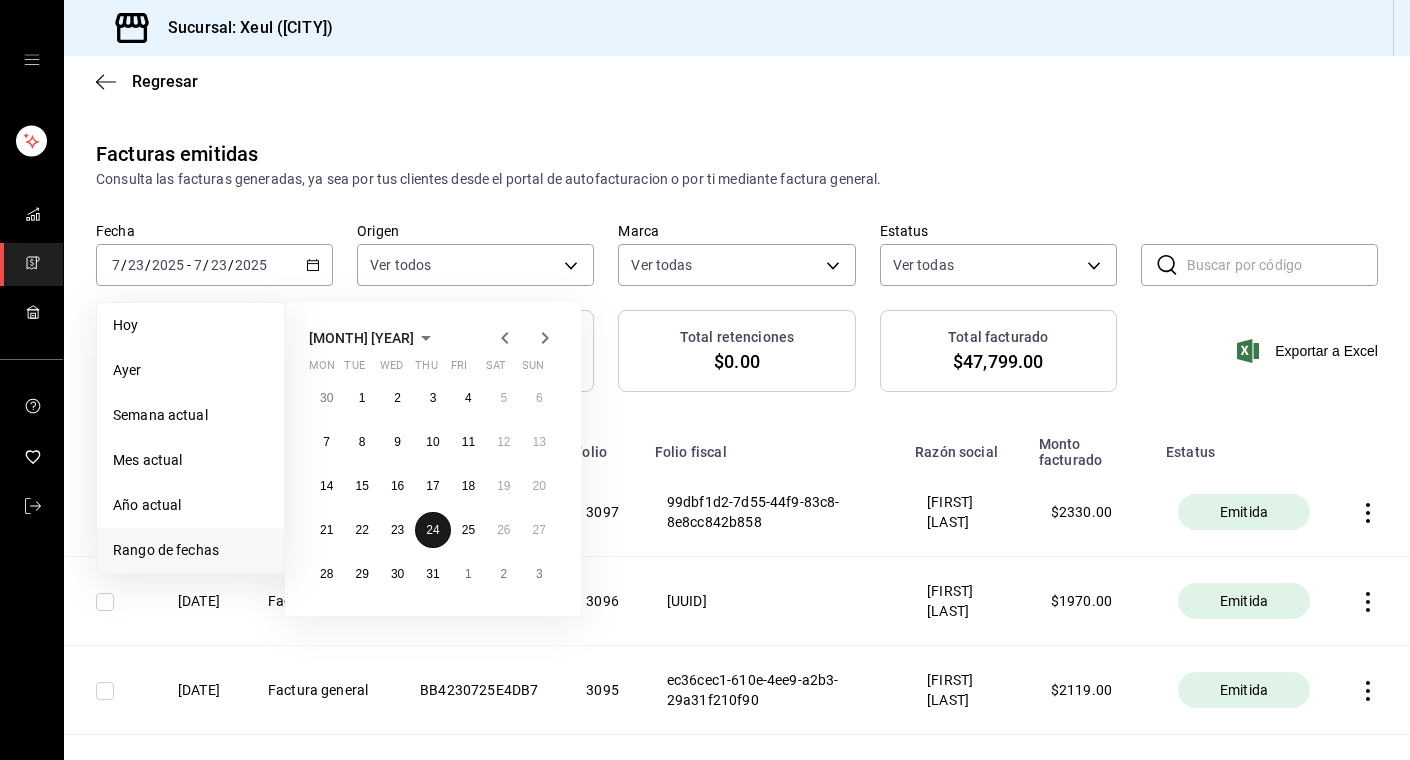 click on "24" at bounding box center (432, 530) 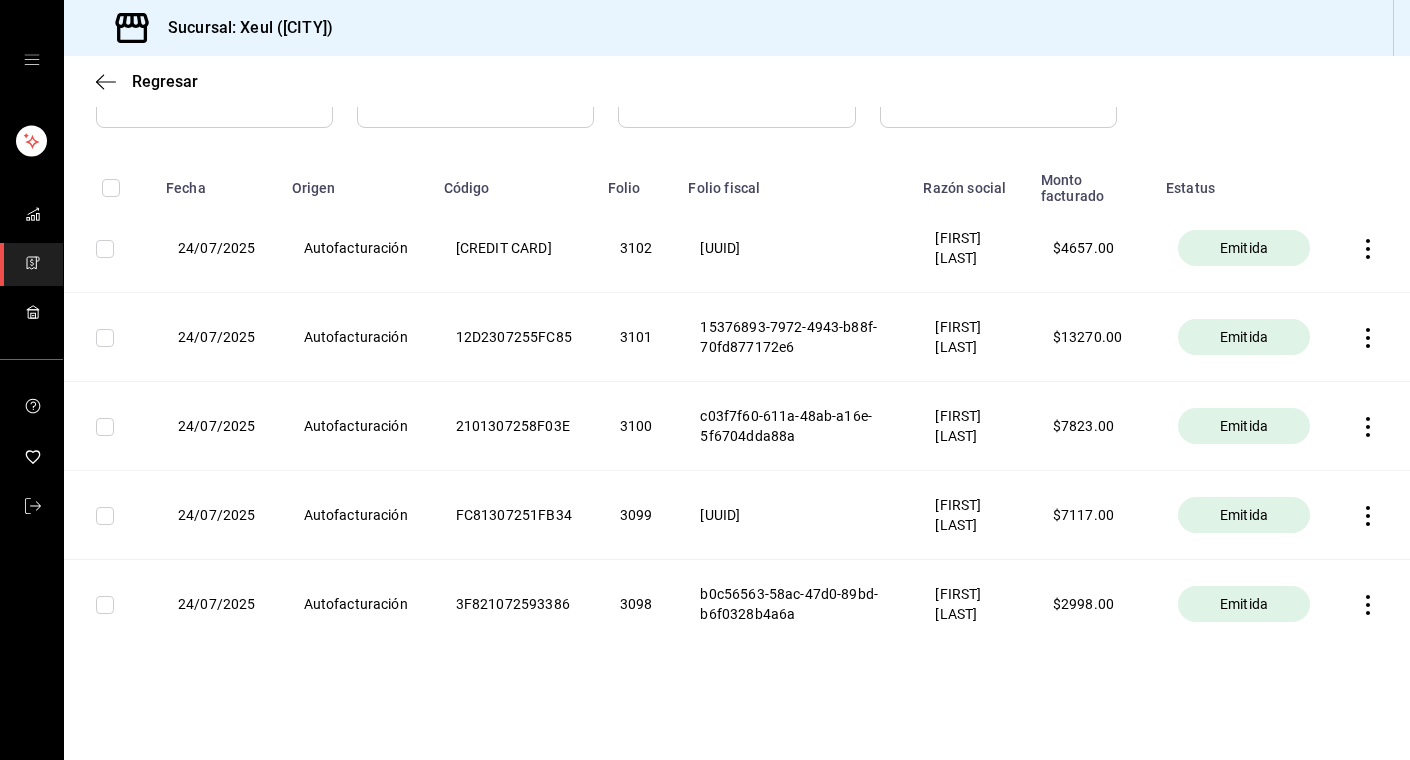 scroll, scrollTop: 0, scrollLeft: 0, axis: both 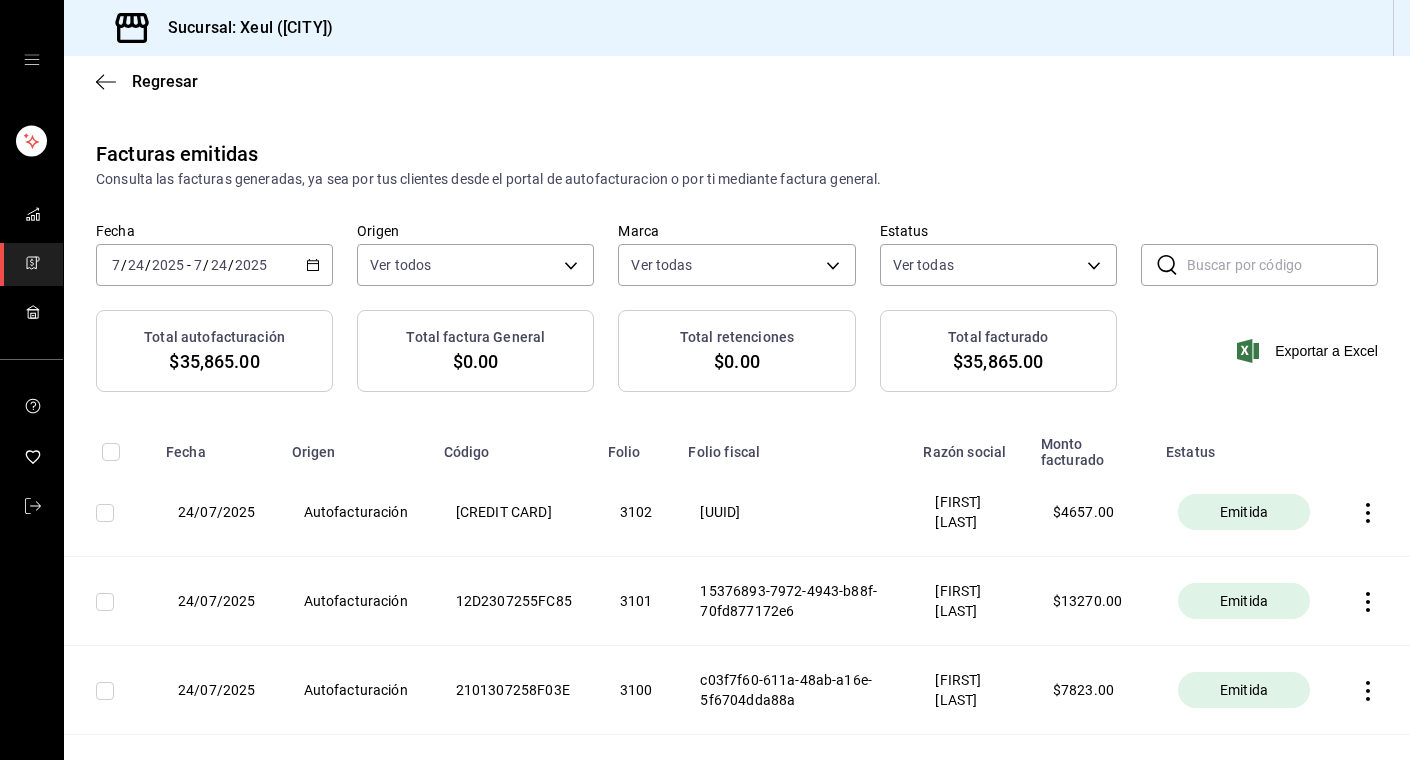 click 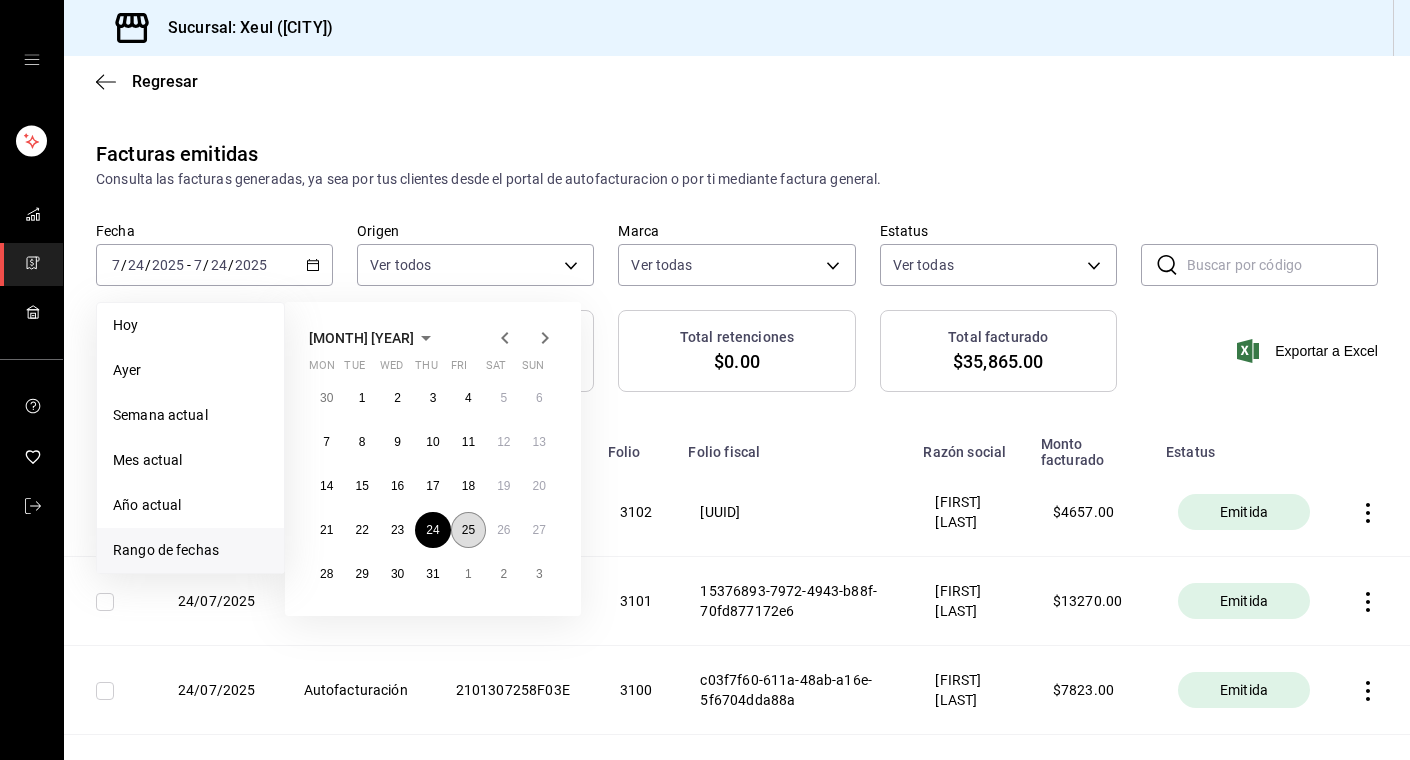 click on "25" at bounding box center (468, 530) 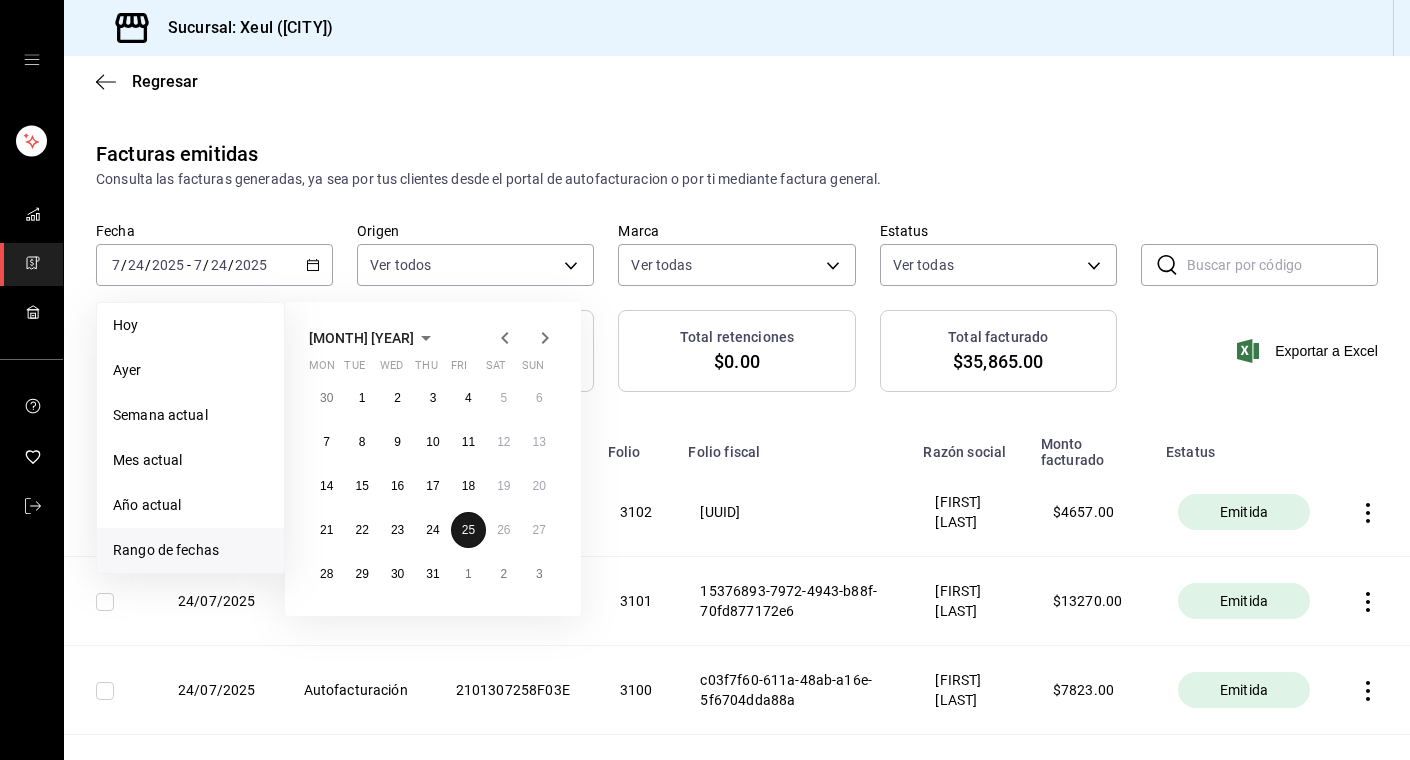 click on "25" at bounding box center (468, 530) 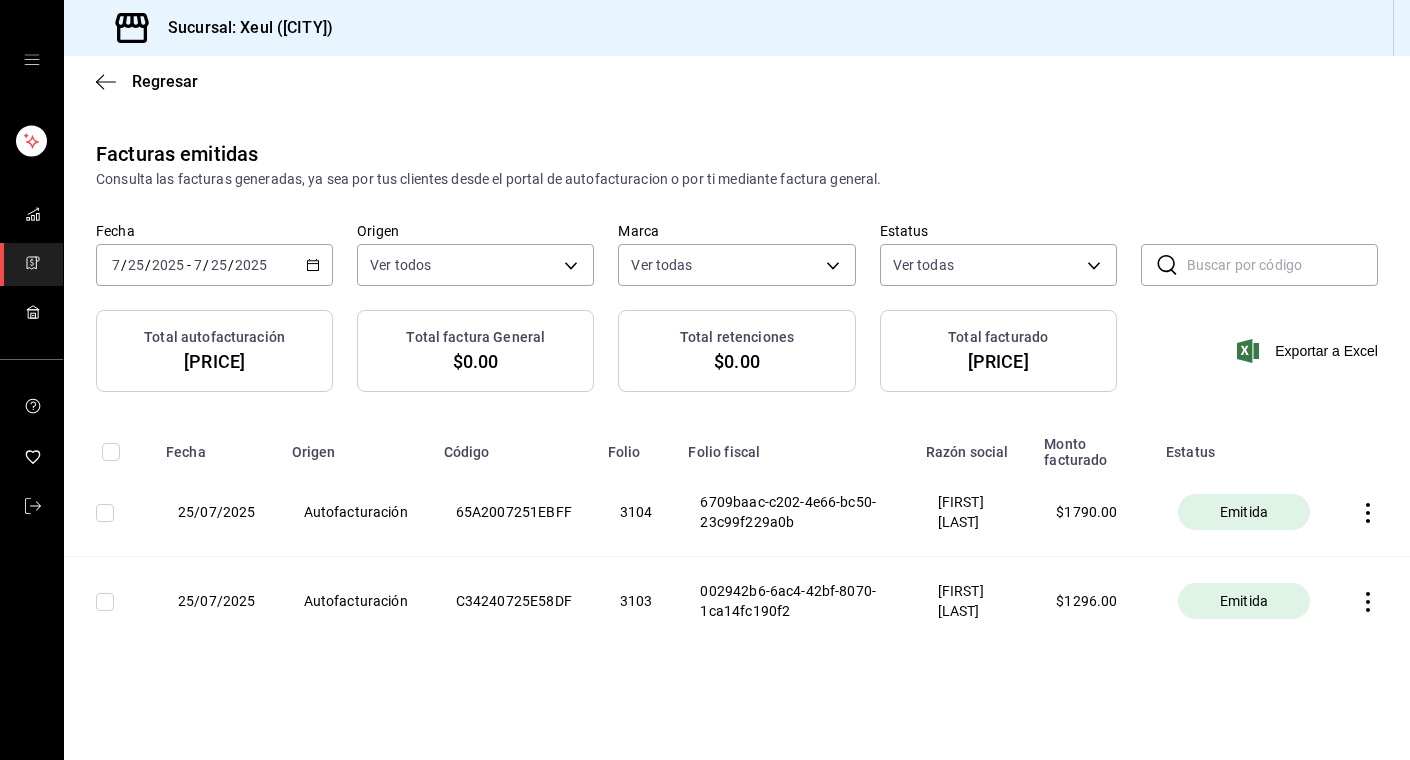 click 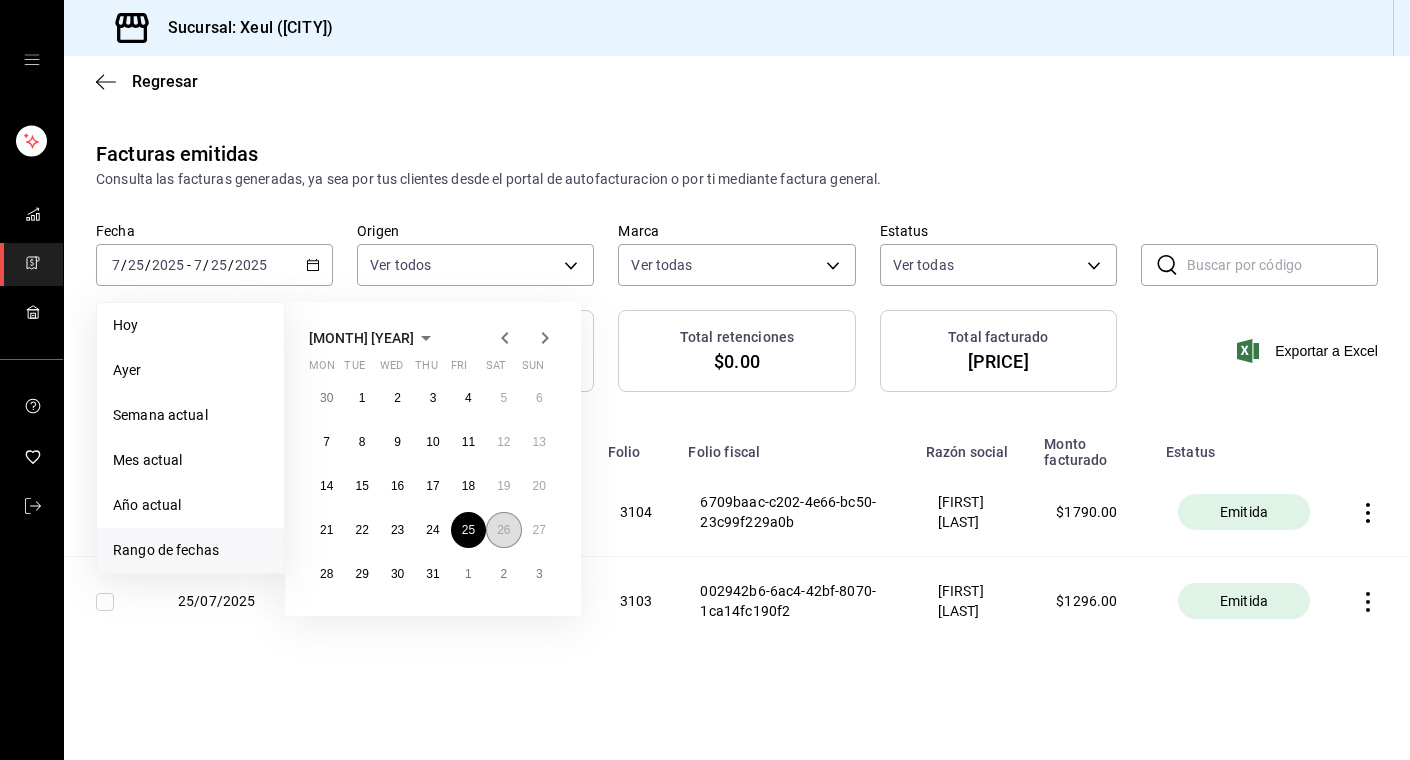 click on "26" at bounding box center (503, 530) 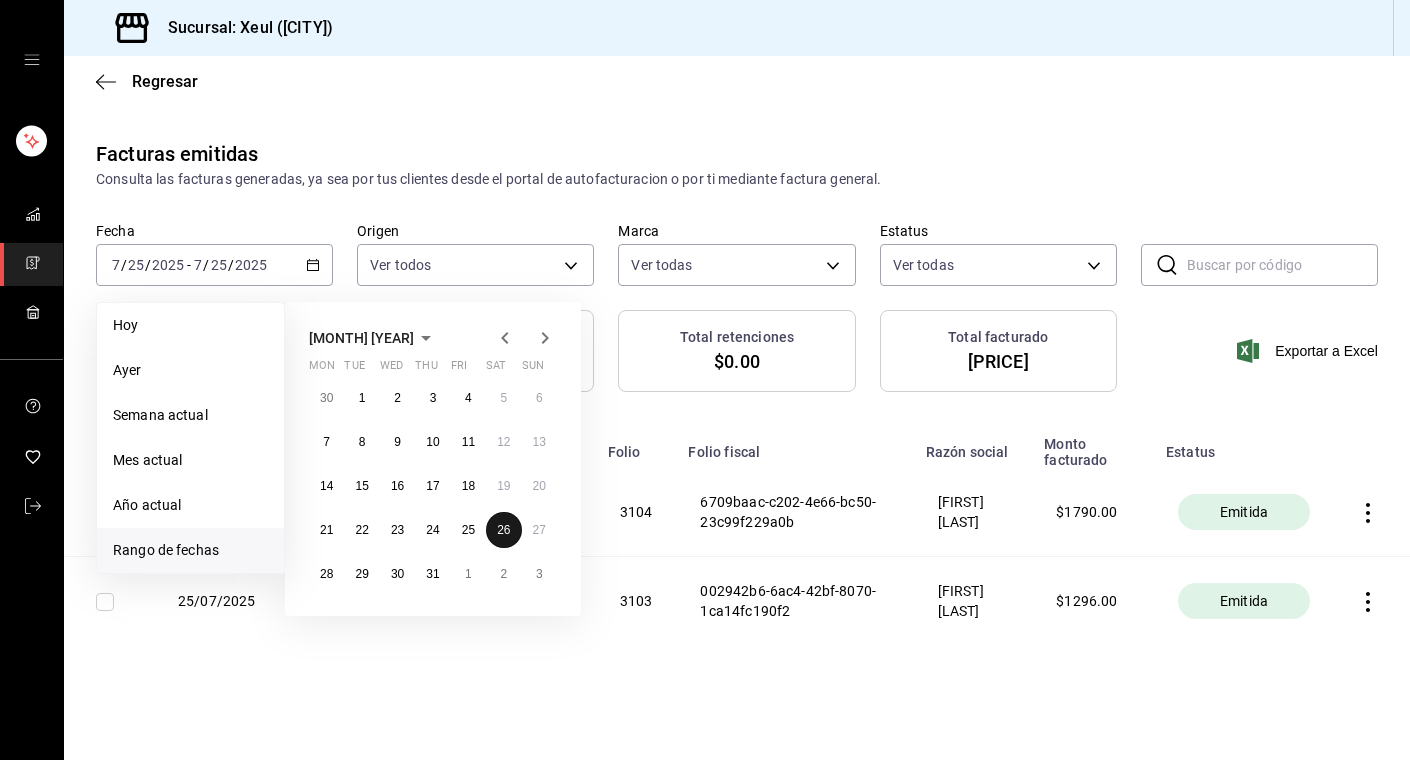 click on "26" at bounding box center (503, 530) 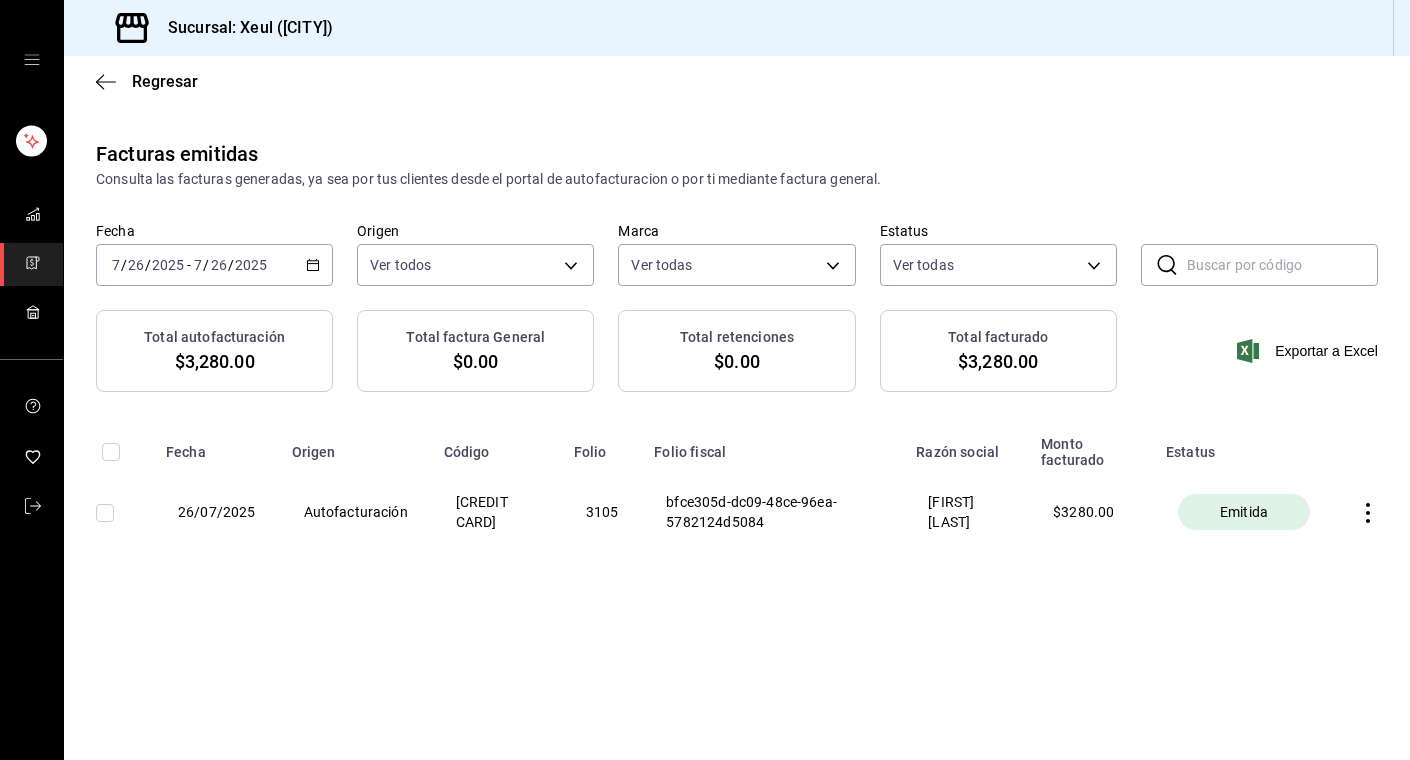 click 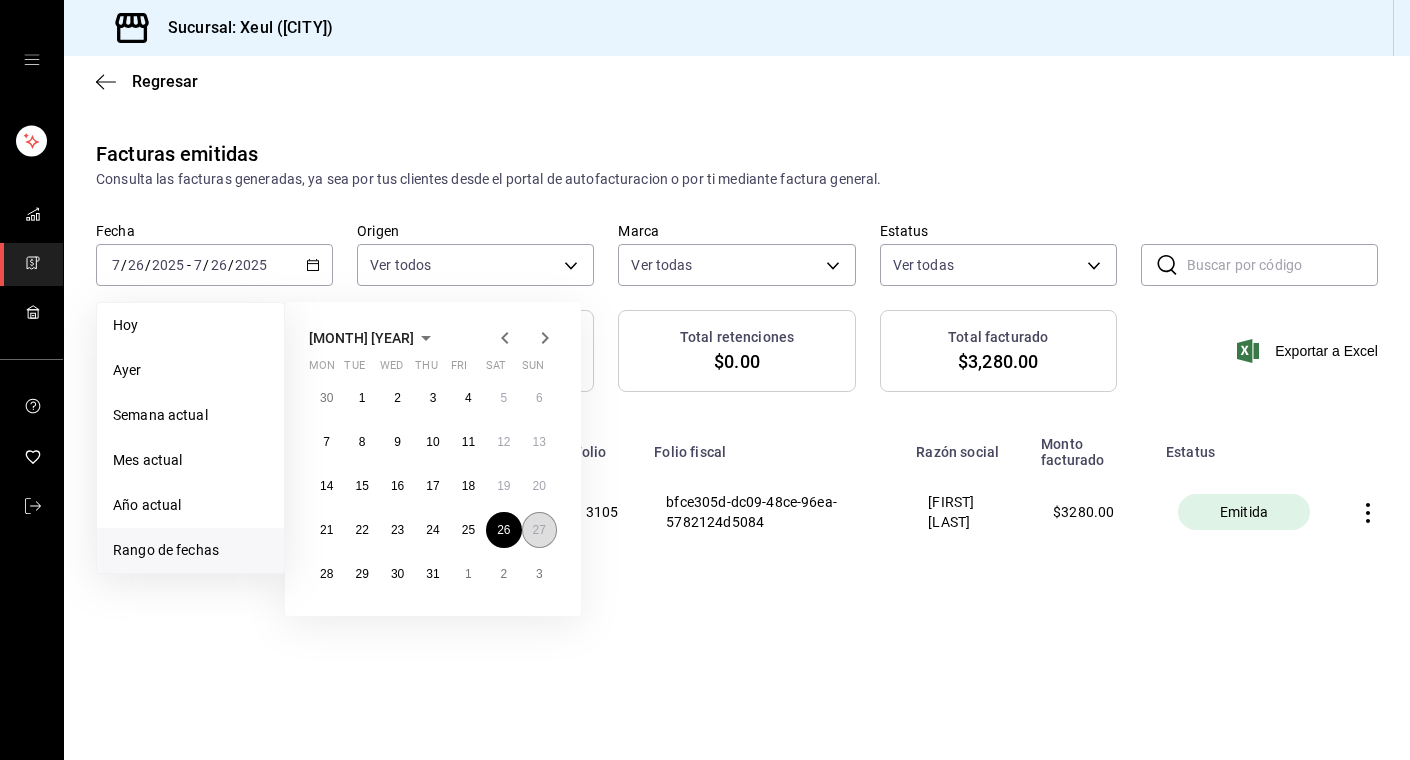 click on "27" at bounding box center (539, 530) 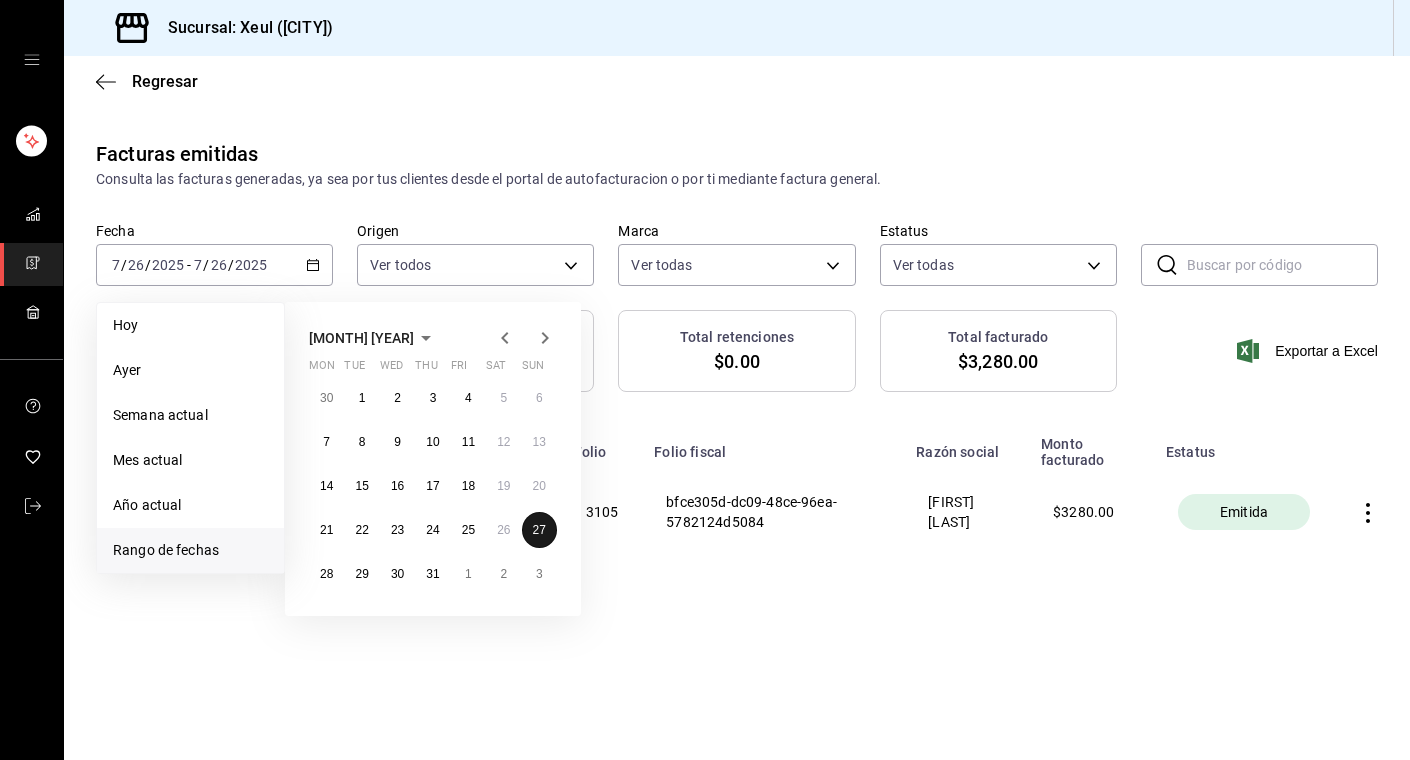 click on "27" at bounding box center [539, 530] 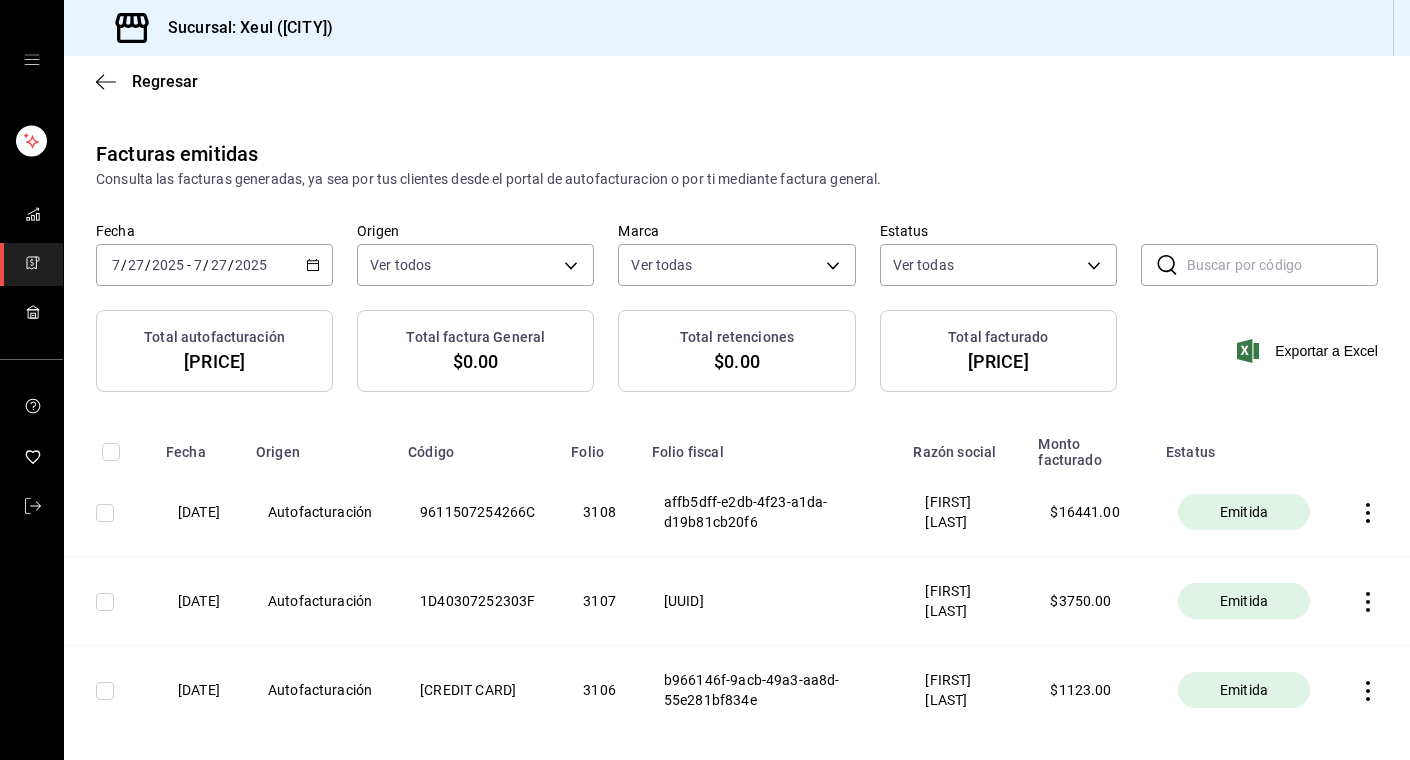 scroll, scrollTop: 87, scrollLeft: 0, axis: vertical 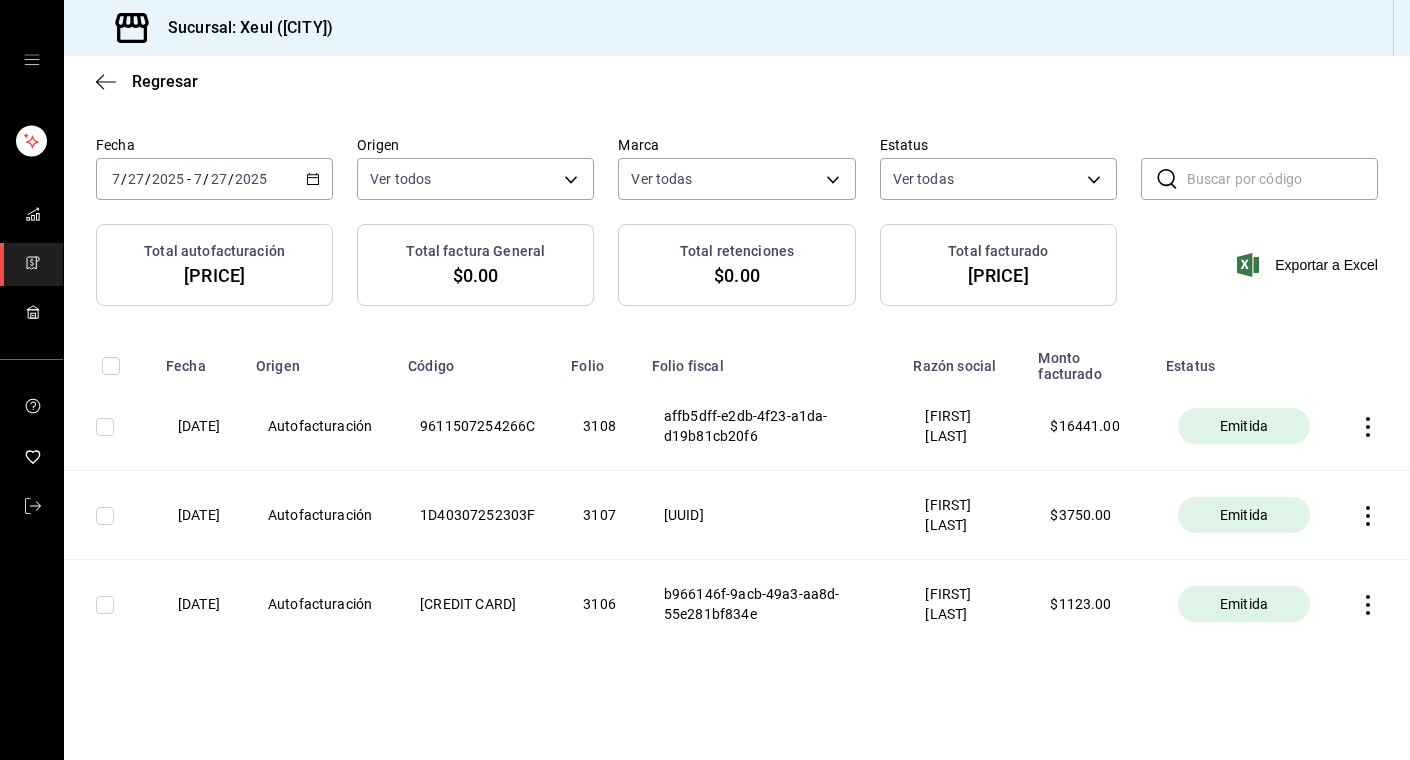 click 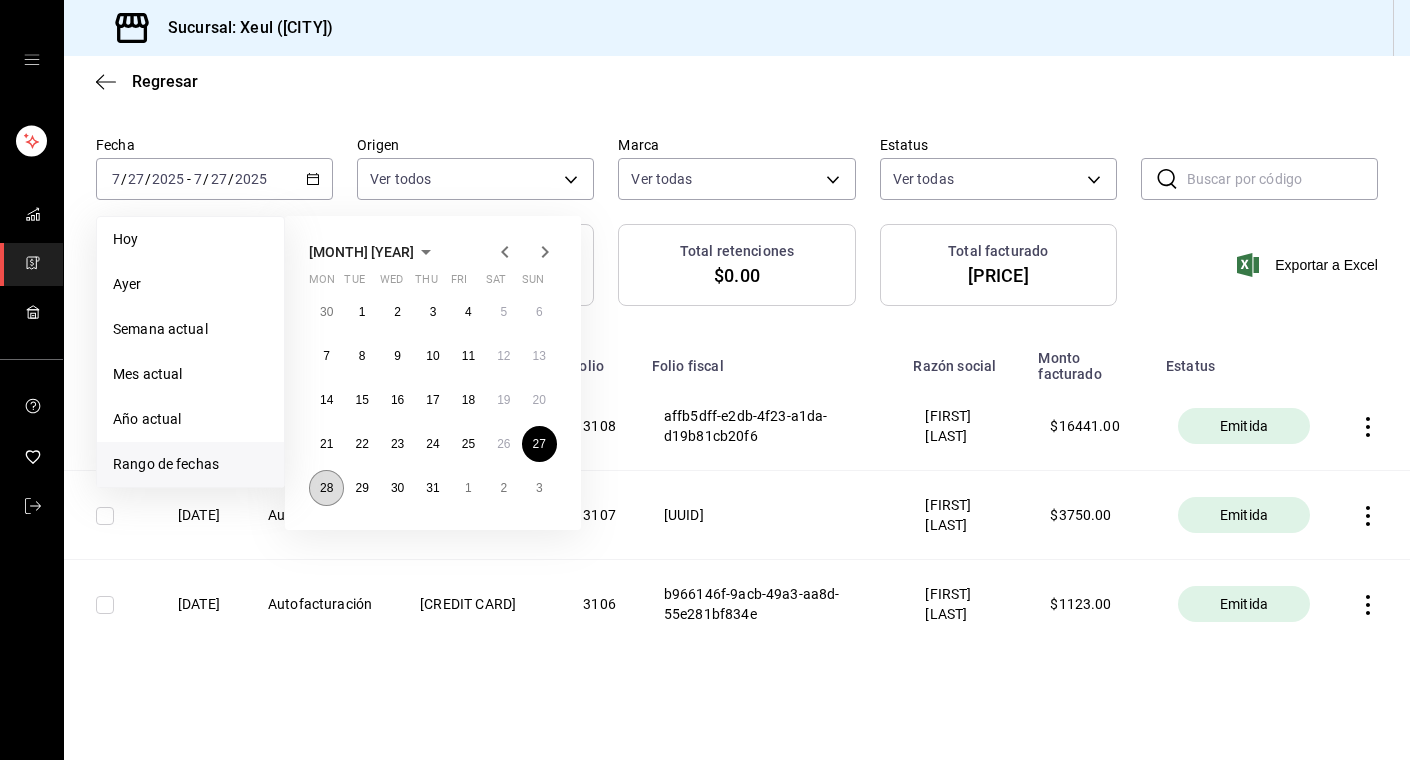 click on "28" at bounding box center [326, 488] 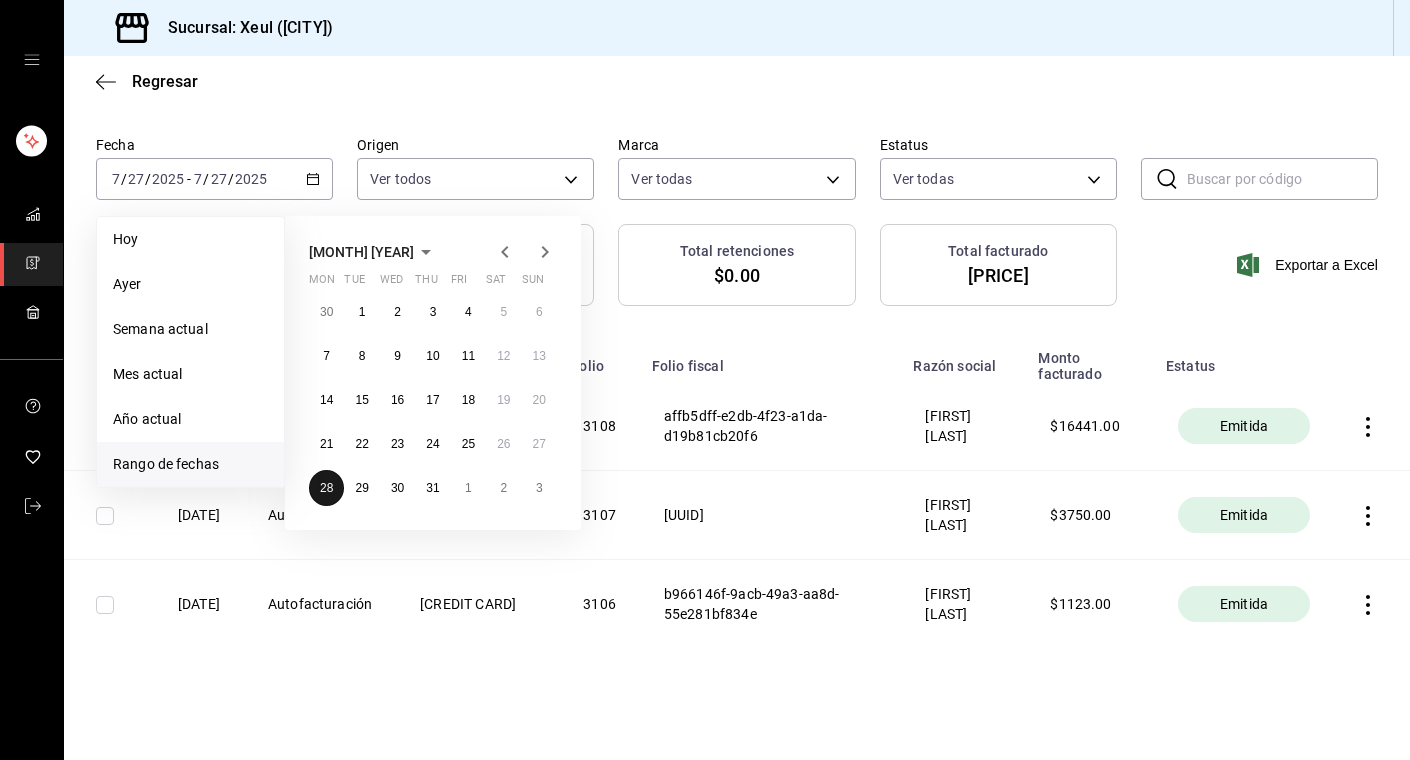 click on "28" at bounding box center [326, 488] 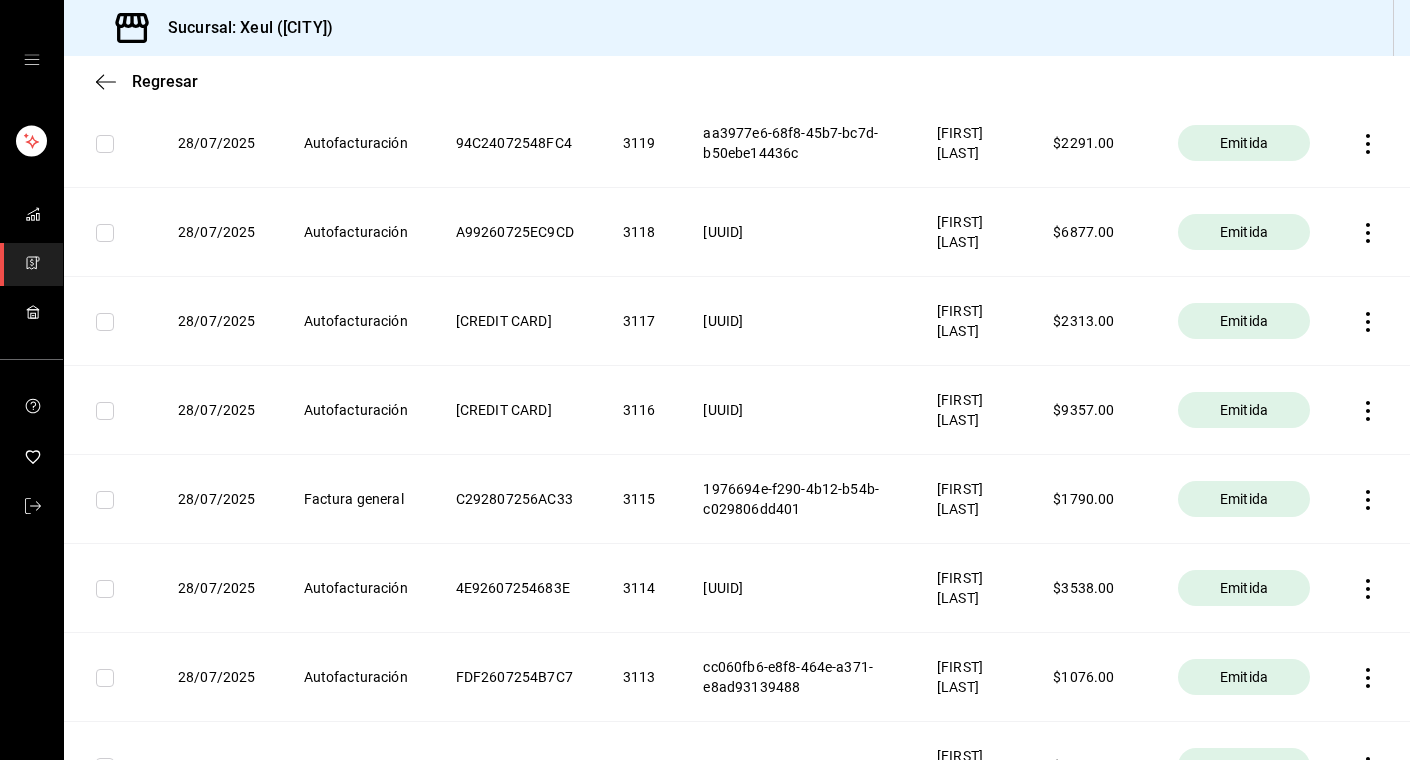 scroll, scrollTop: 0, scrollLeft: 0, axis: both 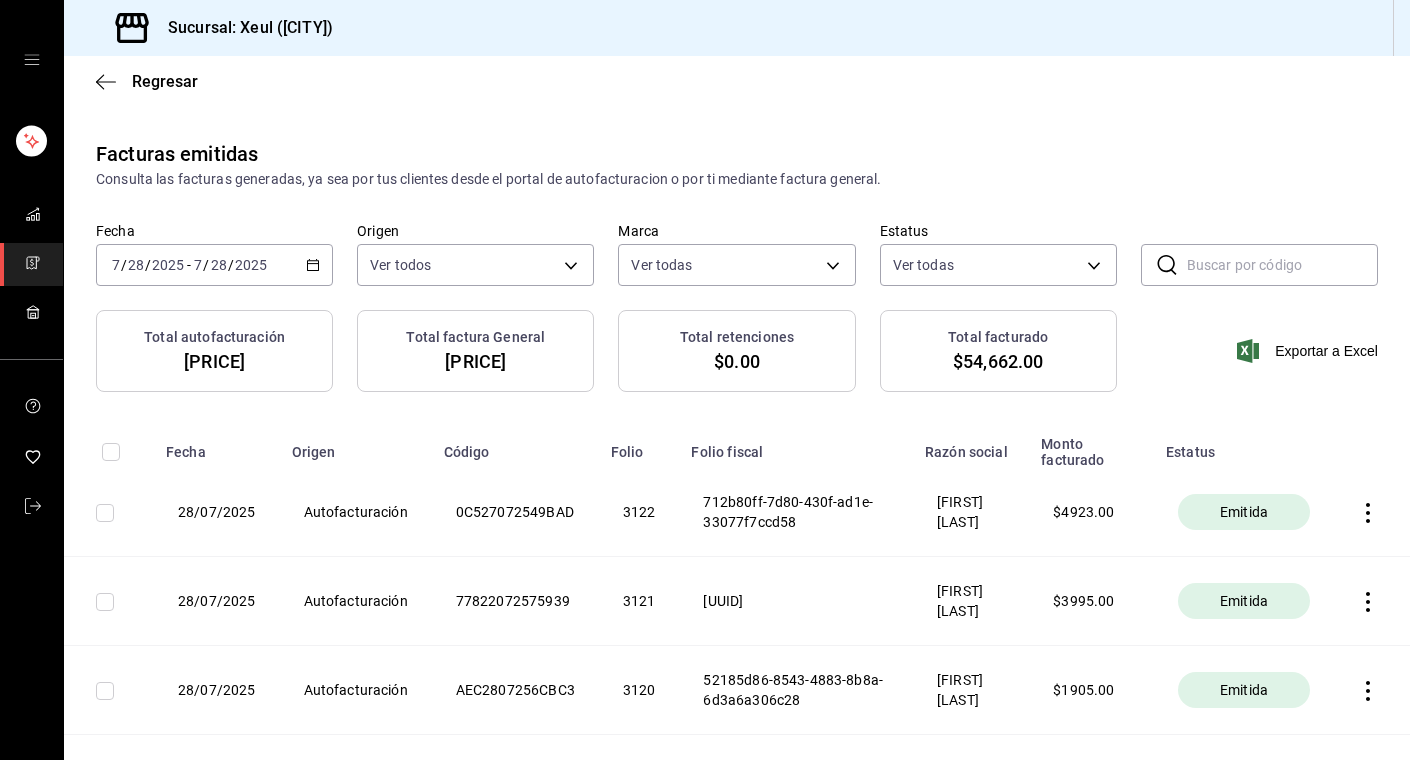 click 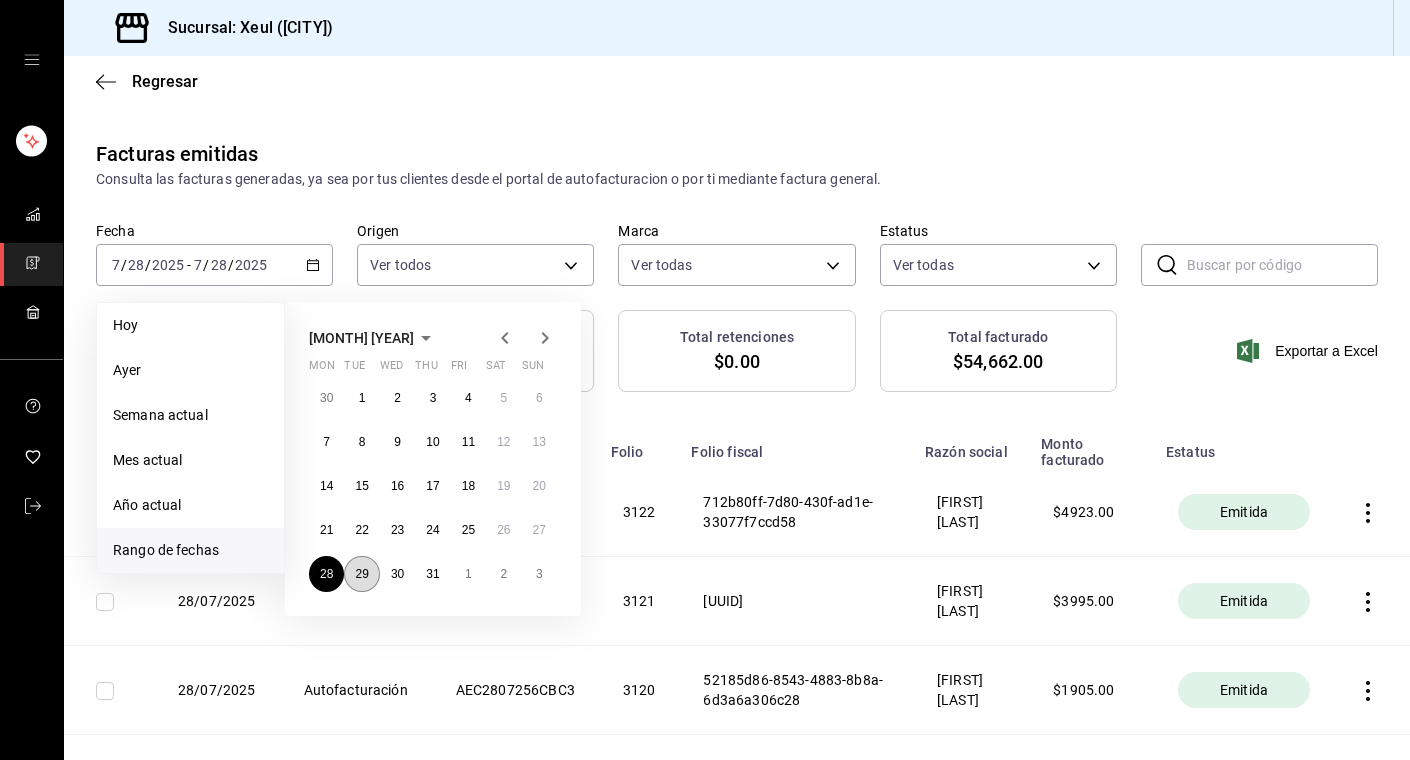 click on "29" at bounding box center [361, 574] 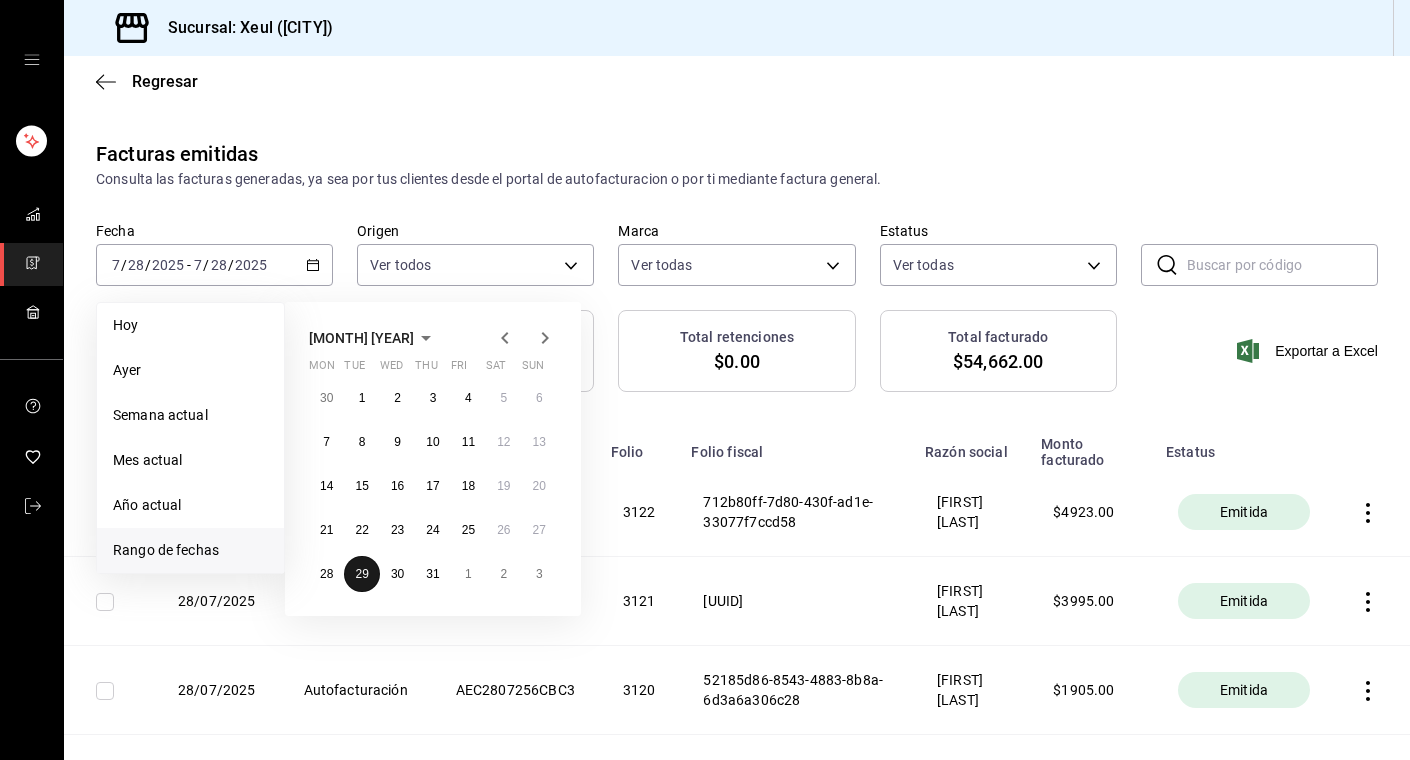 click on "29" at bounding box center (361, 574) 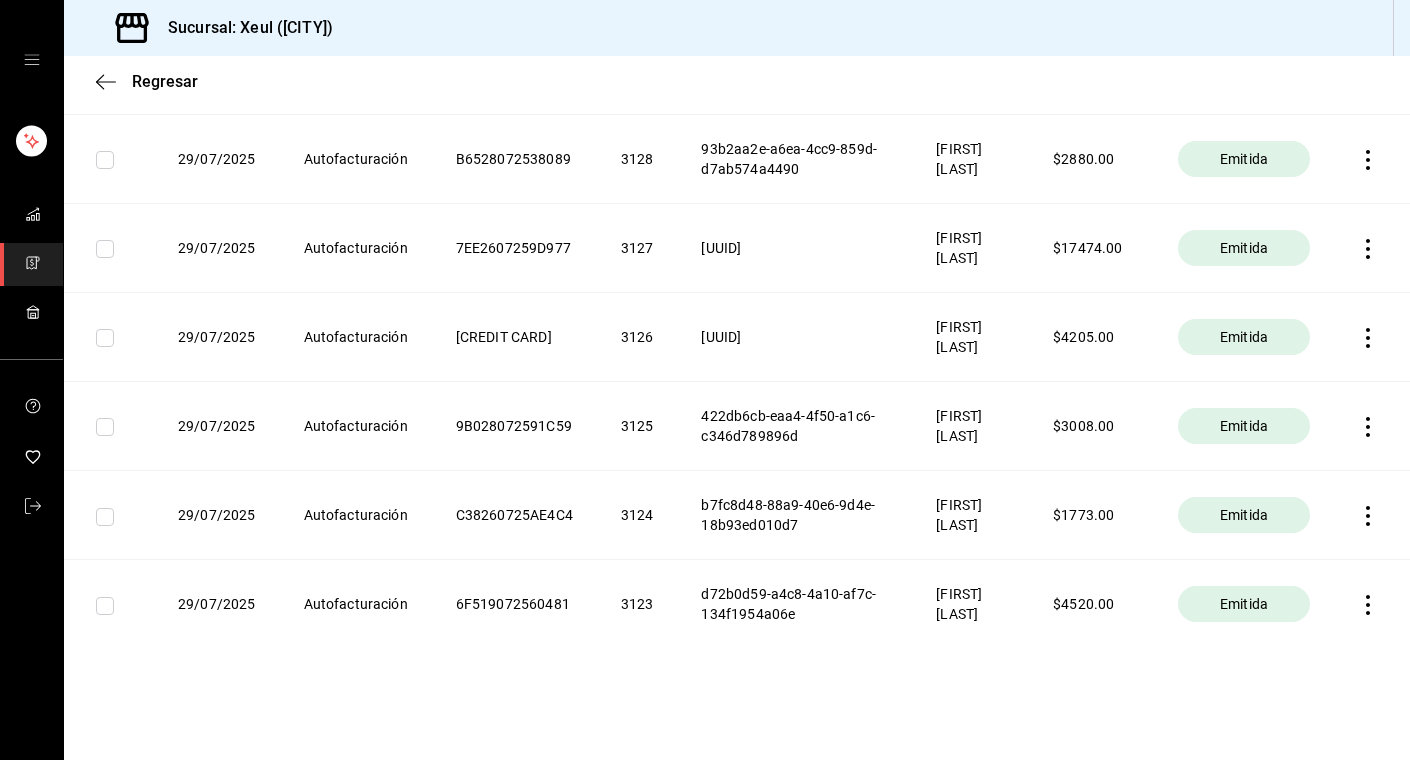 scroll, scrollTop: 0, scrollLeft: 0, axis: both 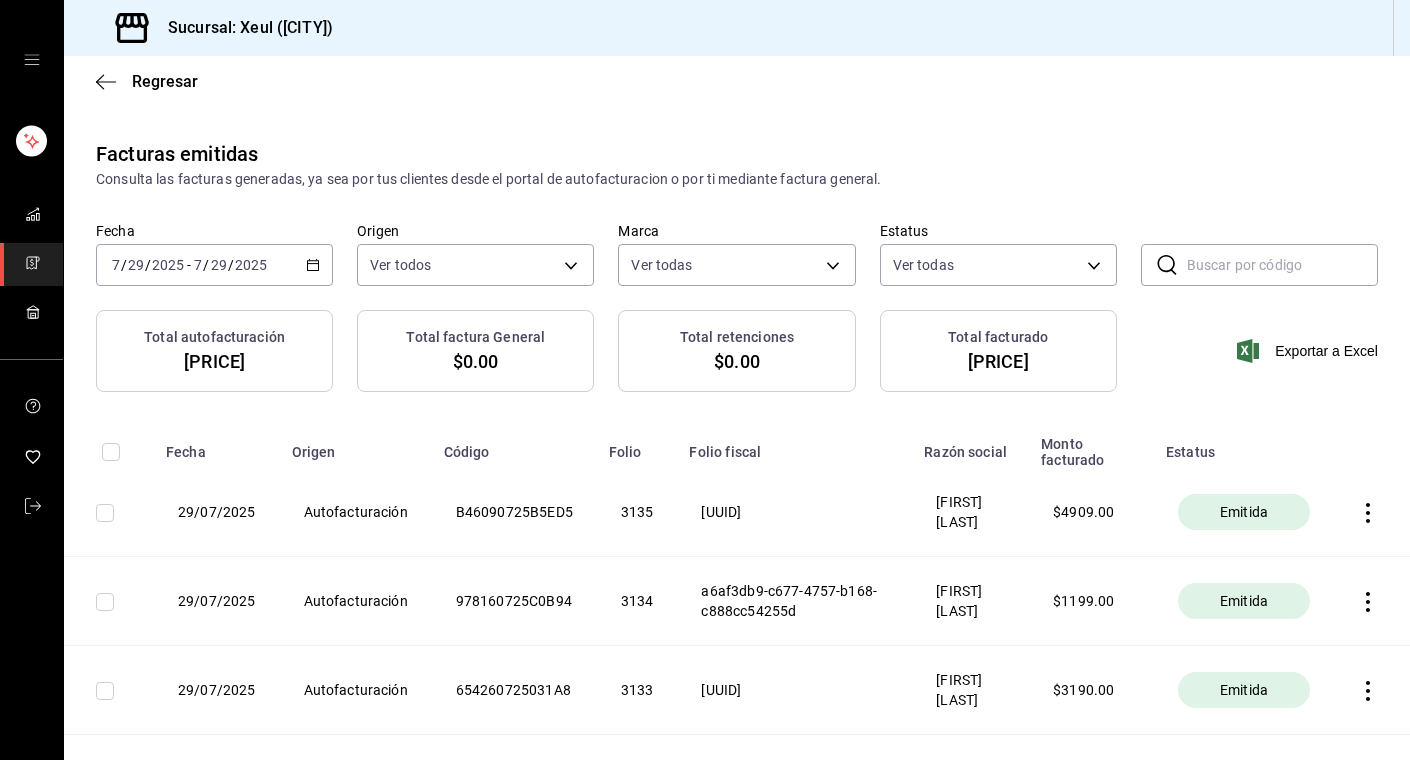click 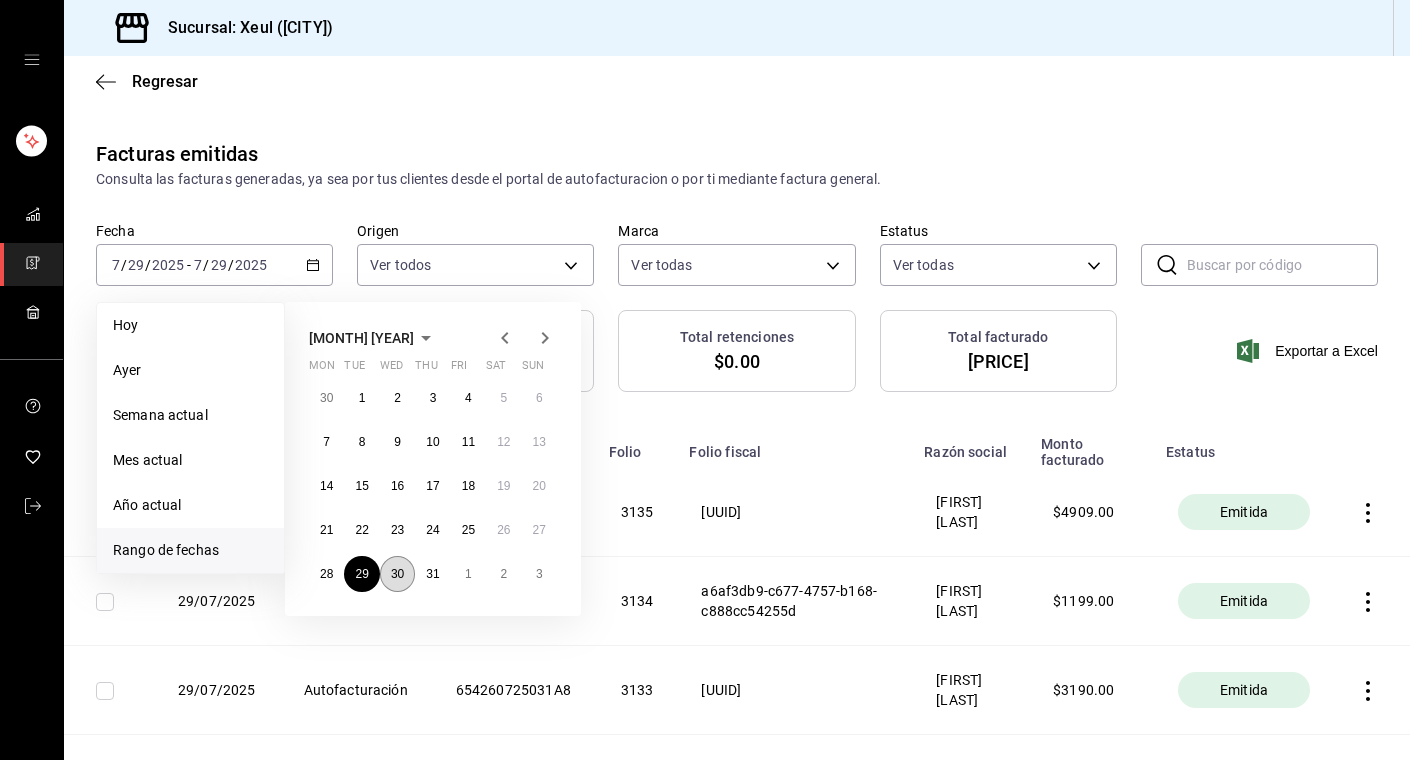click on "30" at bounding box center (397, 574) 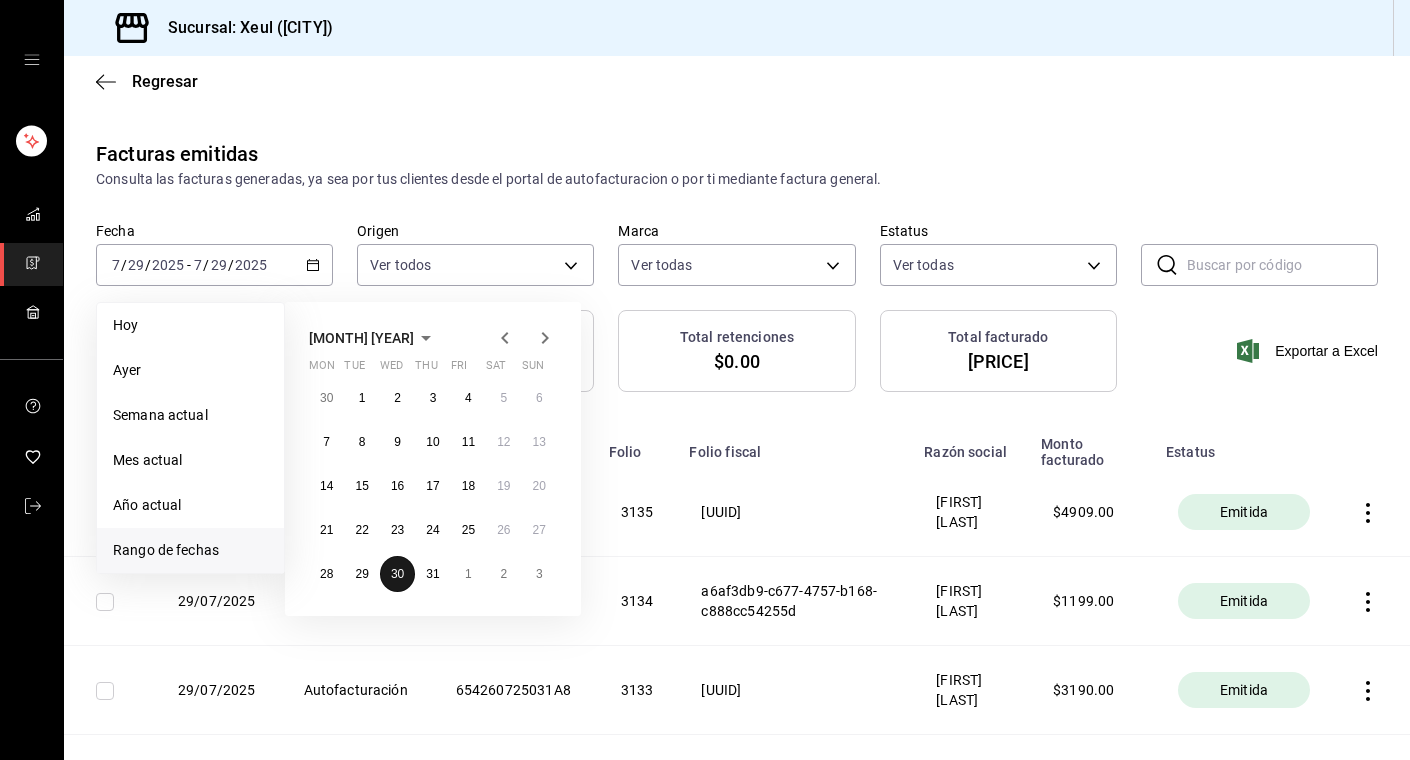 click on "30" at bounding box center (397, 574) 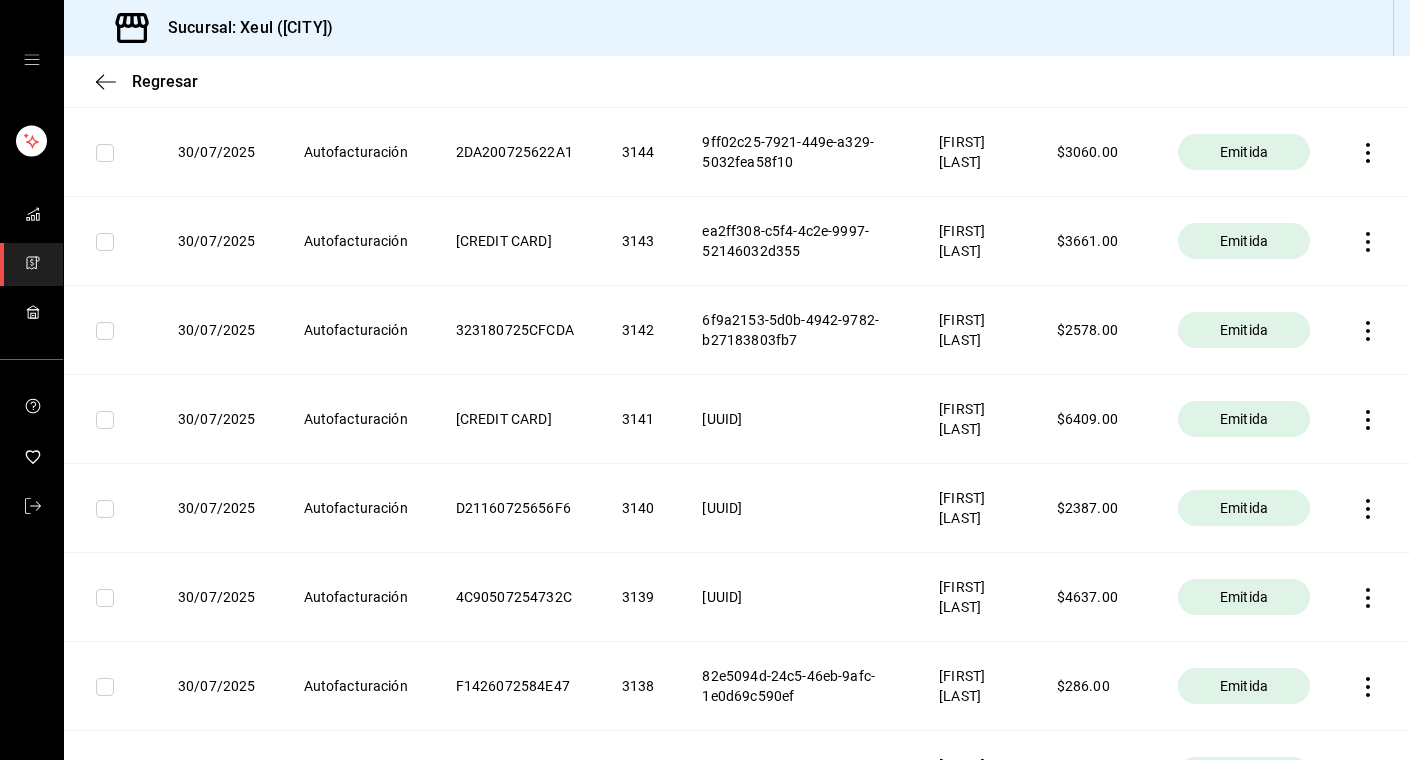 scroll, scrollTop: 0, scrollLeft: 0, axis: both 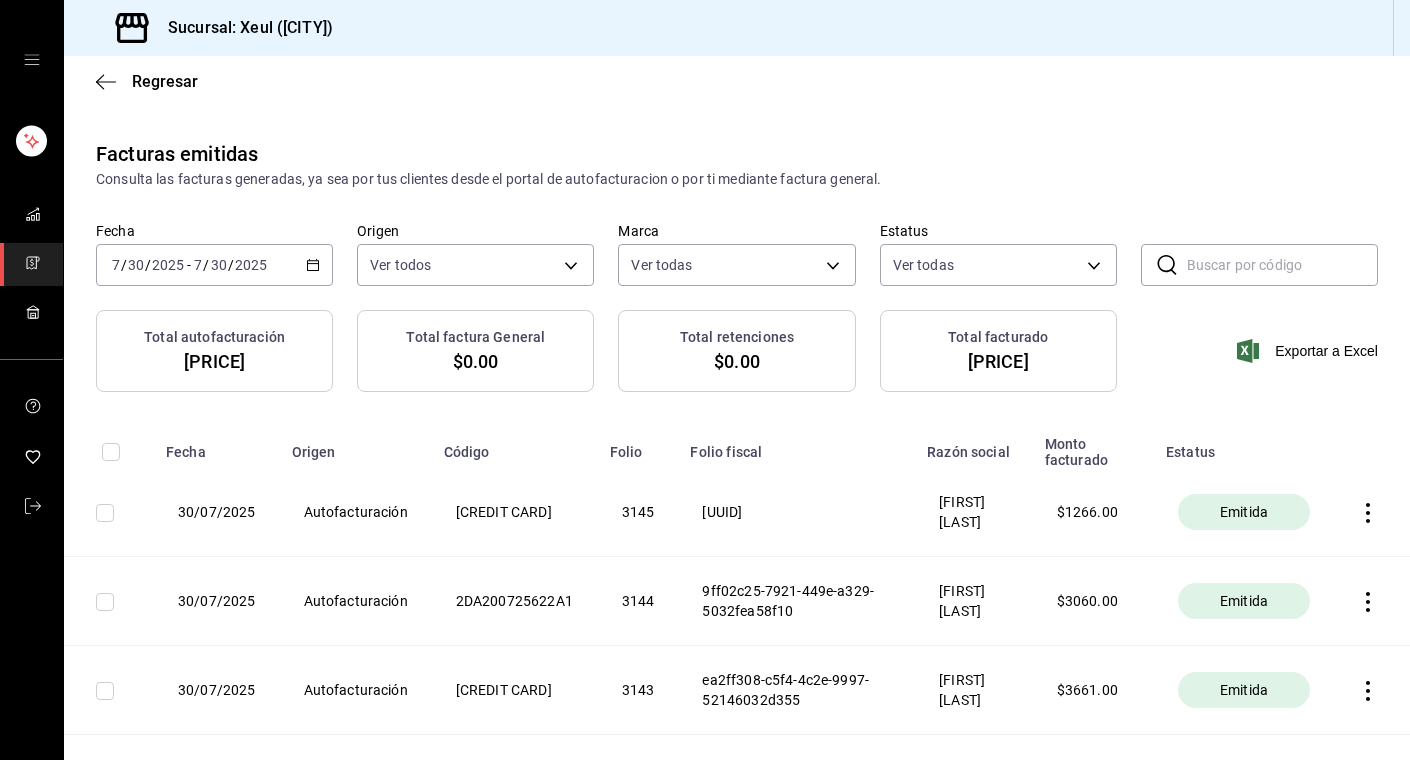 click 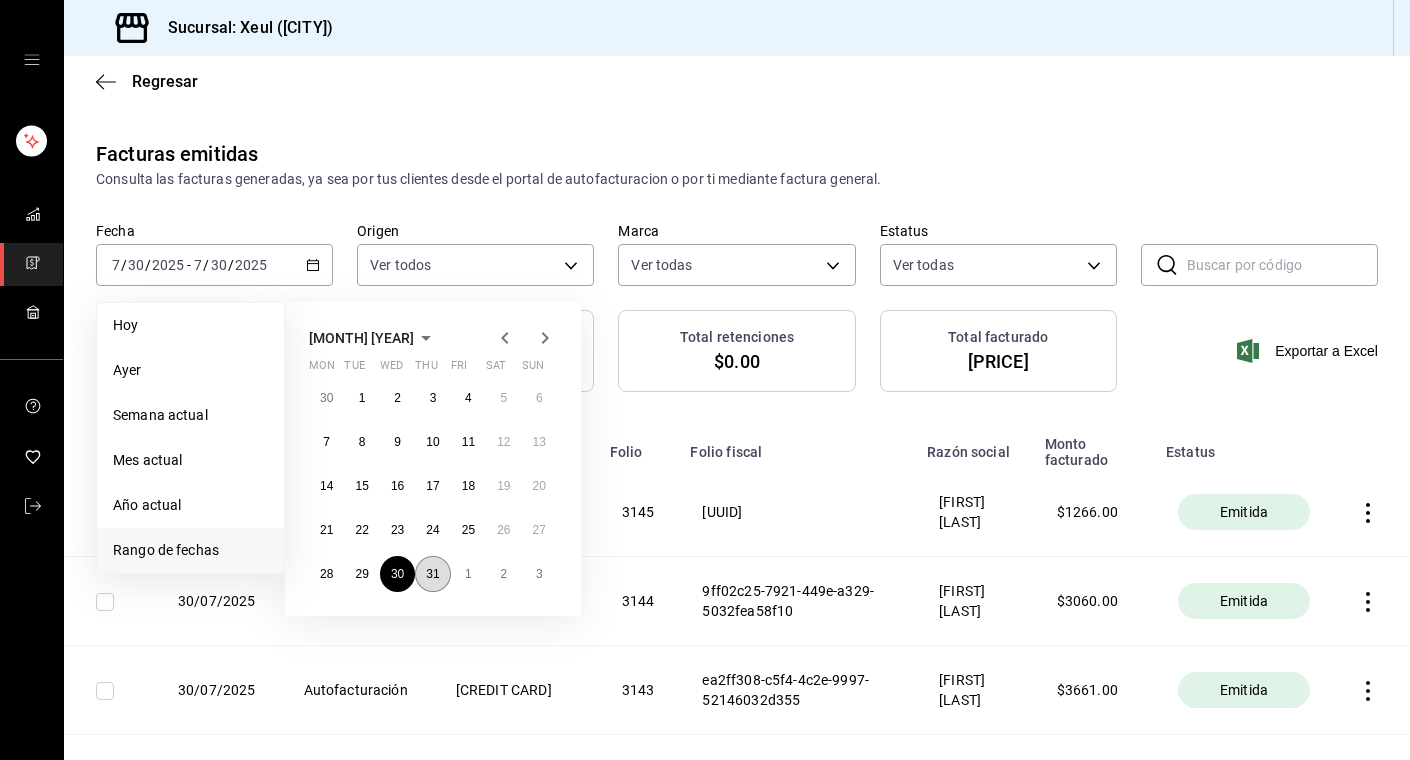 click on "31" at bounding box center [432, 574] 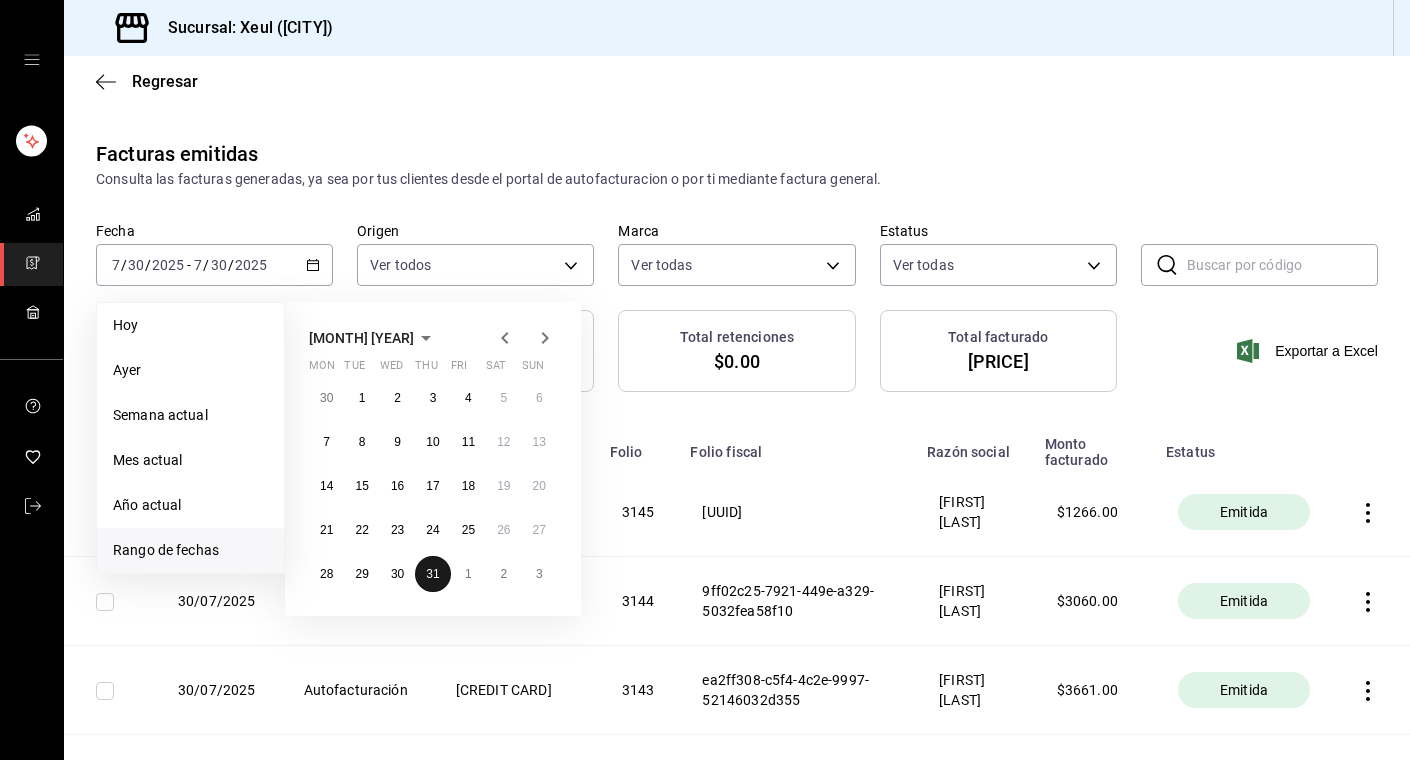 click on "31" at bounding box center (432, 574) 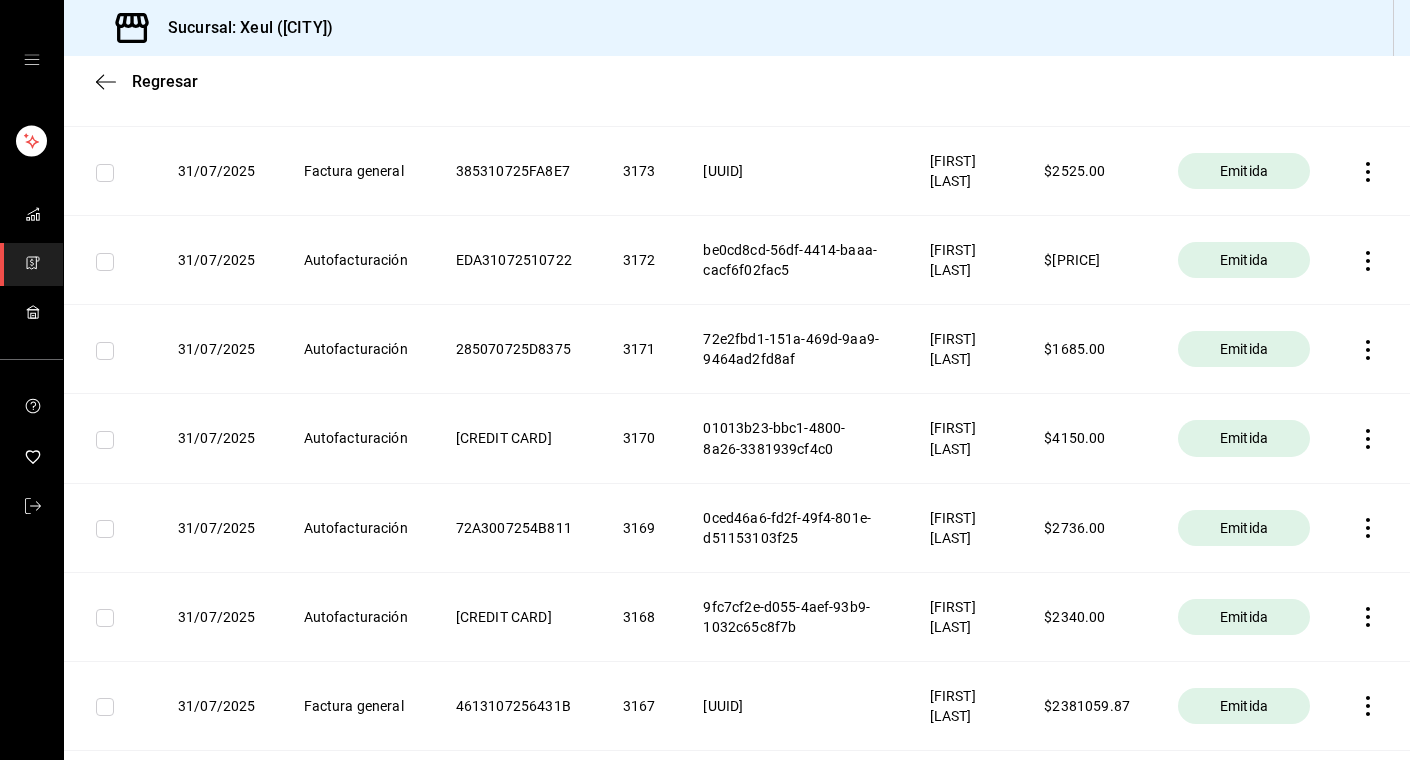 scroll, scrollTop: 0, scrollLeft: 0, axis: both 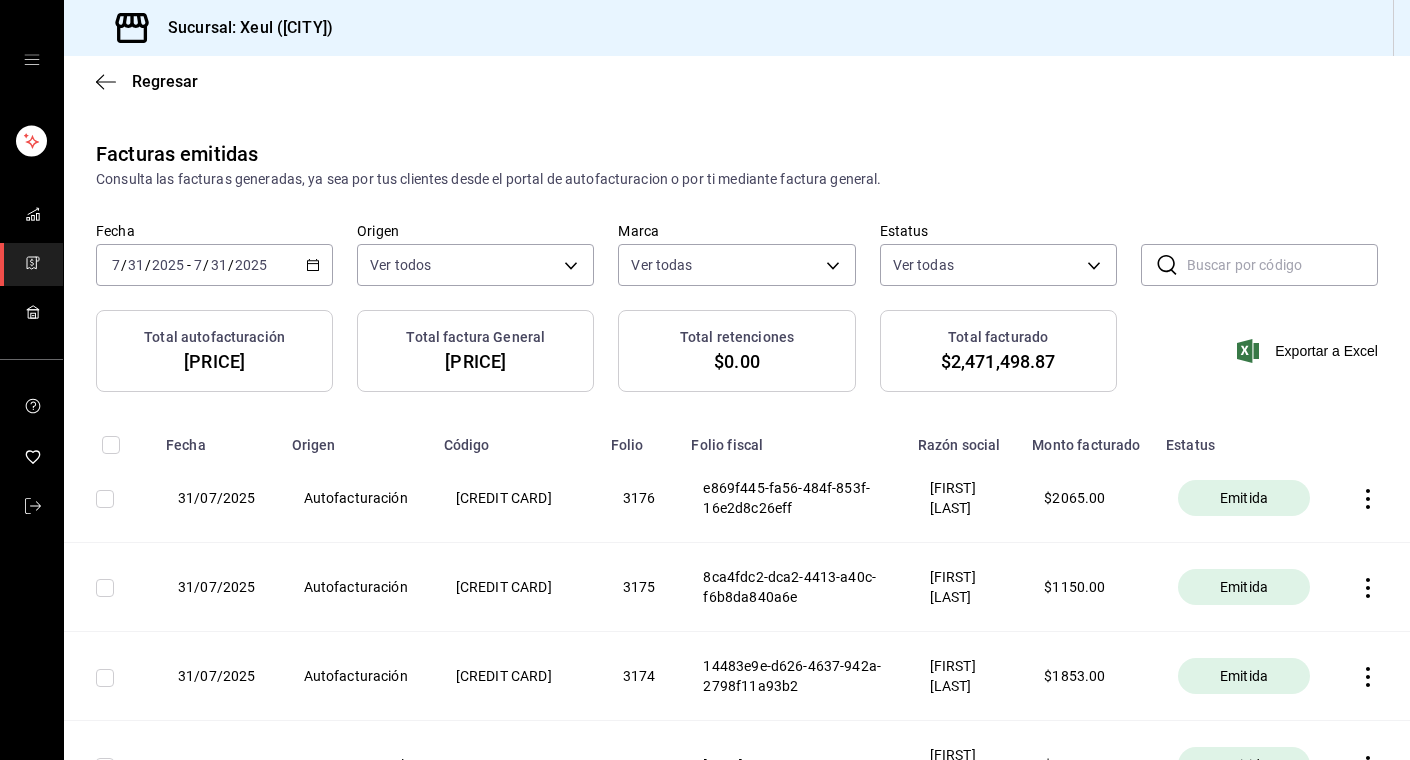 click 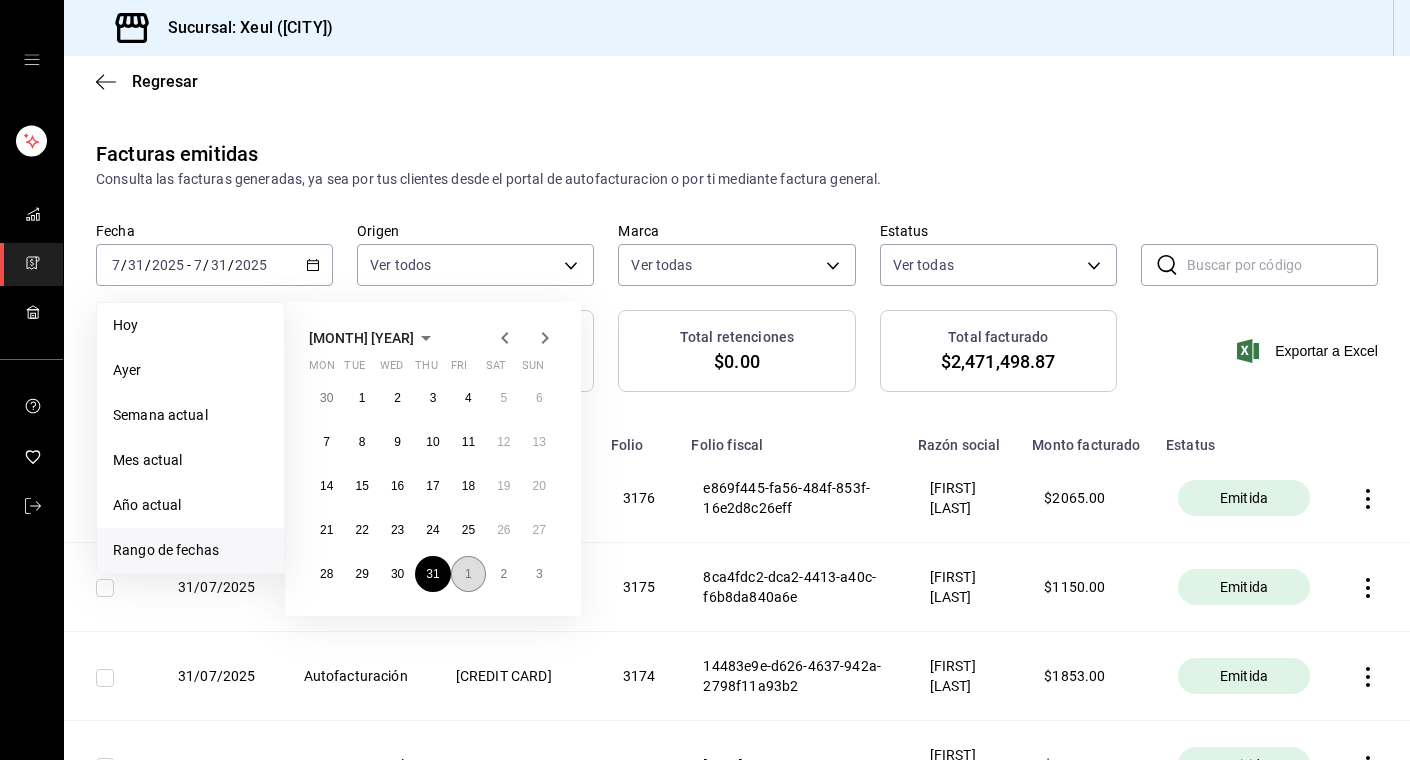 click on "1" at bounding box center (468, 574) 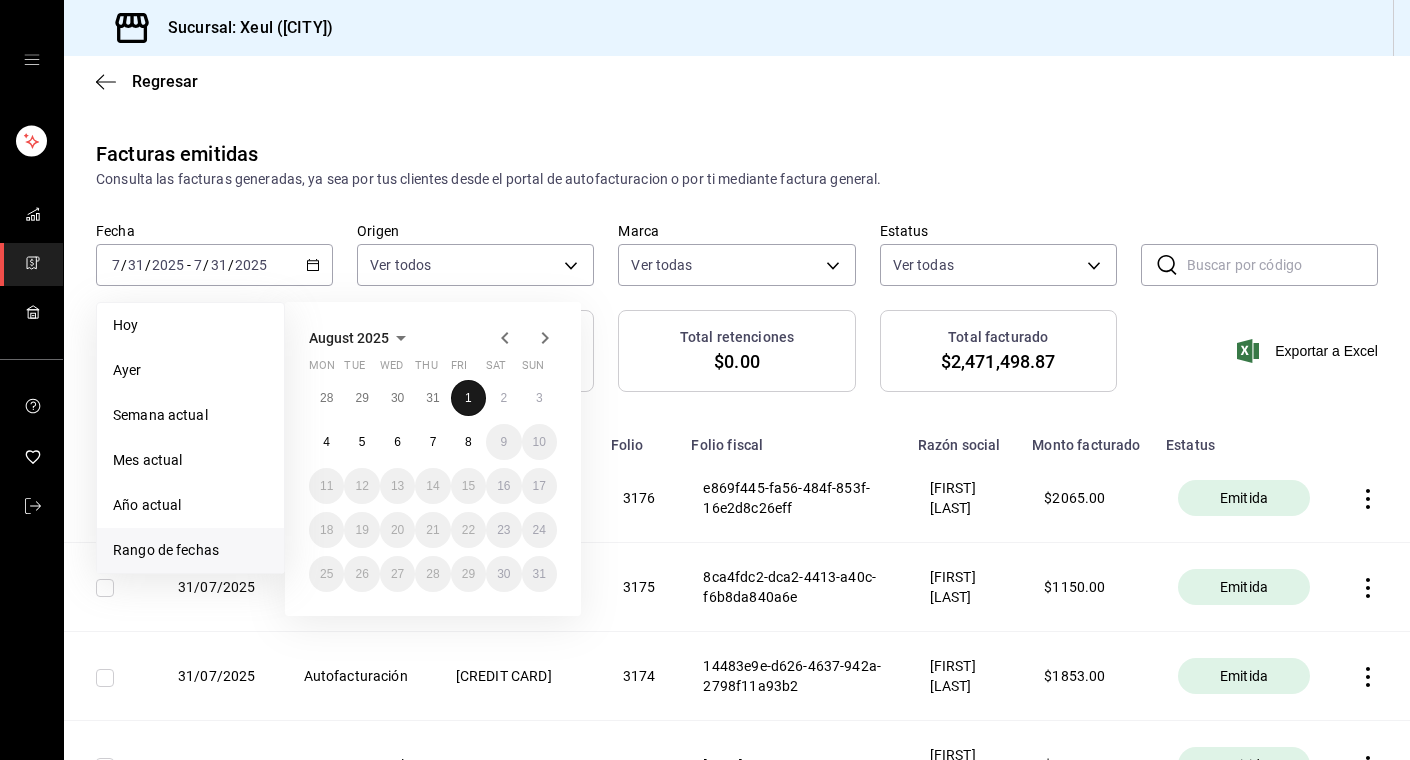 click on "1" at bounding box center [468, 398] 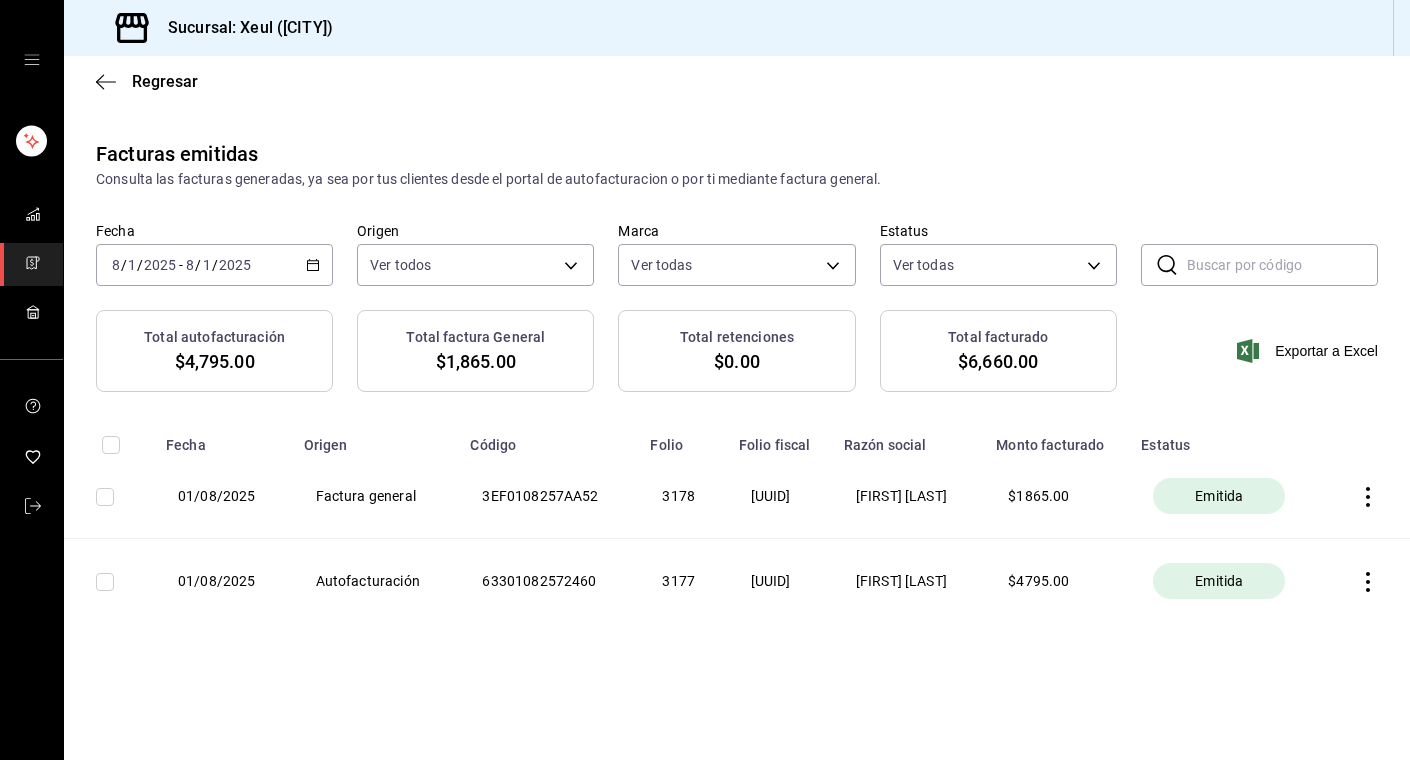 click 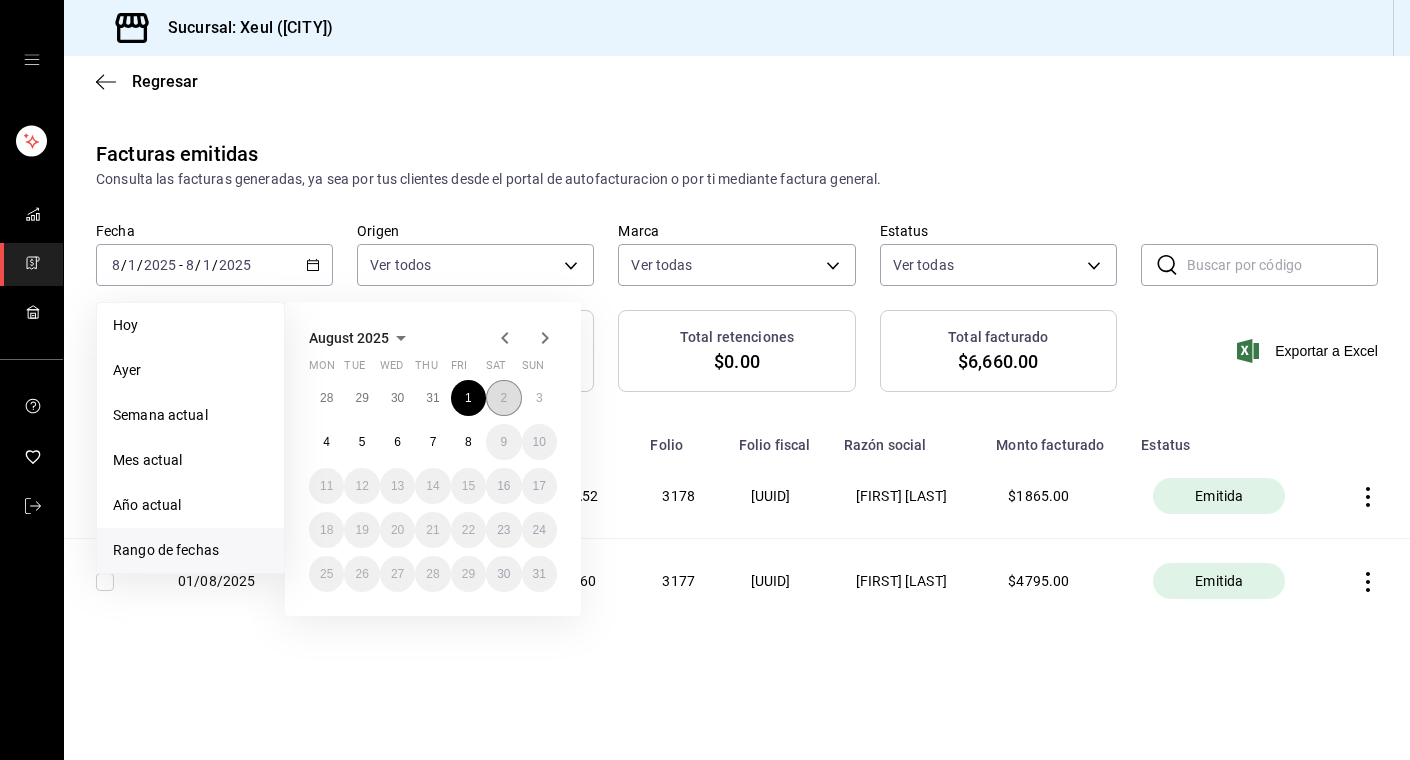 click on "2" at bounding box center (503, 398) 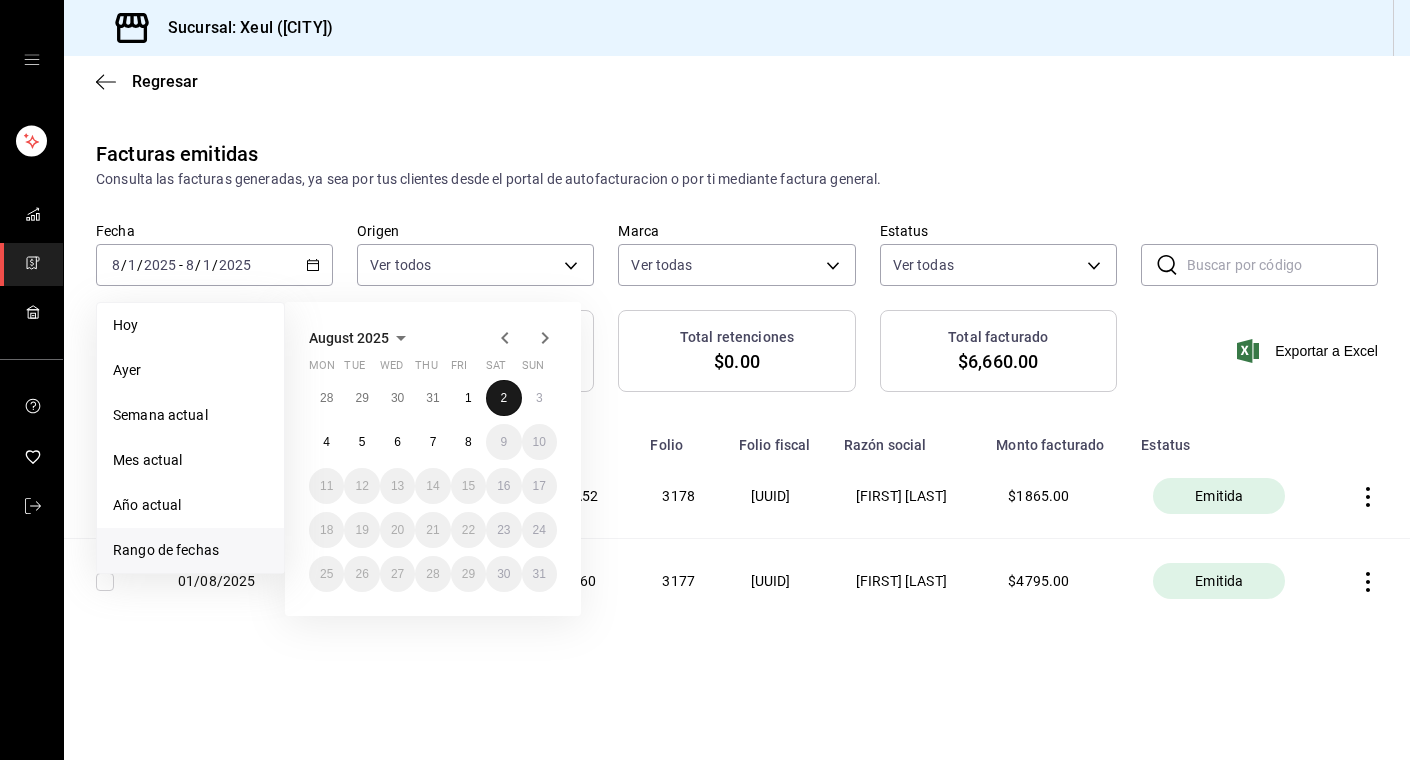 click on "2" at bounding box center [503, 398] 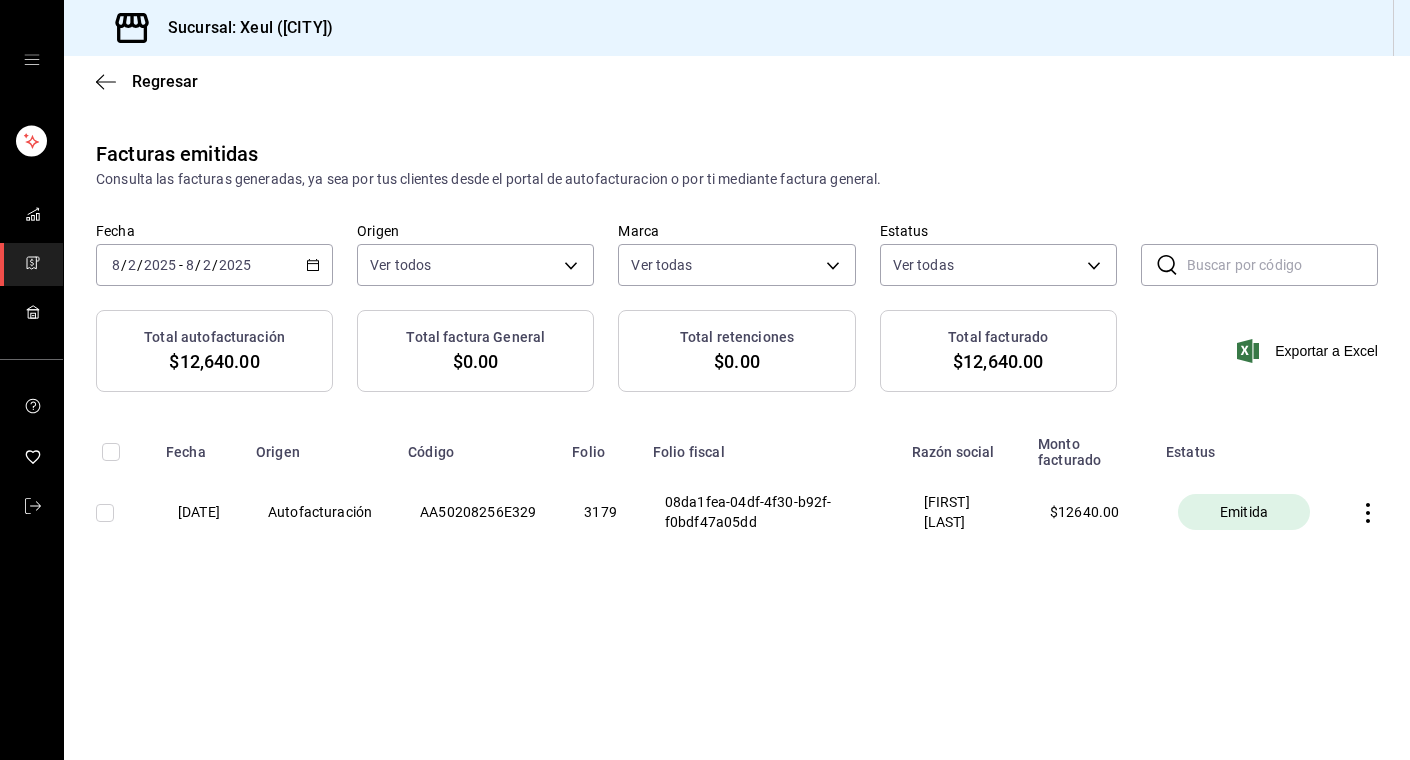 click 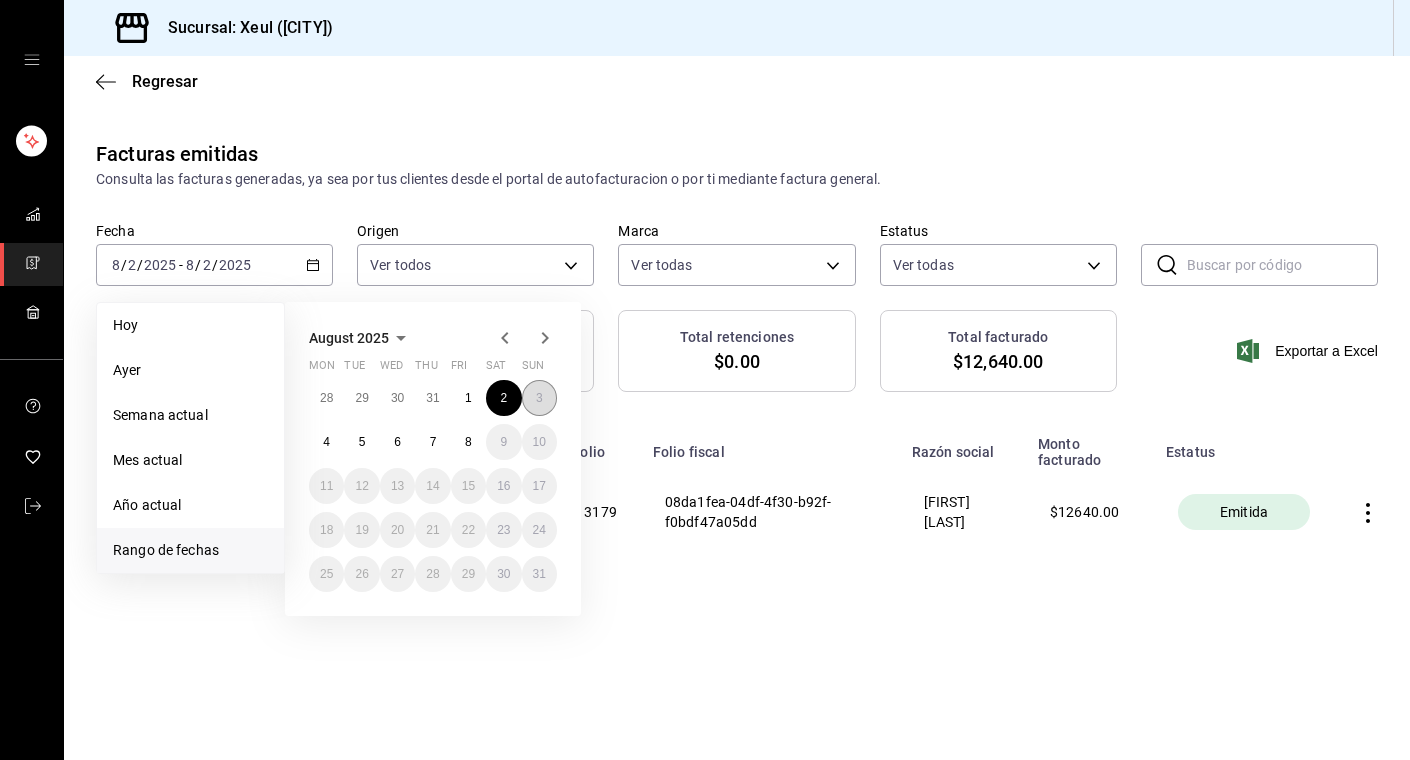 click on "3" at bounding box center [539, 398] 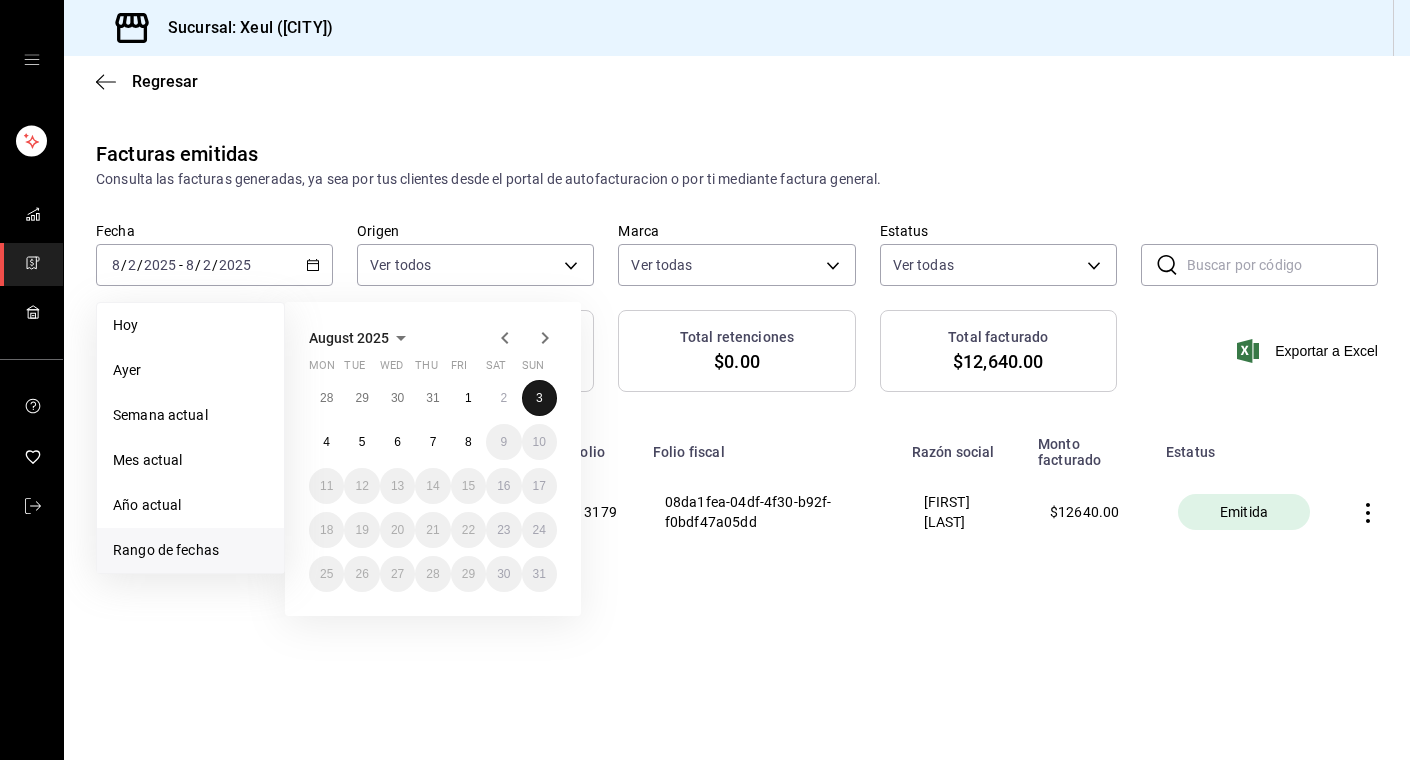 click on "3" at bounding box center (539, 398) 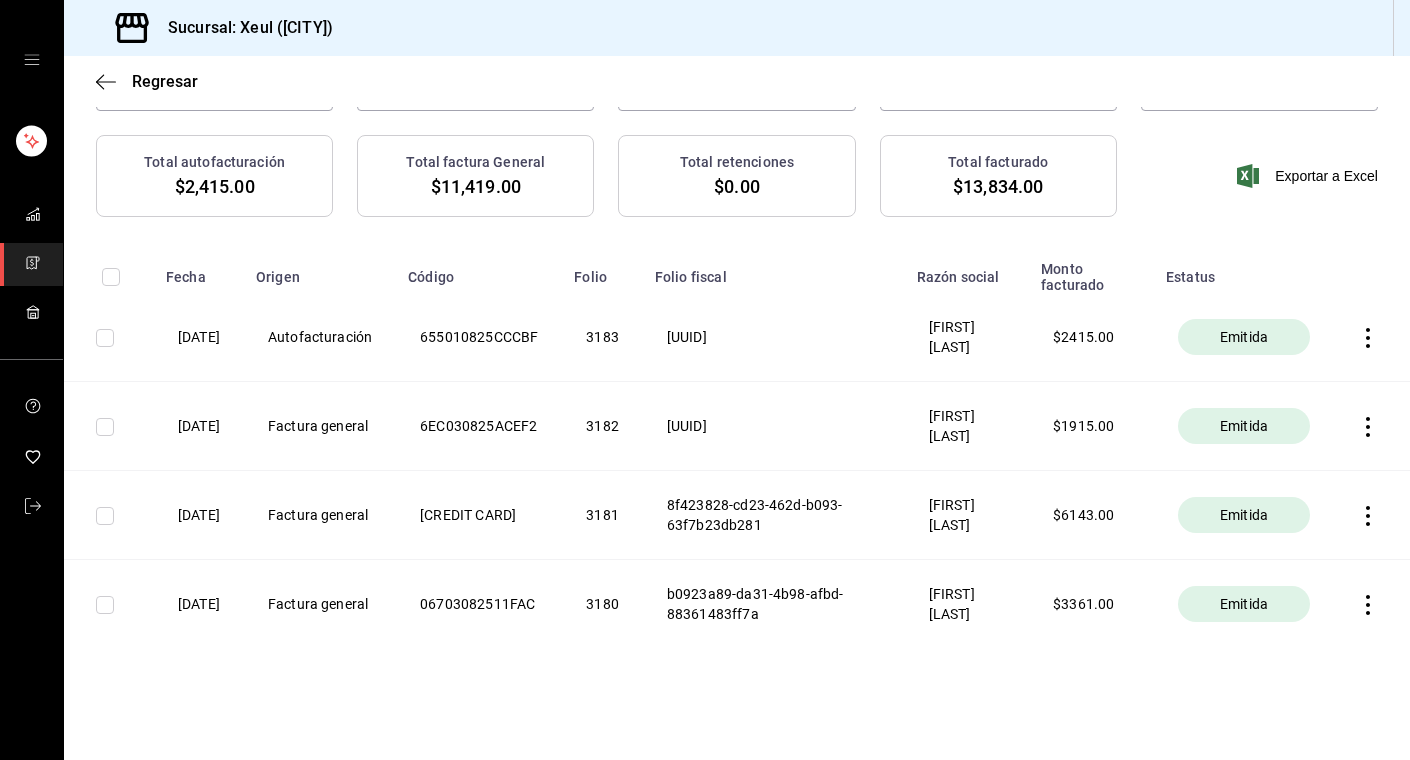 scroll, scrollTop: 0, scrollLeft: 0, axis: both 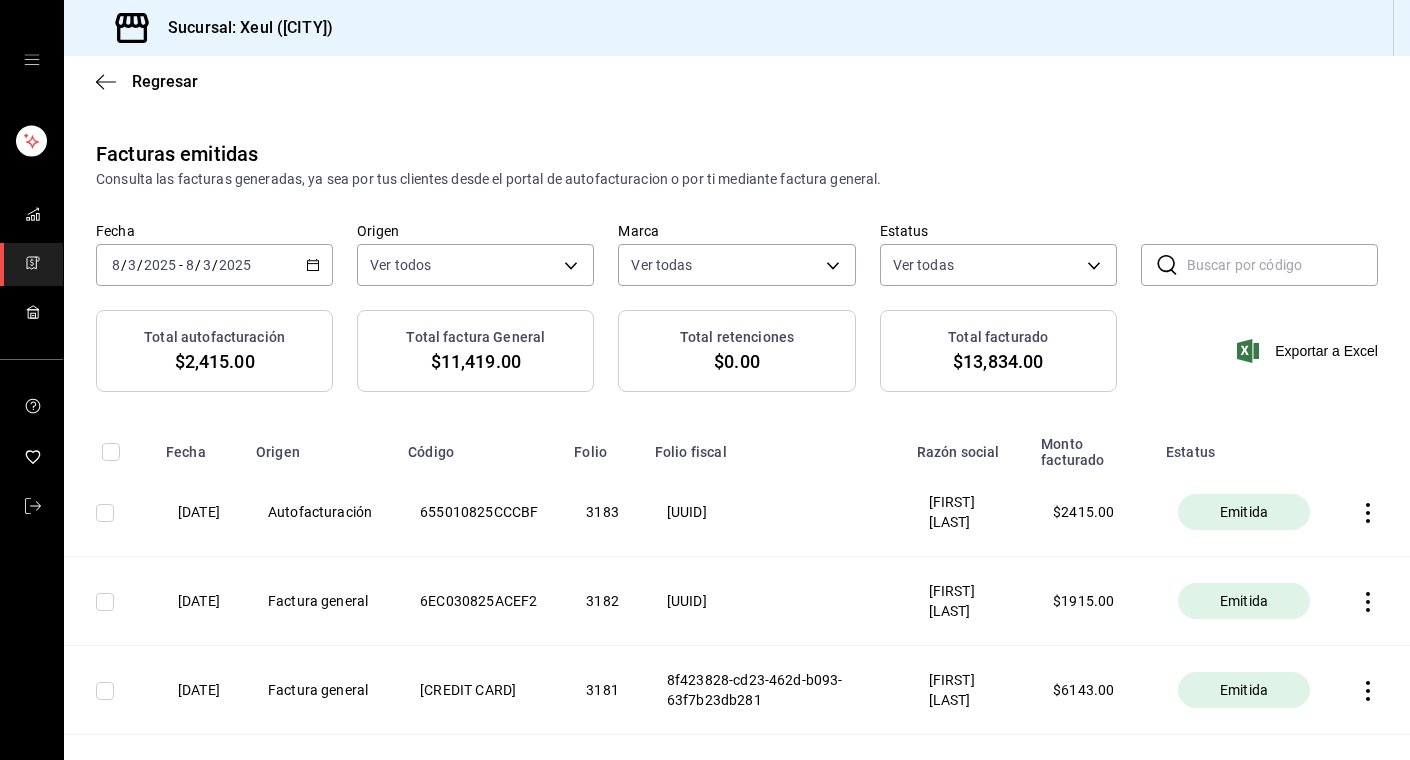 click on "[DATE] [NUMBER] / [NUMBER] / [DATE] - [DATE] [NUMBER] / [NUMBER] / [DATE]" at bounding box center [214, 265] 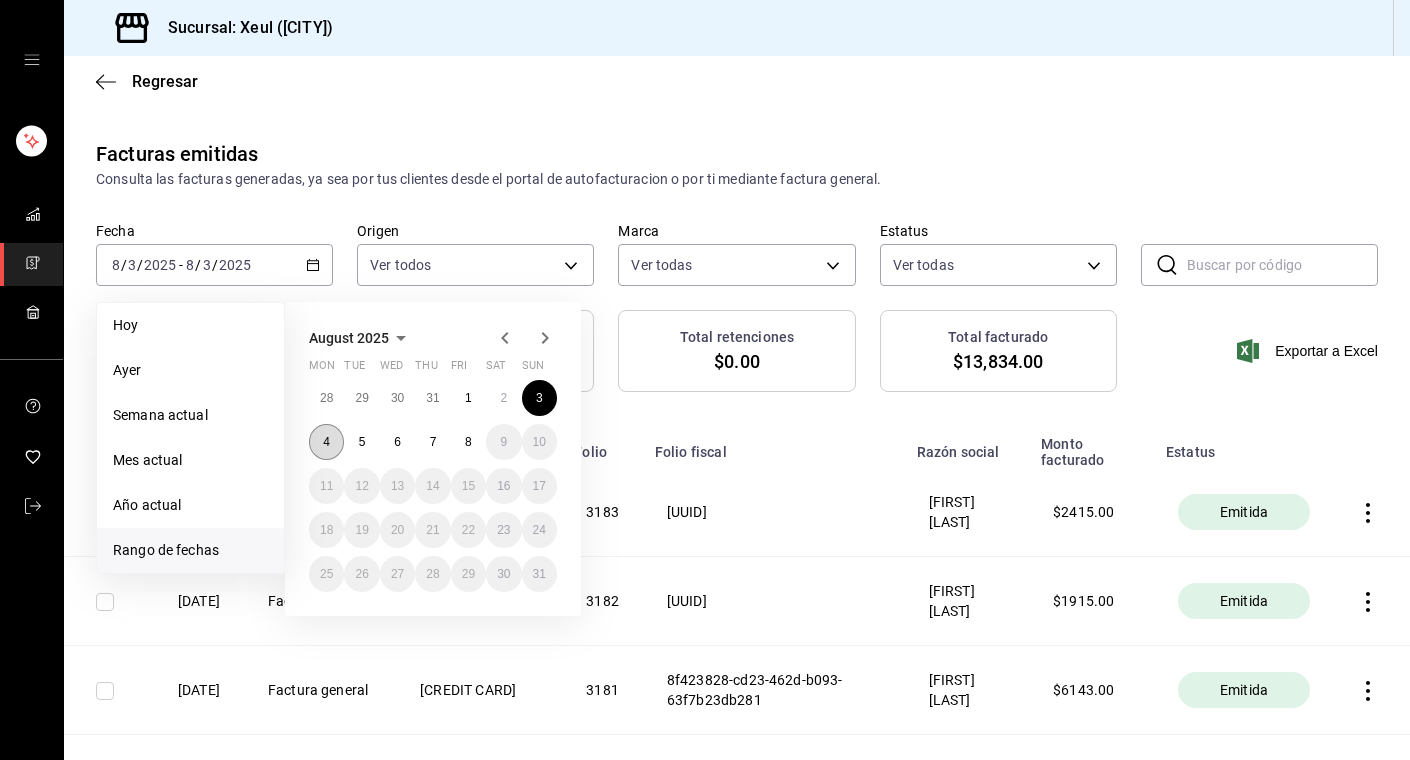 click on "4" at bounding box center (326, 442) 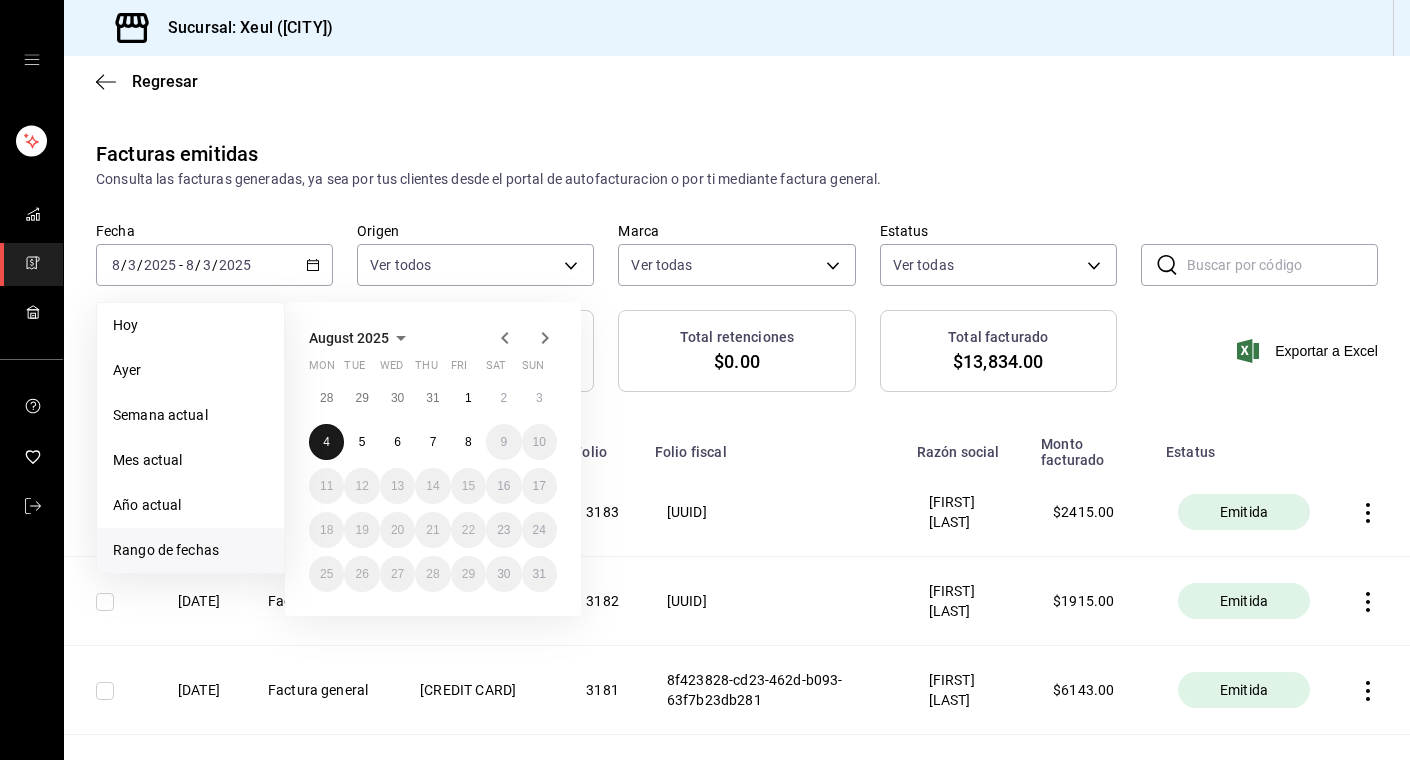 click on "4" at bounding box center [326, 442] 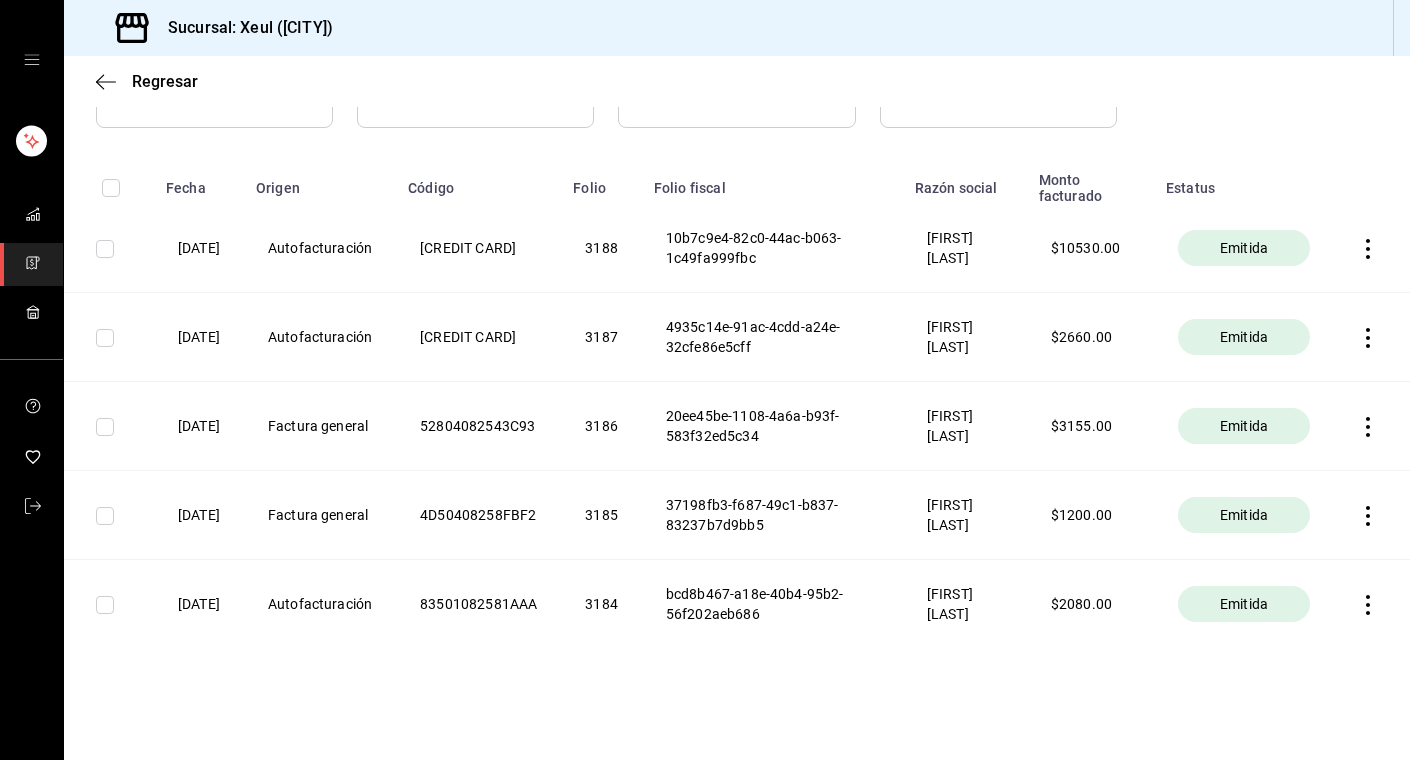 scroll, scrollTop: 0, scrollLeft: 0, axis: both 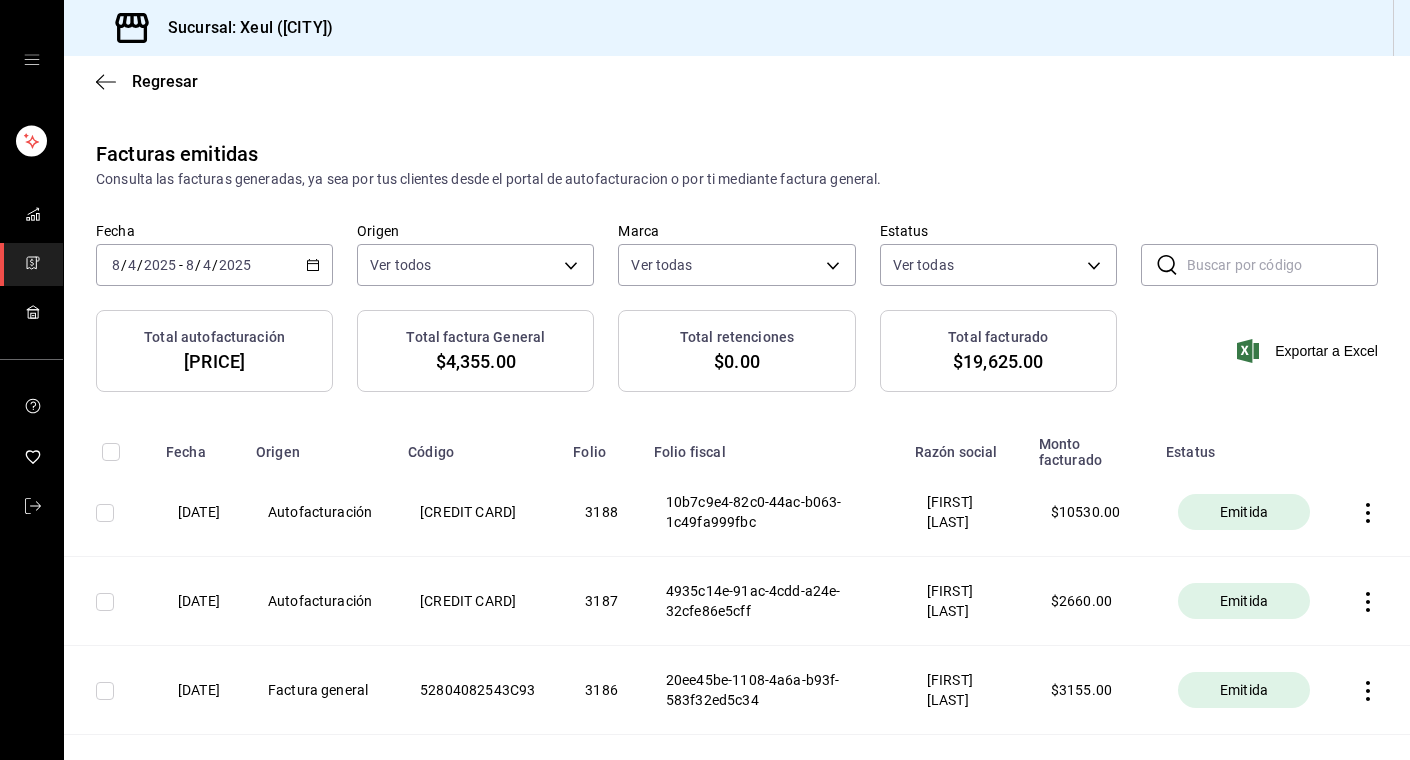 click 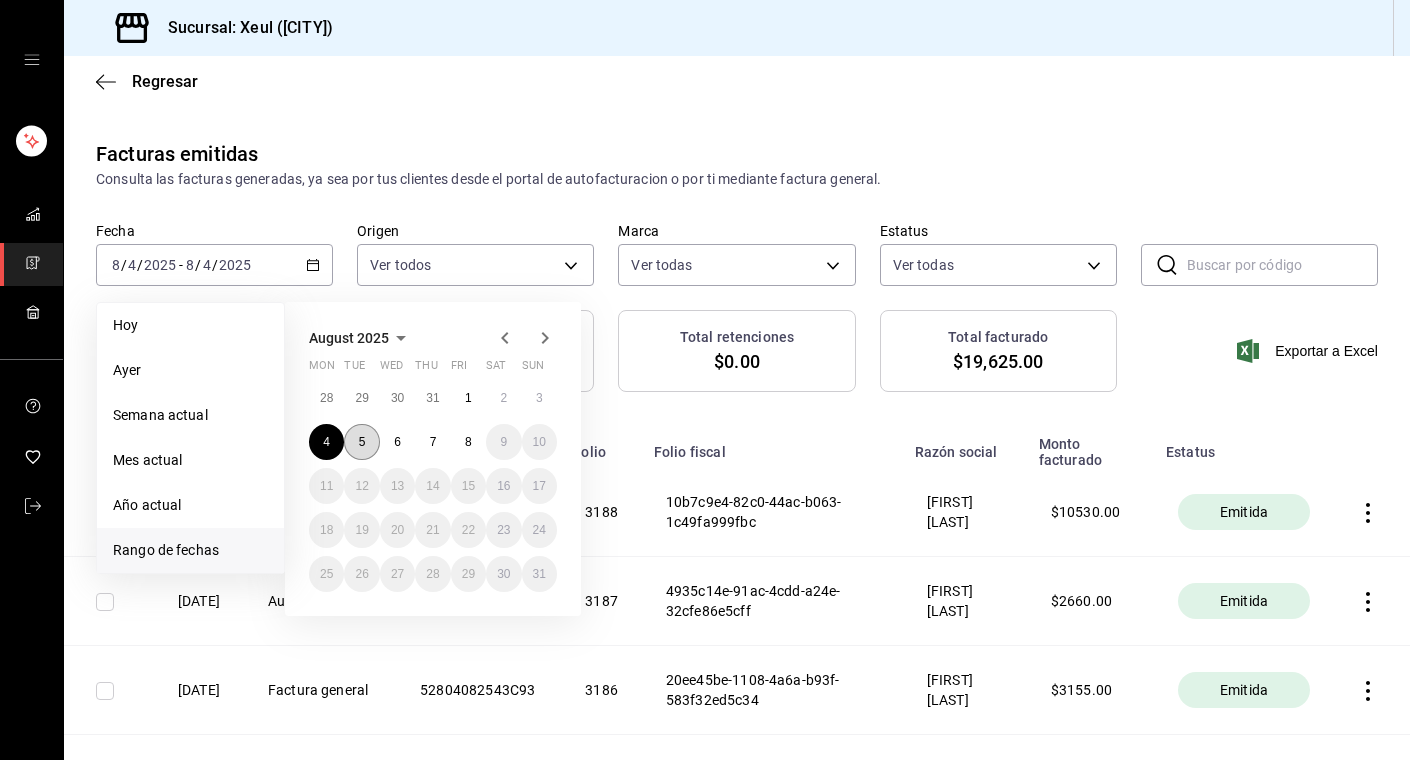 click on "5" at bounding box center (362, 442) 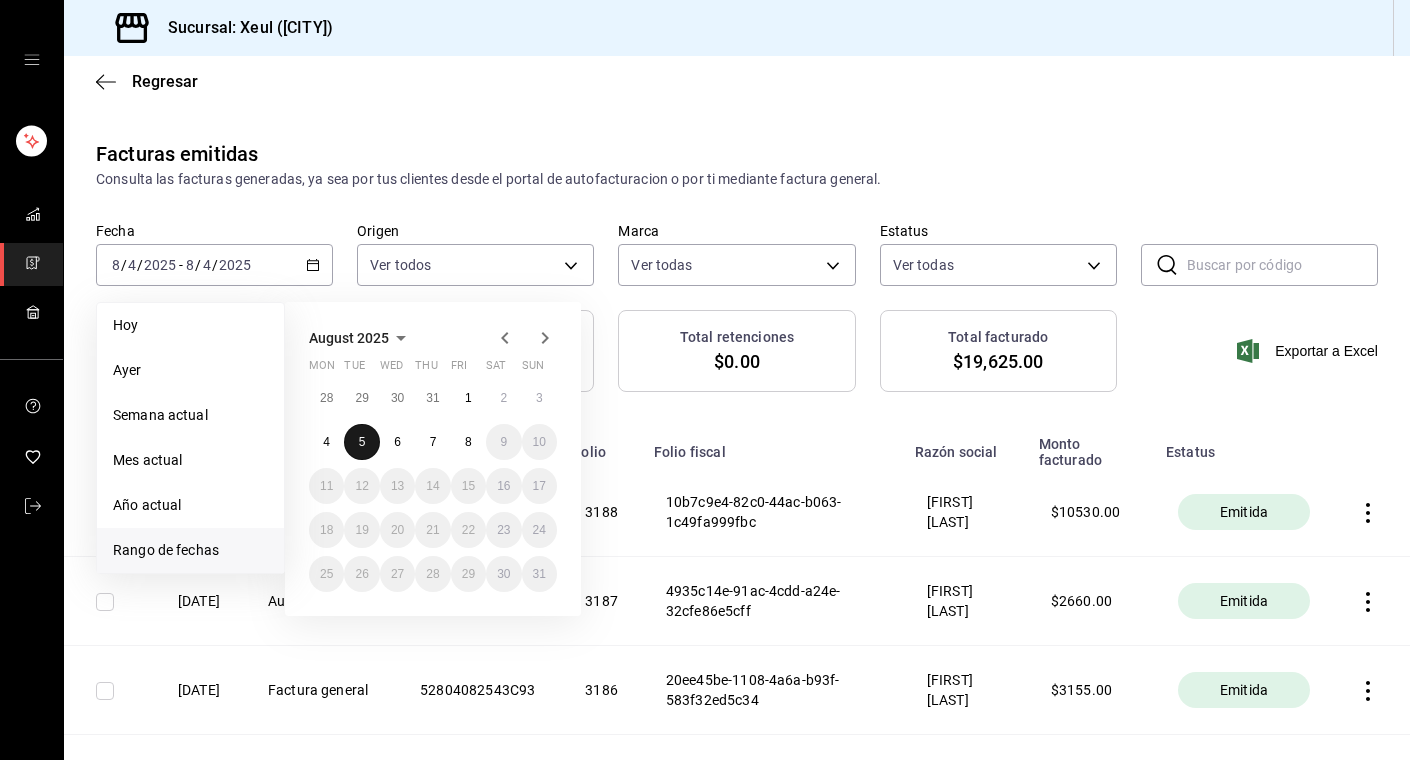 click on "5" at bounding box center [362, 442] 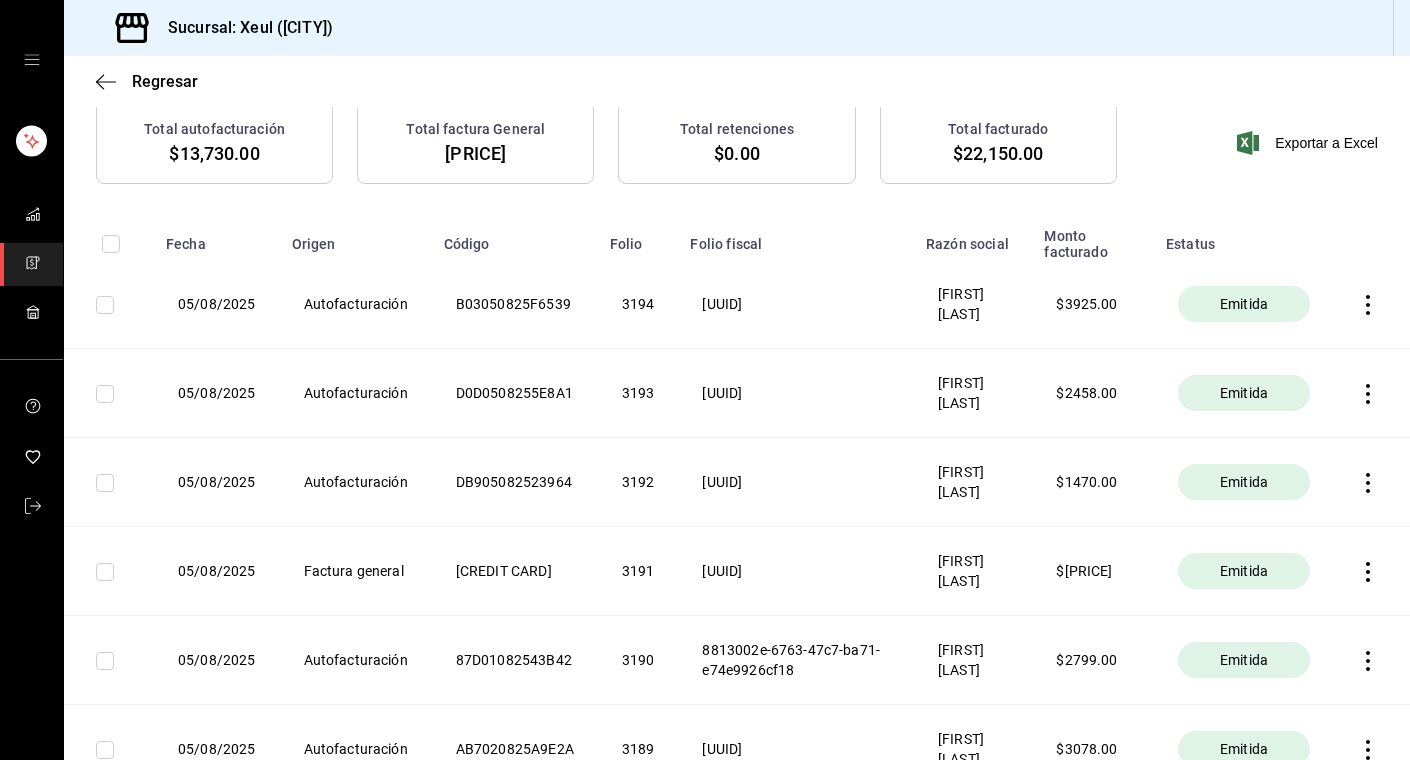 scroll, scrollTop: 0, scrollLeft: 0, axis: both 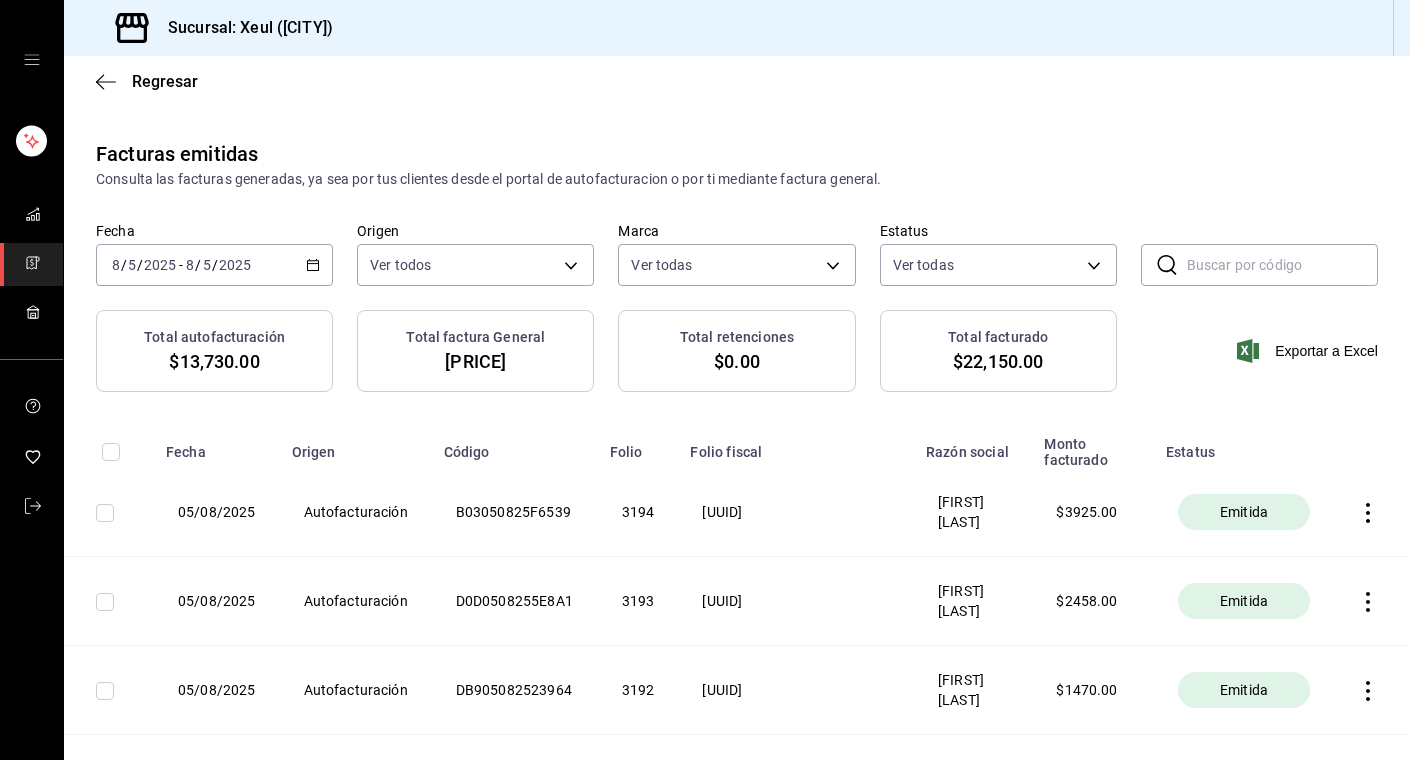 click 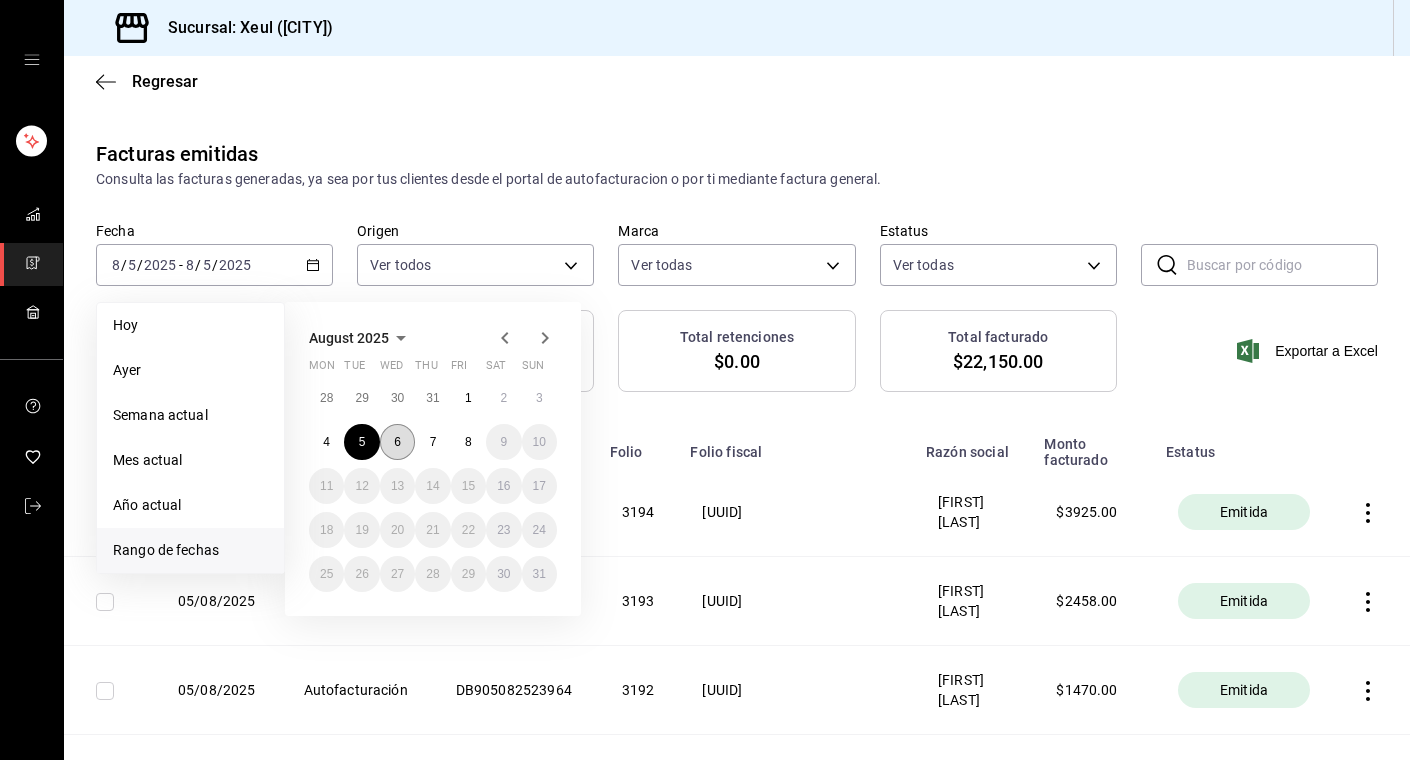 click on "6" at bounding box center [397, 442] 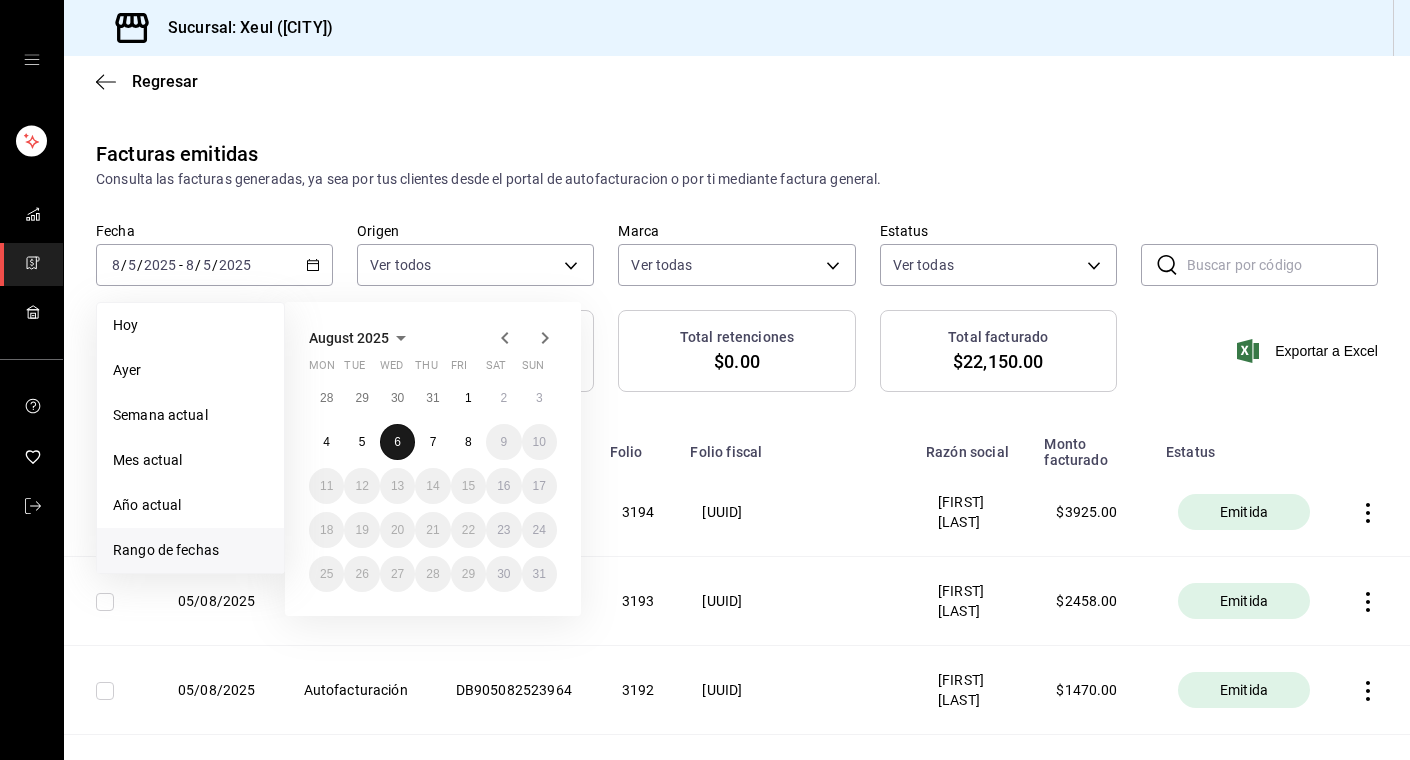 click on "6" at bounding box center [397, 442] 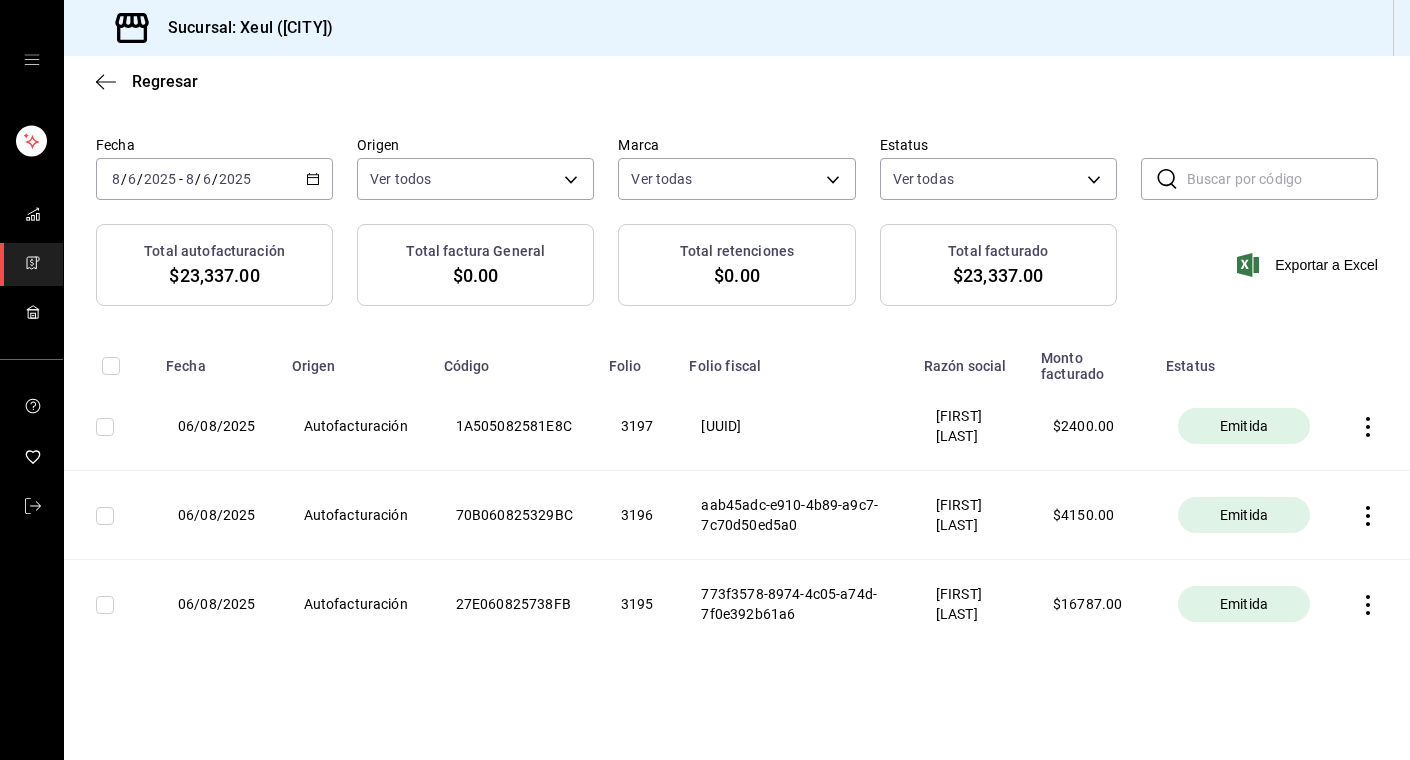 scroll, scrollTop: 0, scrollLeft: 0, axis: both 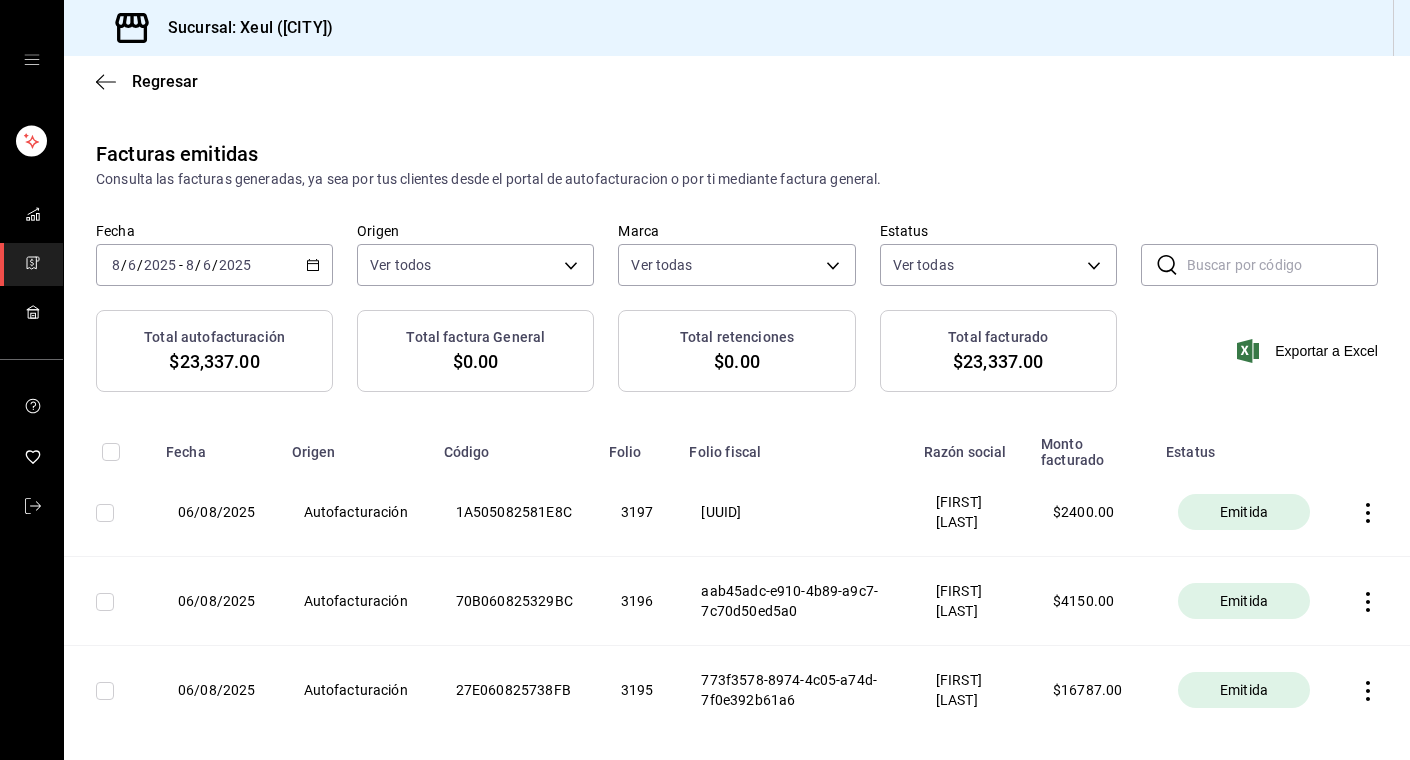 click 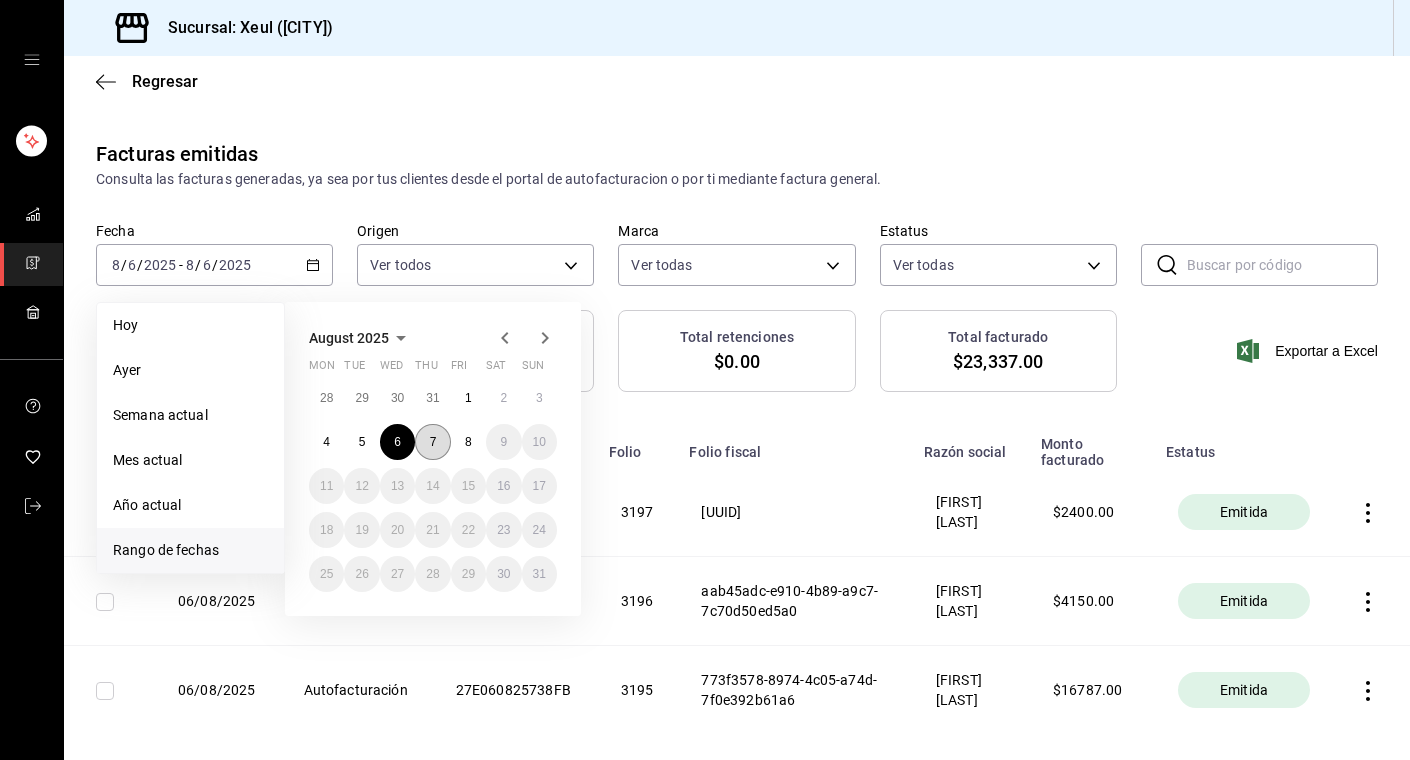 click on "7" at bounding box center [433, 442] 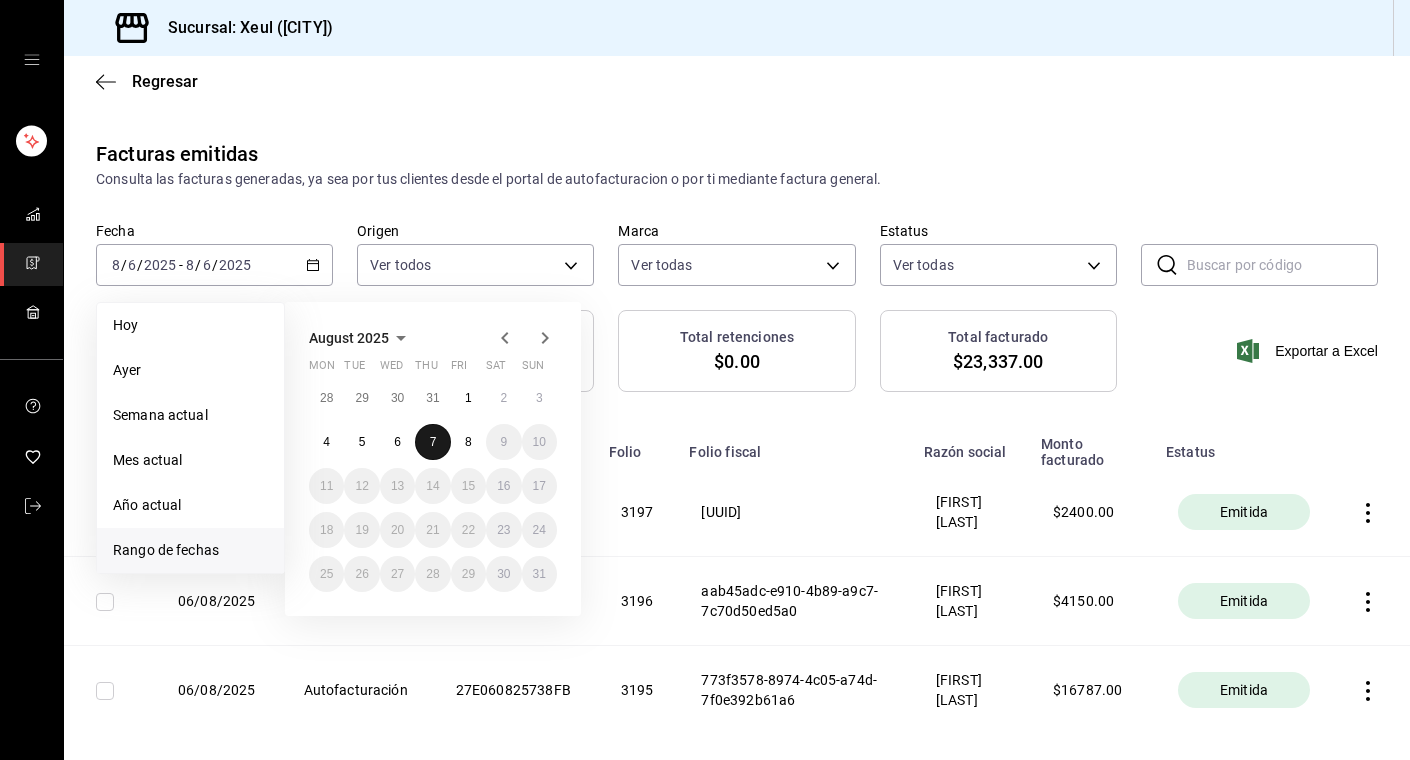 click on "7" at bounding box center (433, 442) 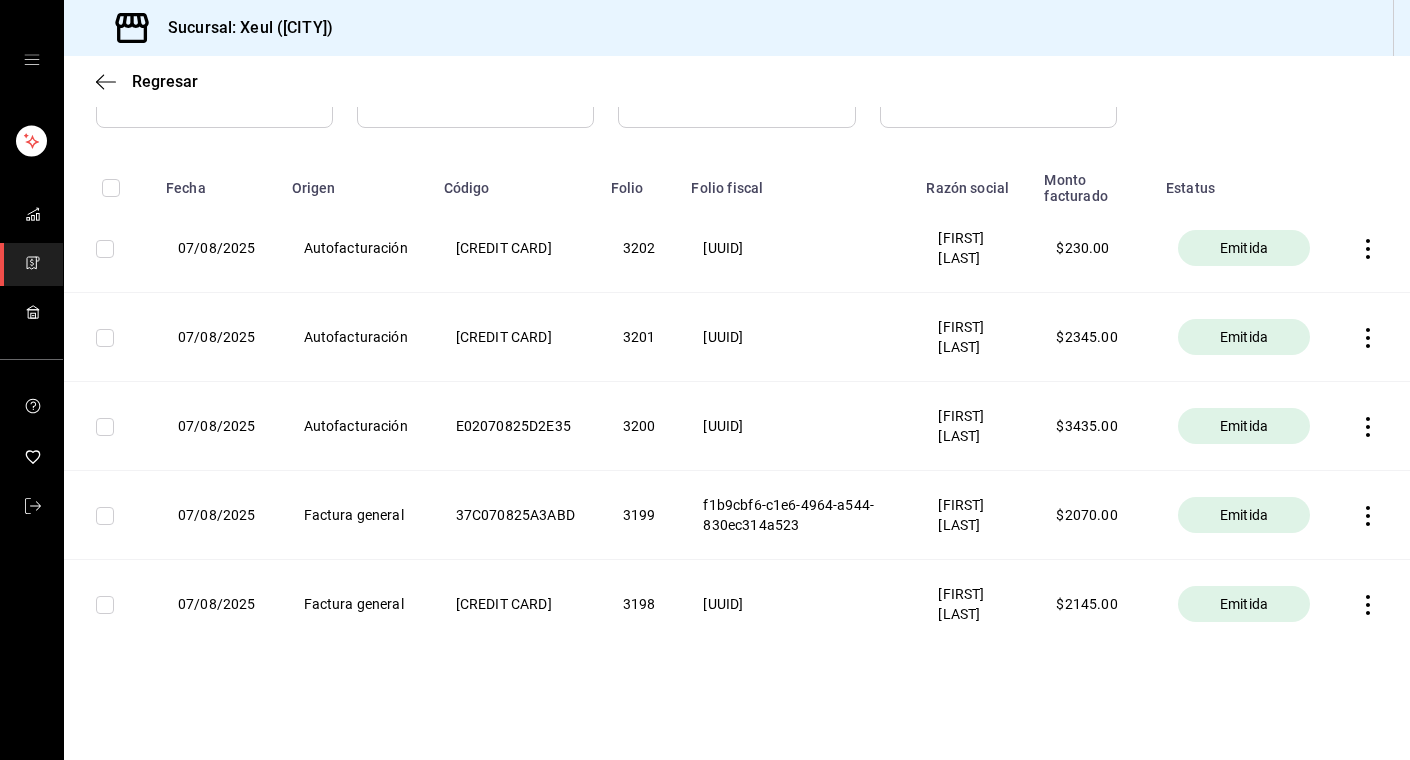 scroll, scrollTop: 0, scrollLeft: 0, axis: both 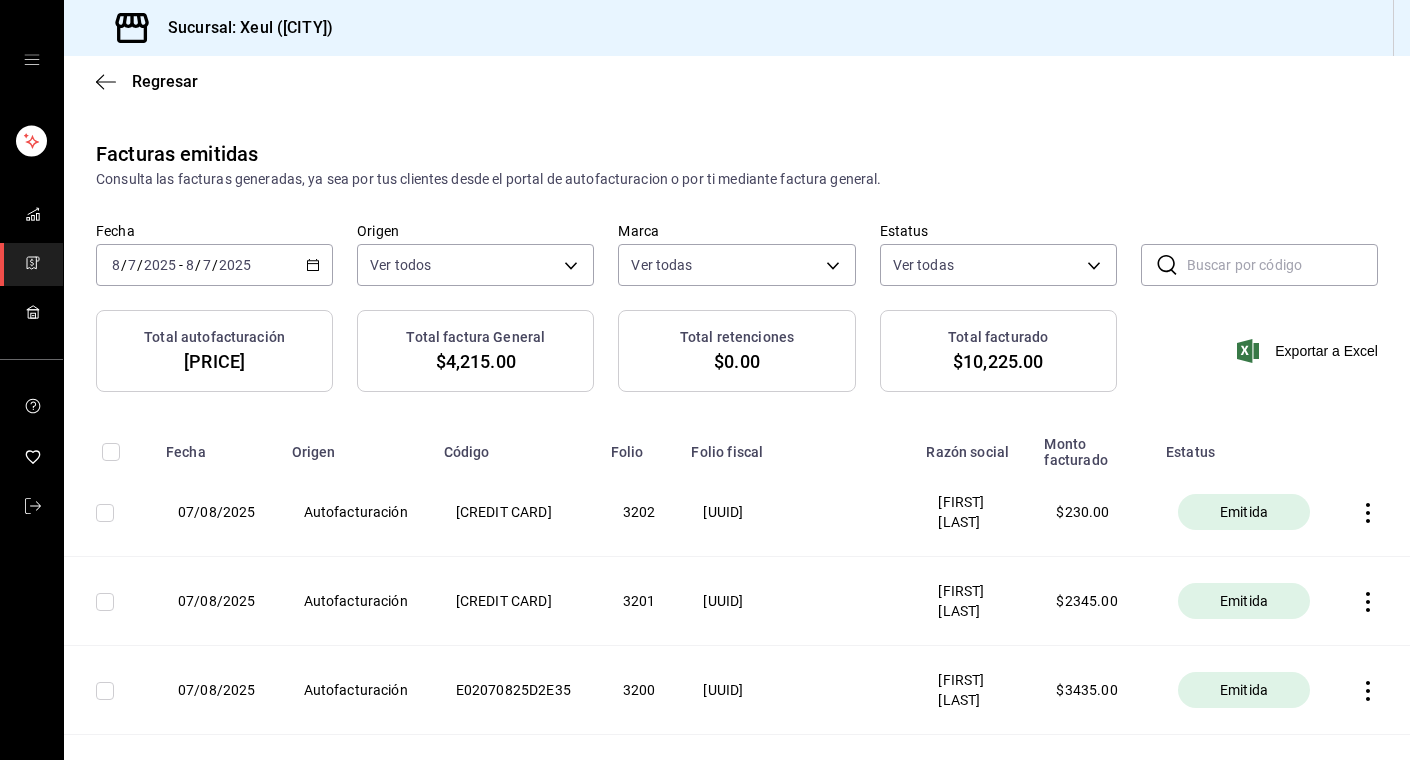 click on "2025-08-07 8 / 7 / 2025 - 2025-08-07 8 / 7 / 2025" at bounding box center (214, 265) 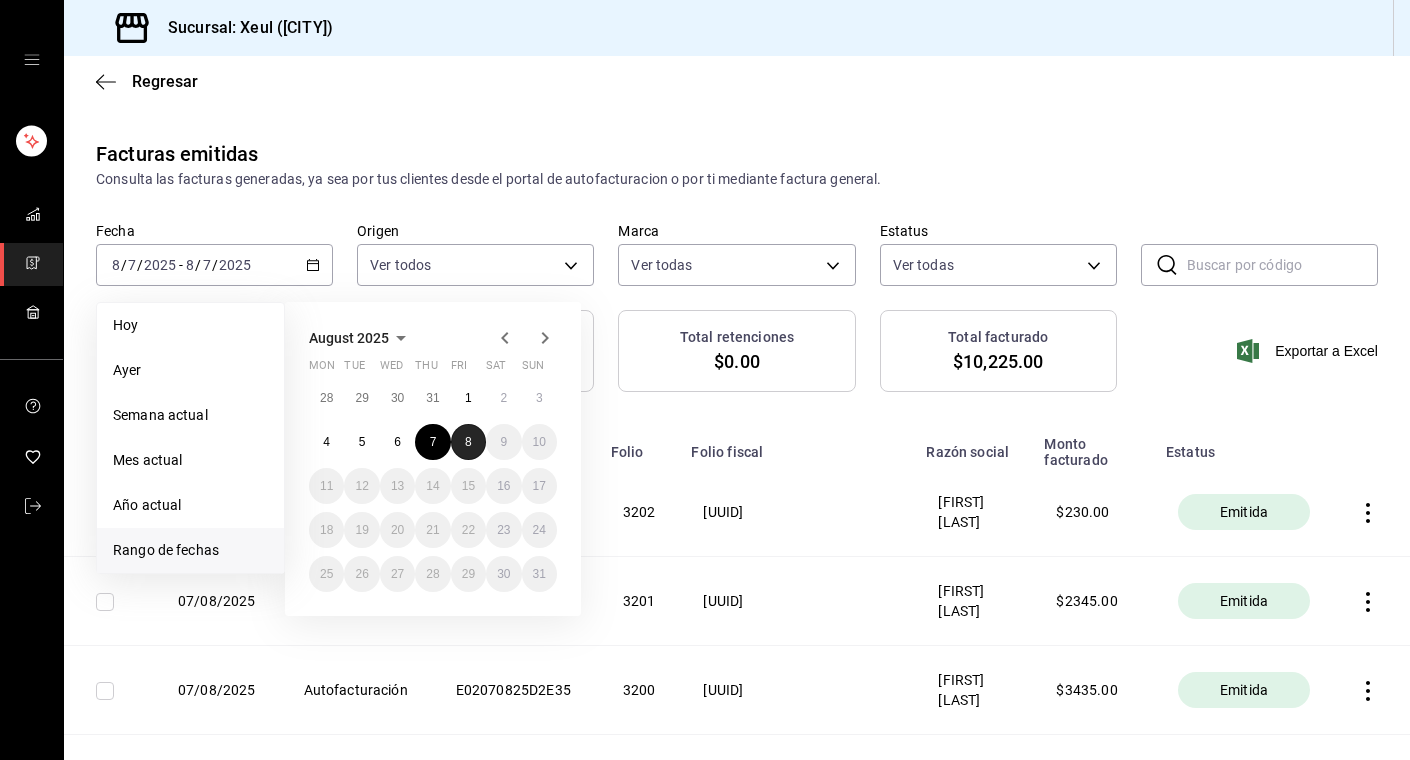click on "8" at bounding box center [468, 442] 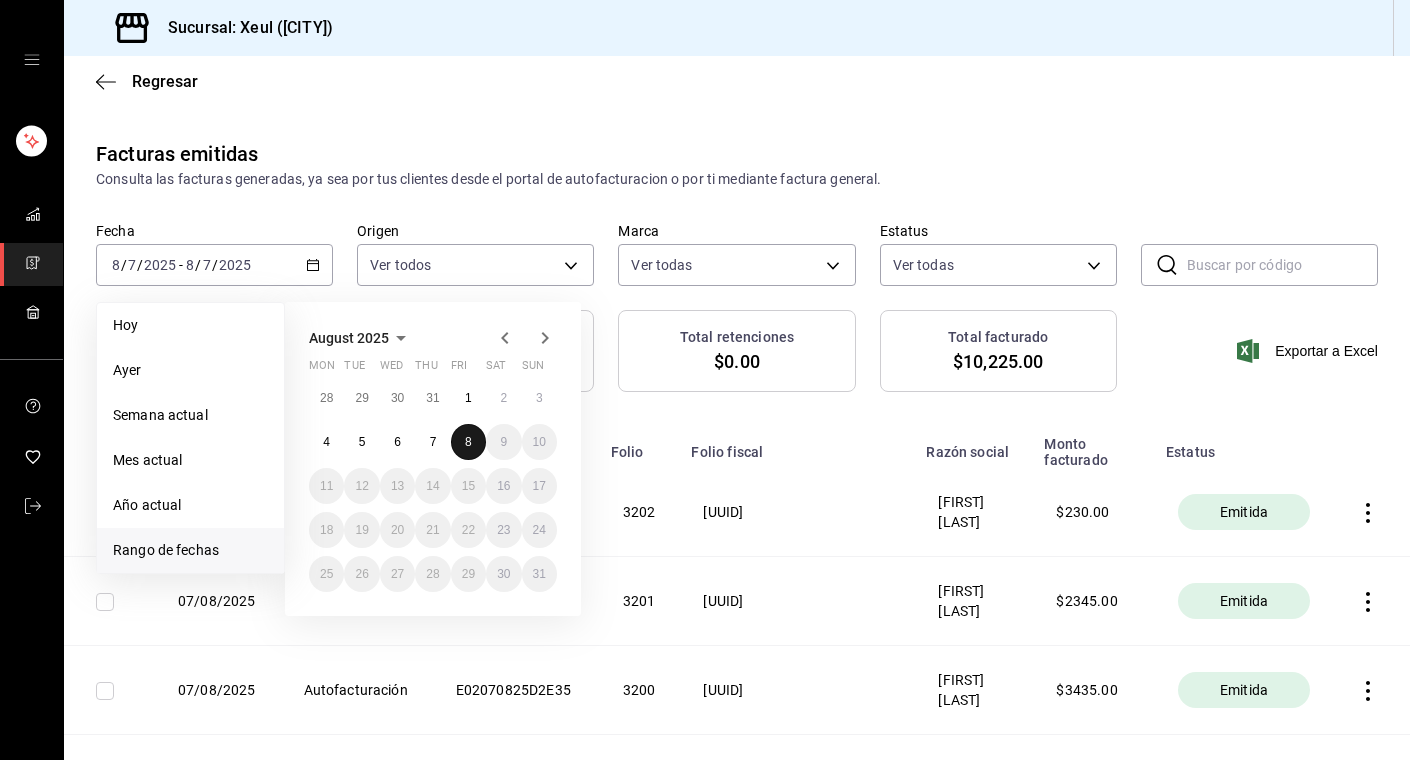 click on "8" at bounding box center [468, 442] 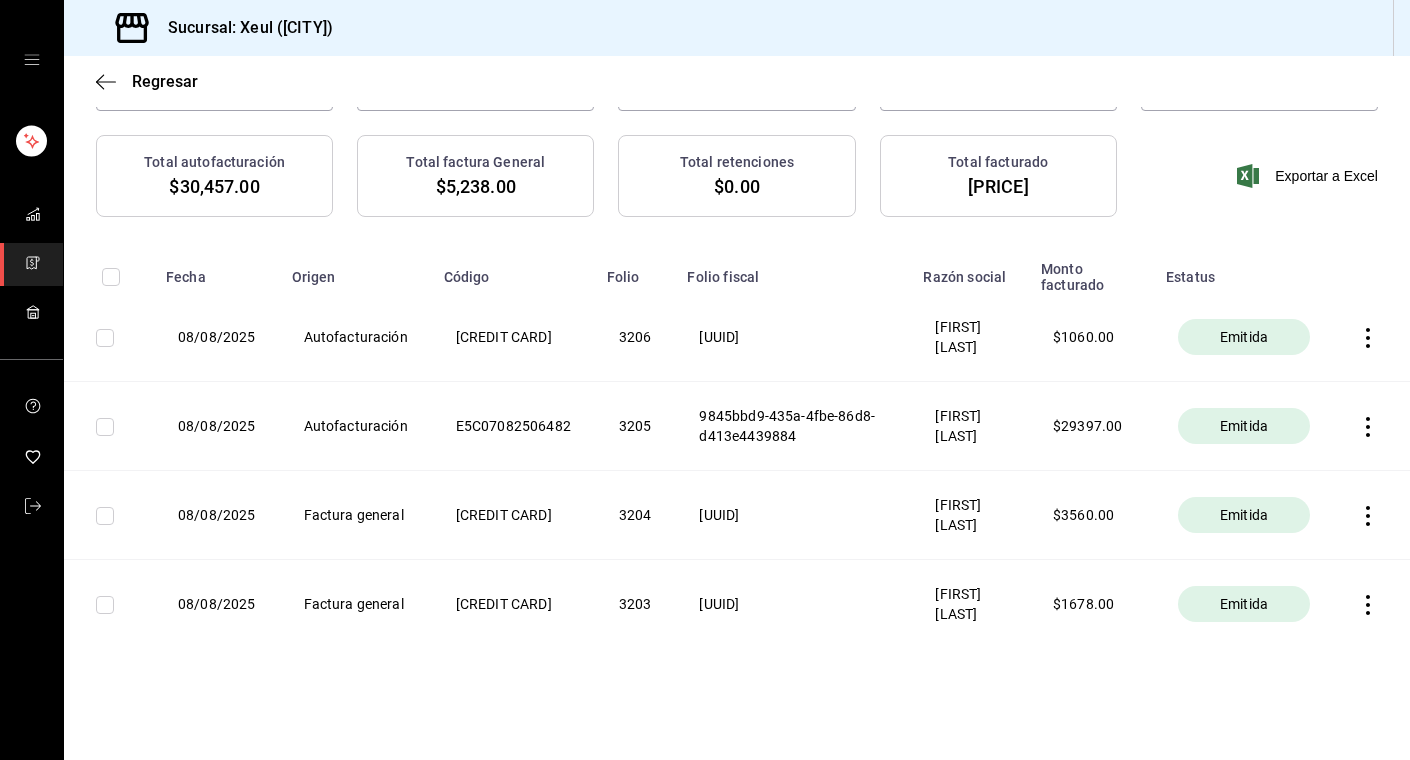 scroll, scrollTop: 0, scrollLeft: 0, axis: both 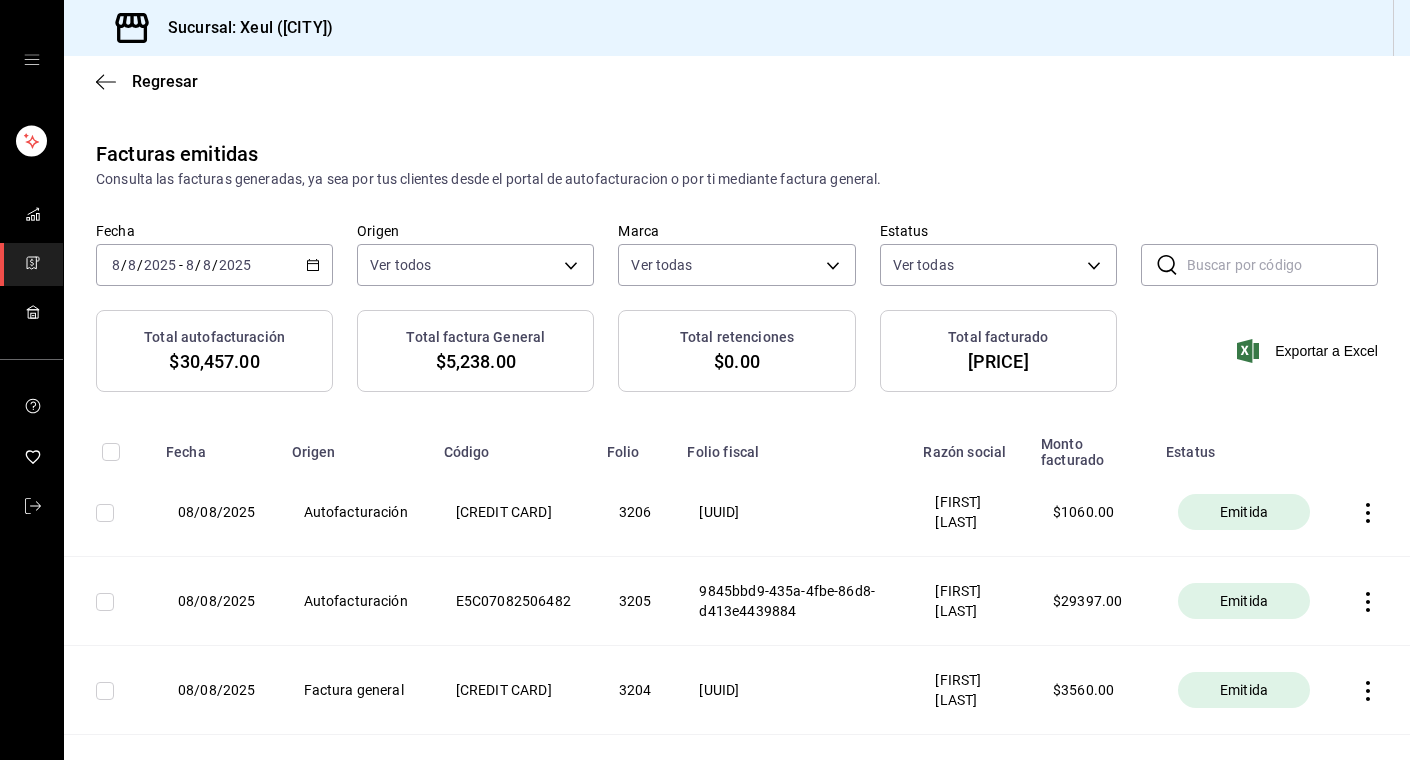 click 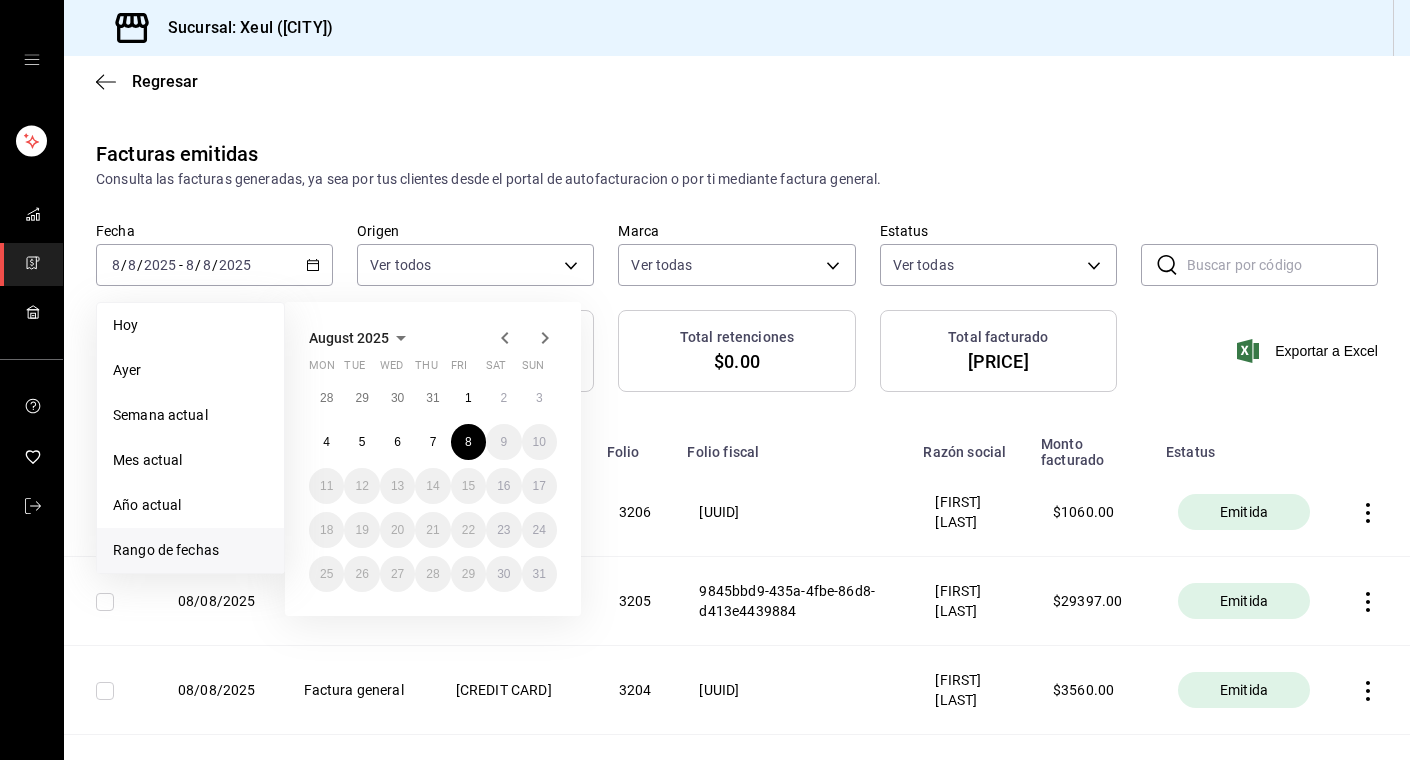 click 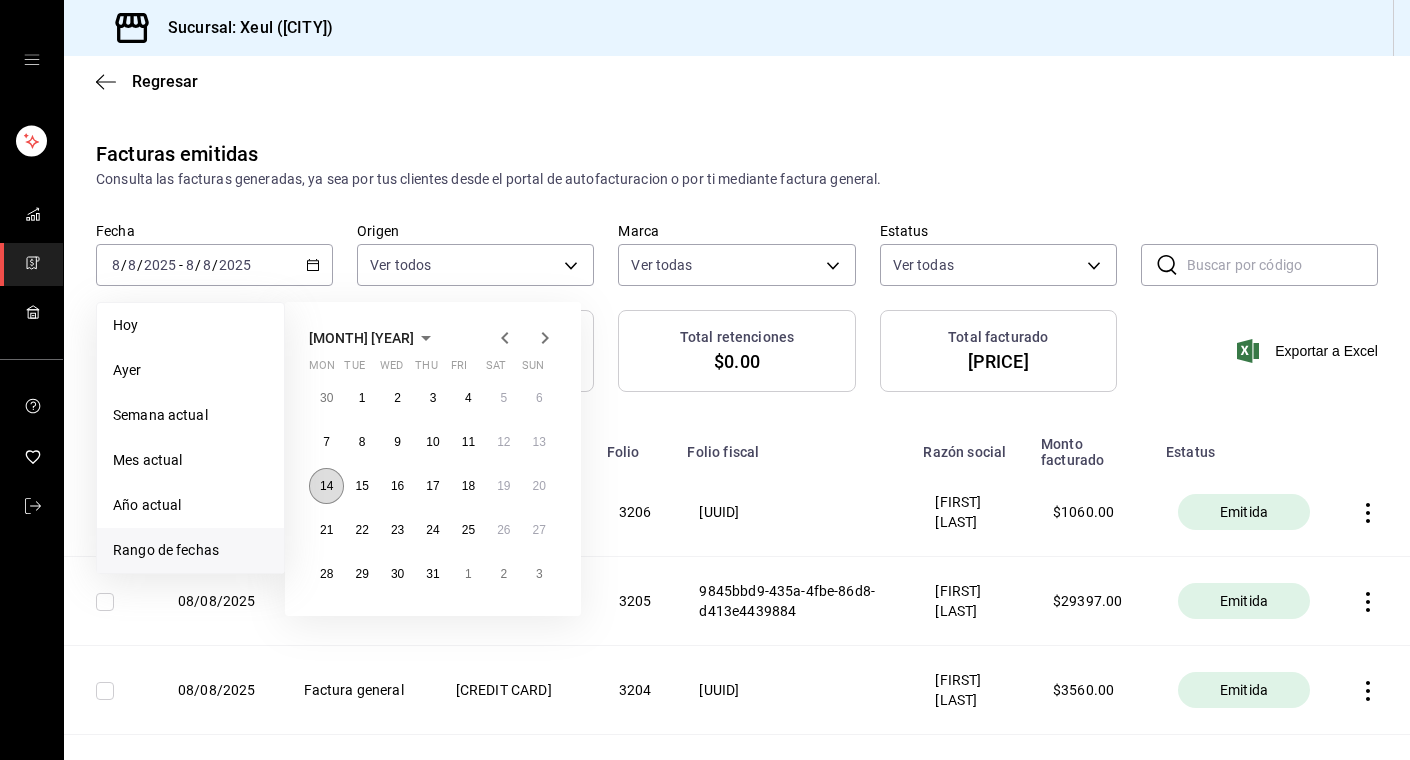 click on "14" at bounding box center (326, 486) 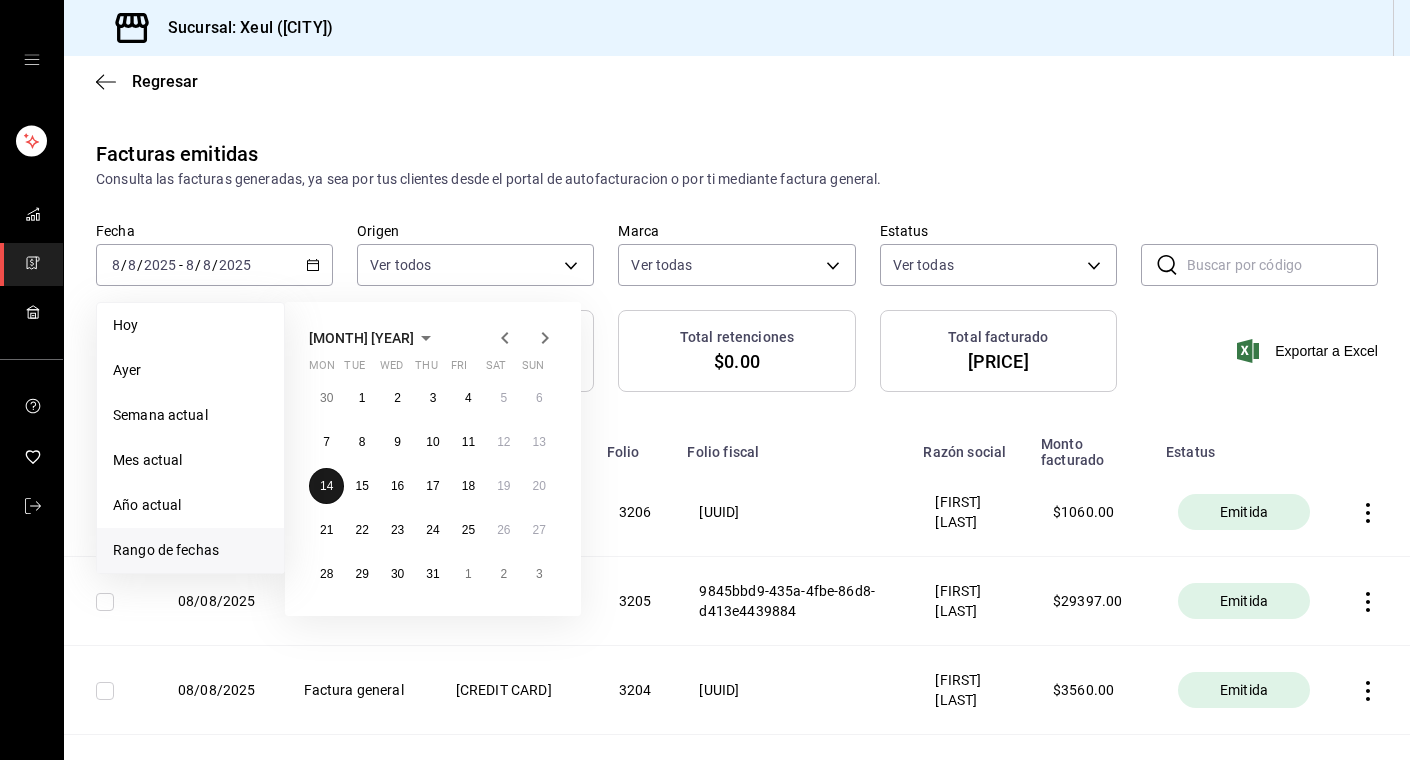 click on "14" at bounding box center [326, 486] 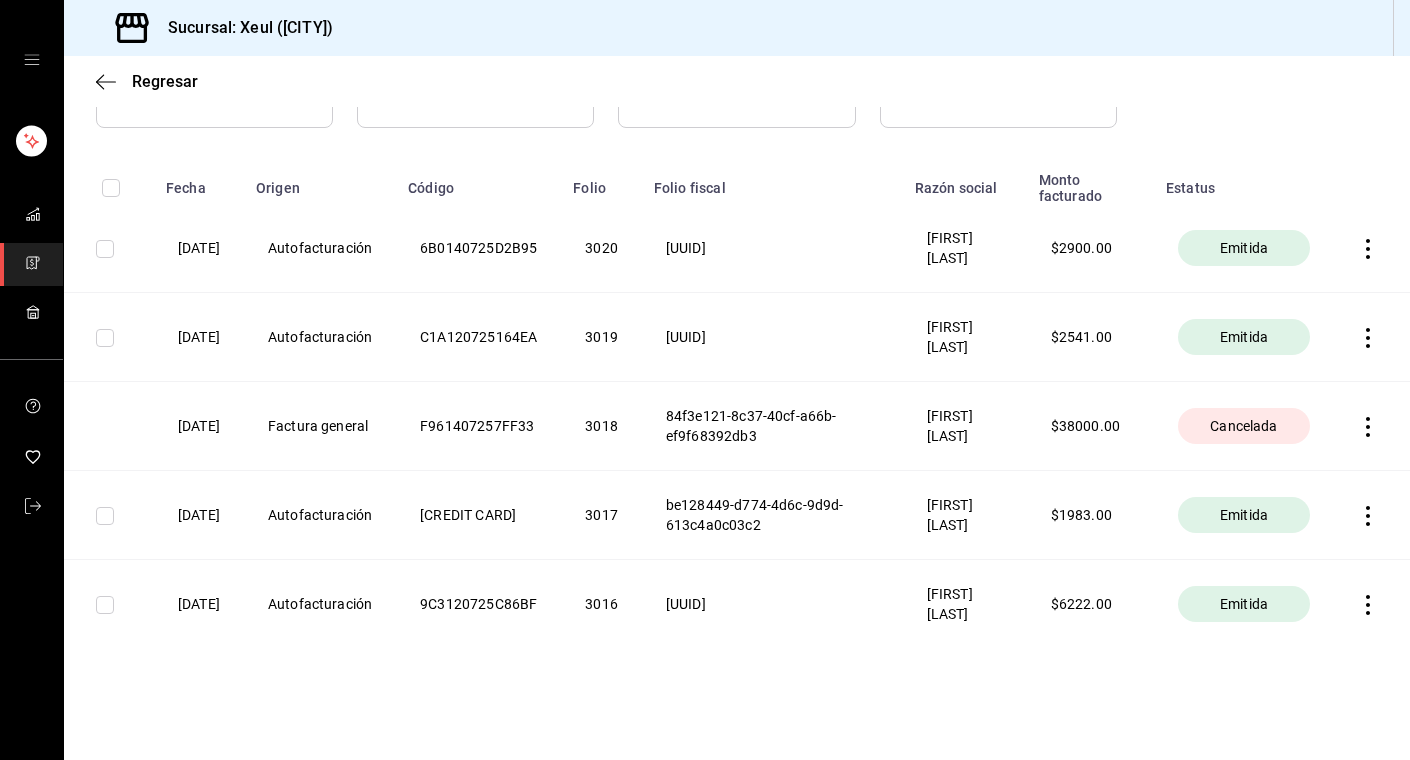 scroll, scrollTop: 0, scrollLeft: 0, axis: both 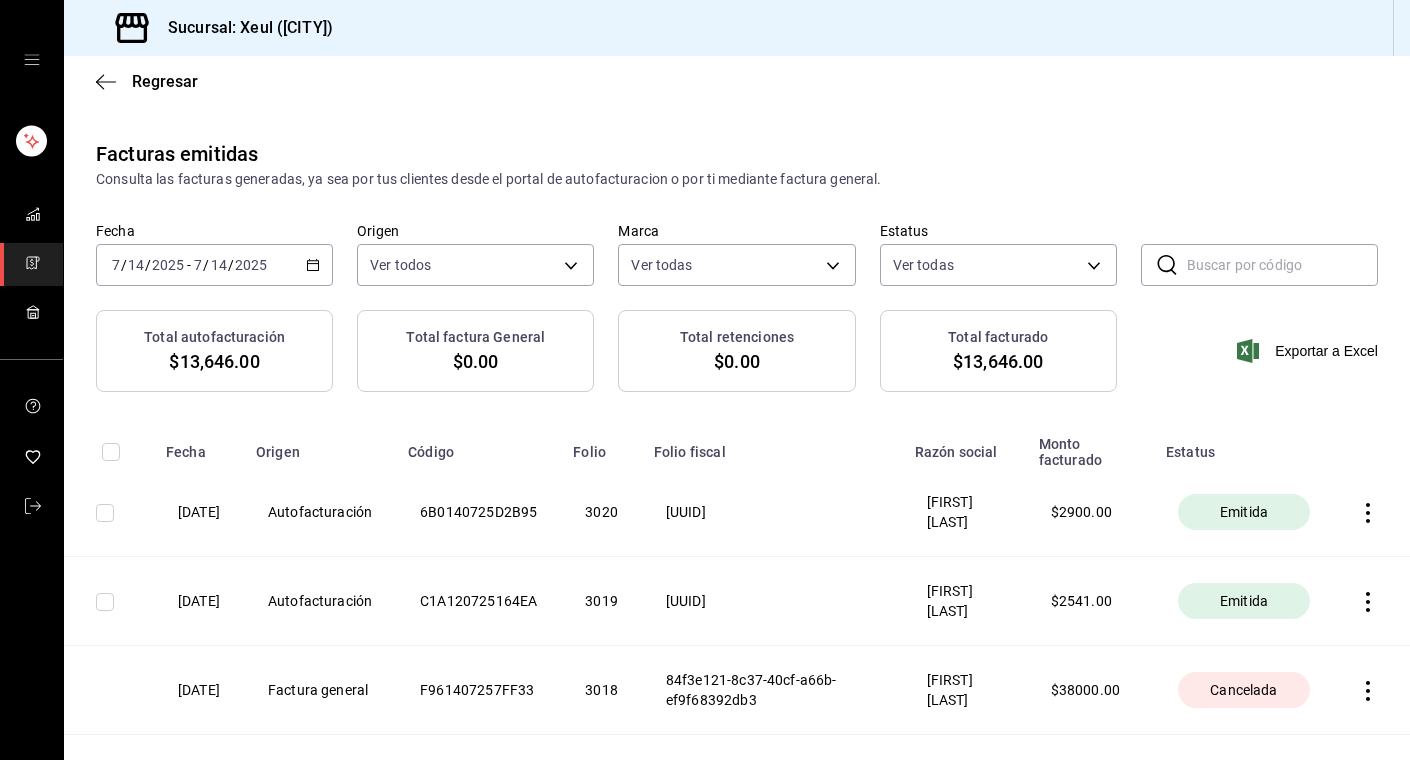 click 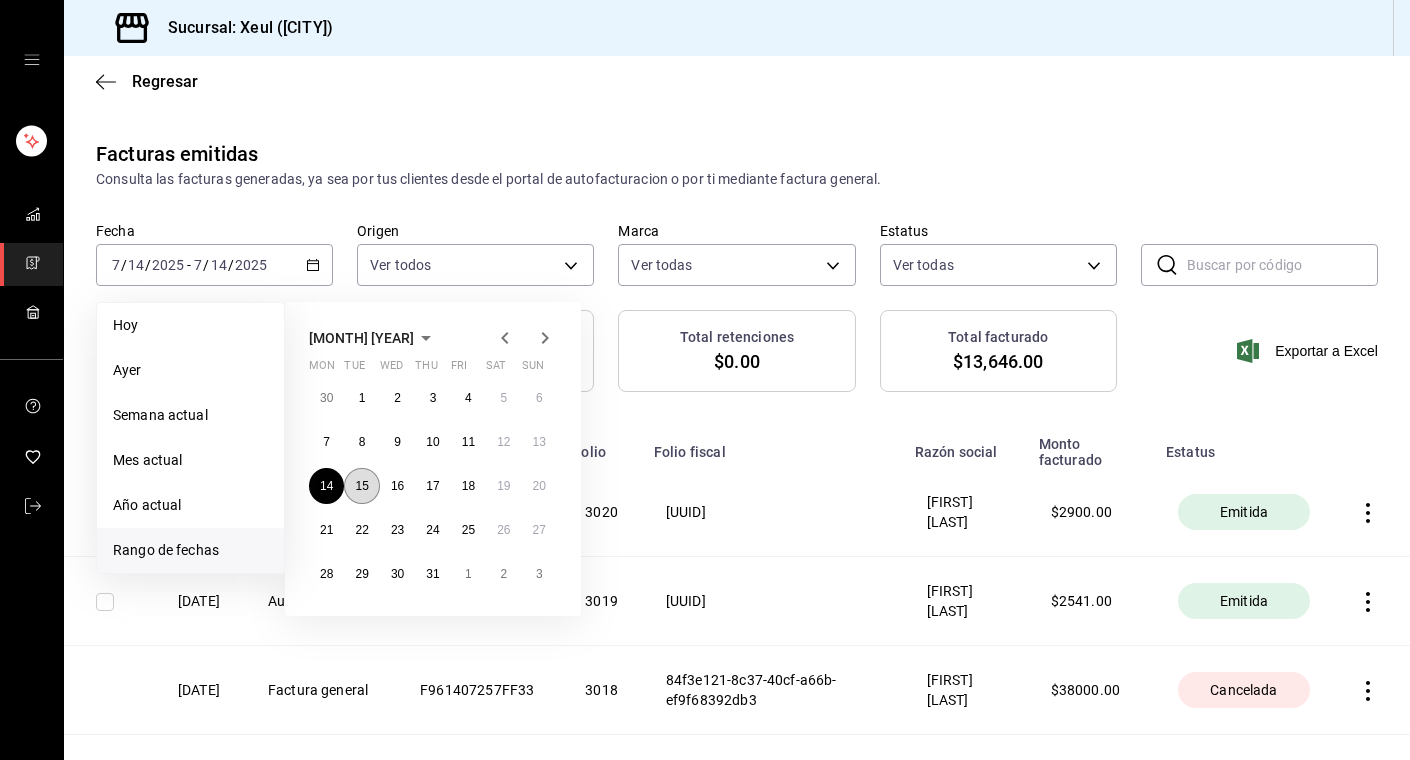 click on "15" at bounding box center [361, 486] 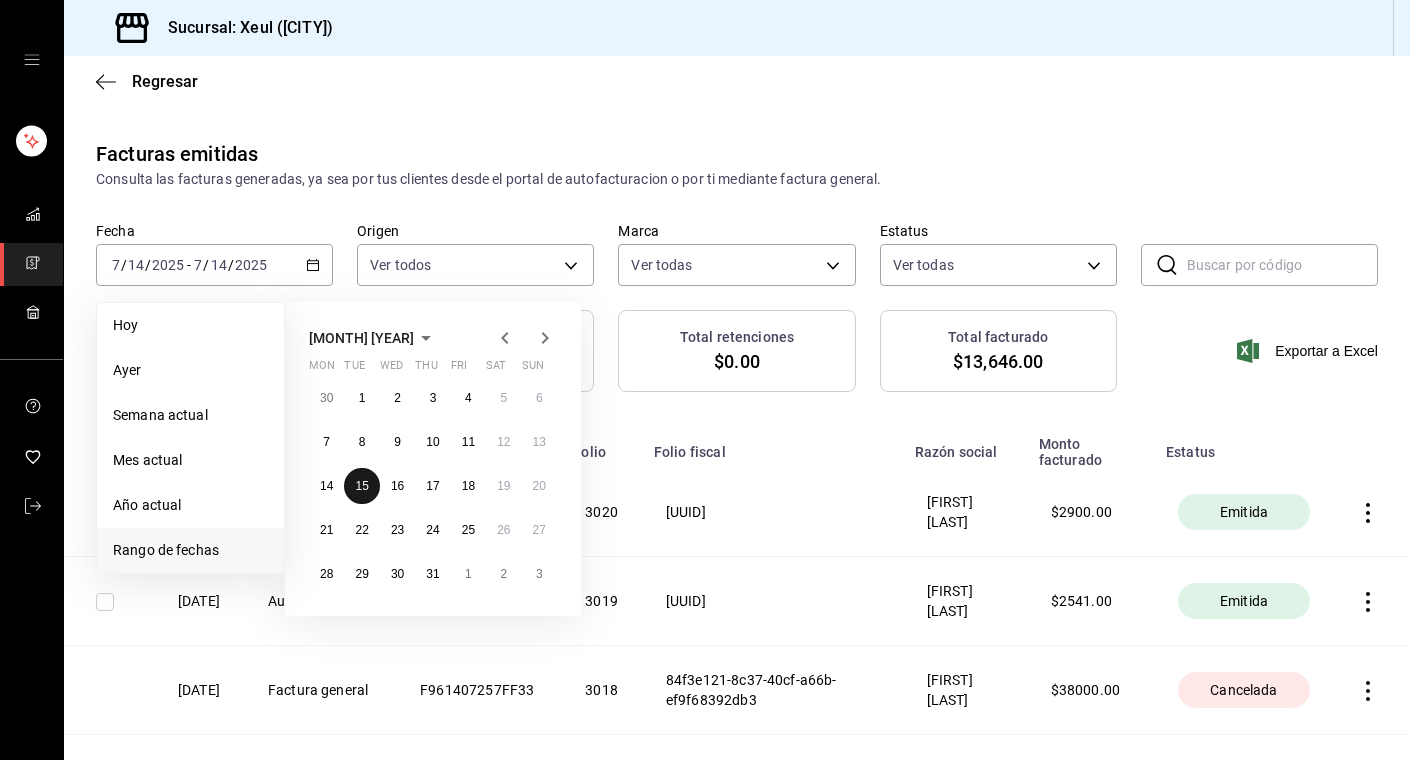click on "15" at bounding box center (361, 486) 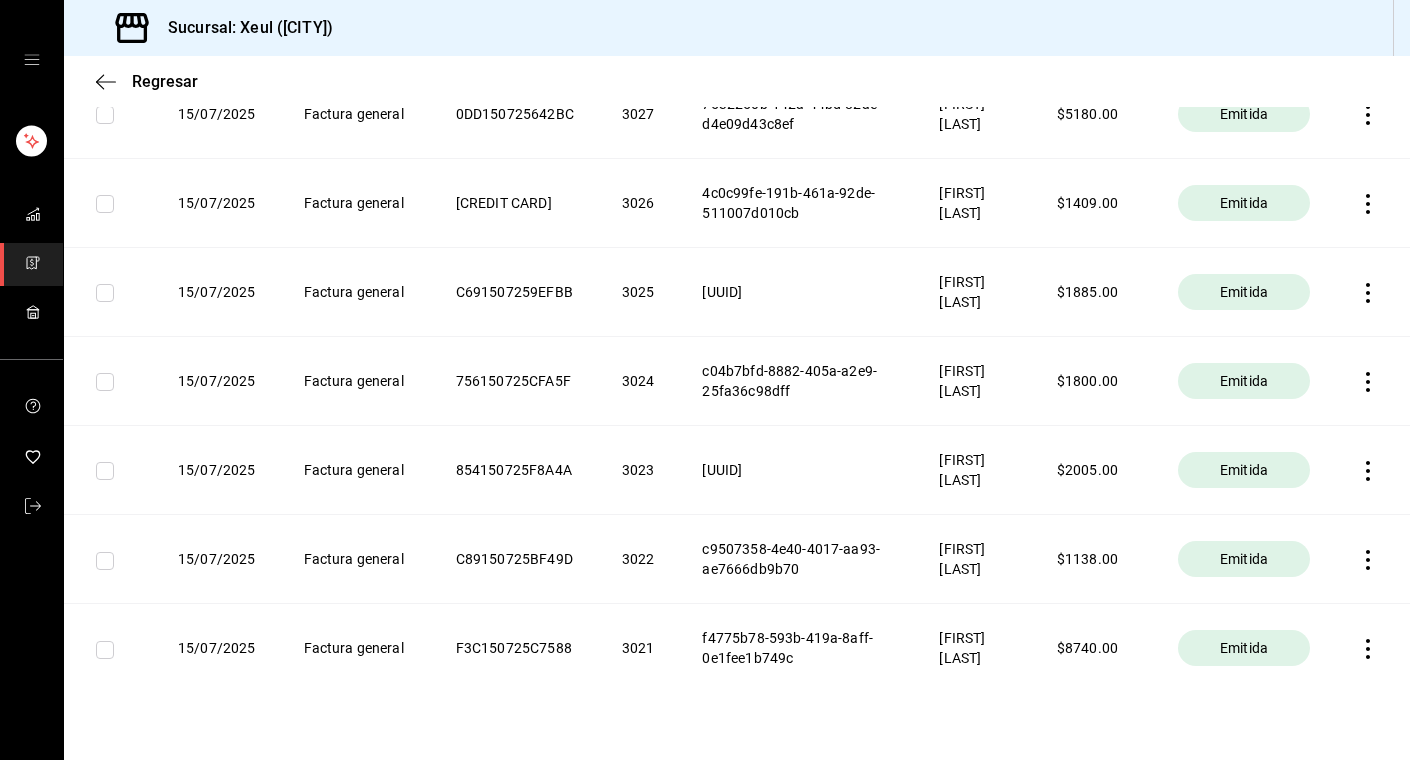 scroll, scrollTop: 977, scrollLeft: 0, axis: vertical 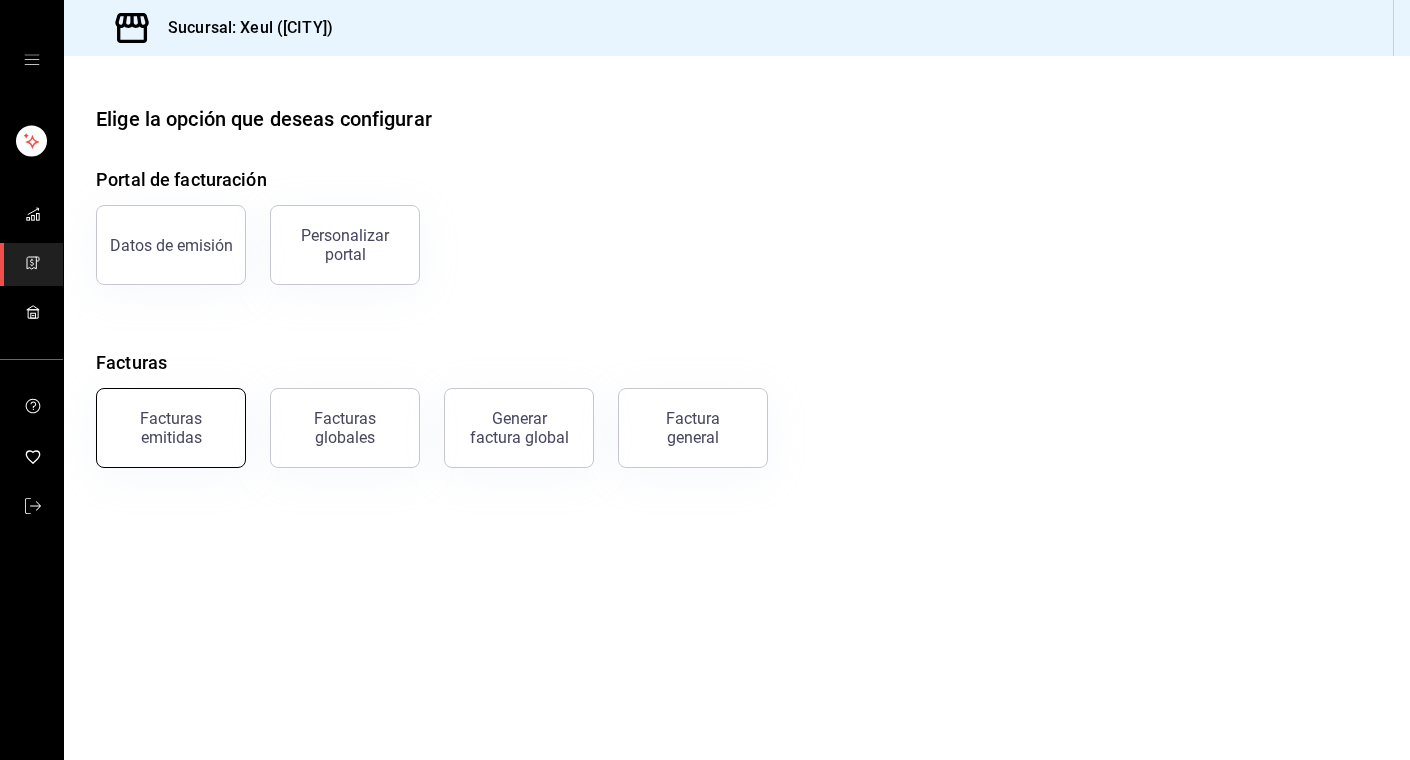 click on "Facturas emitidas" at bounding box center [171, 428] 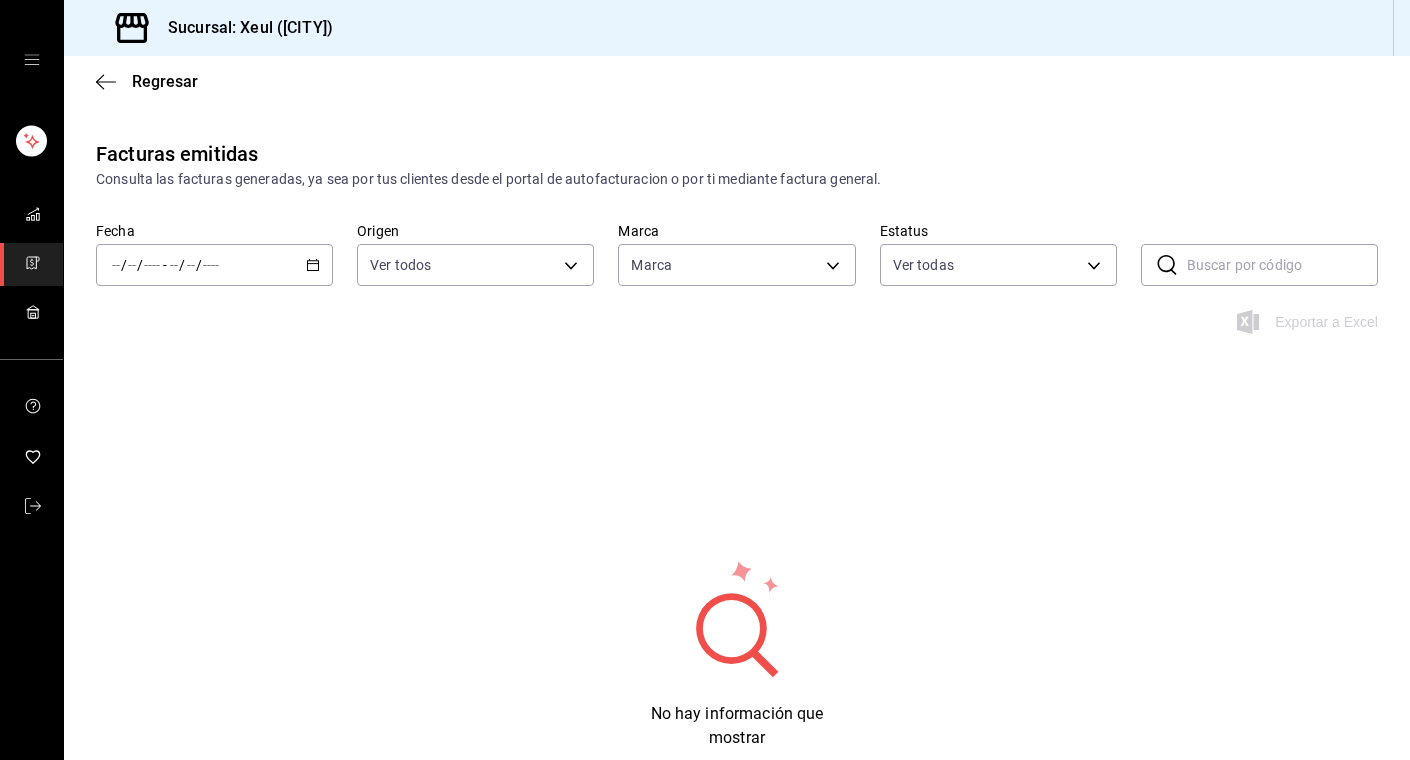 type on "[UUID]" 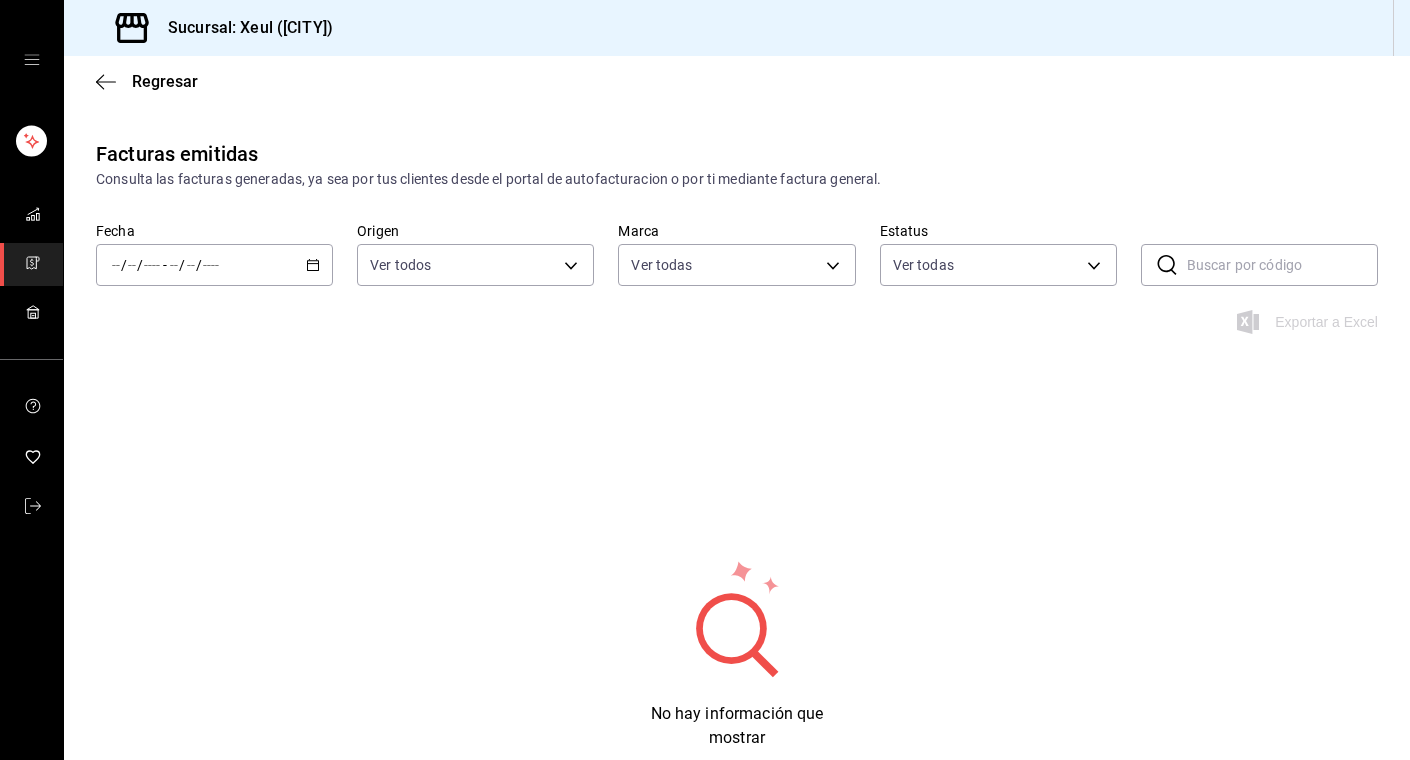 click 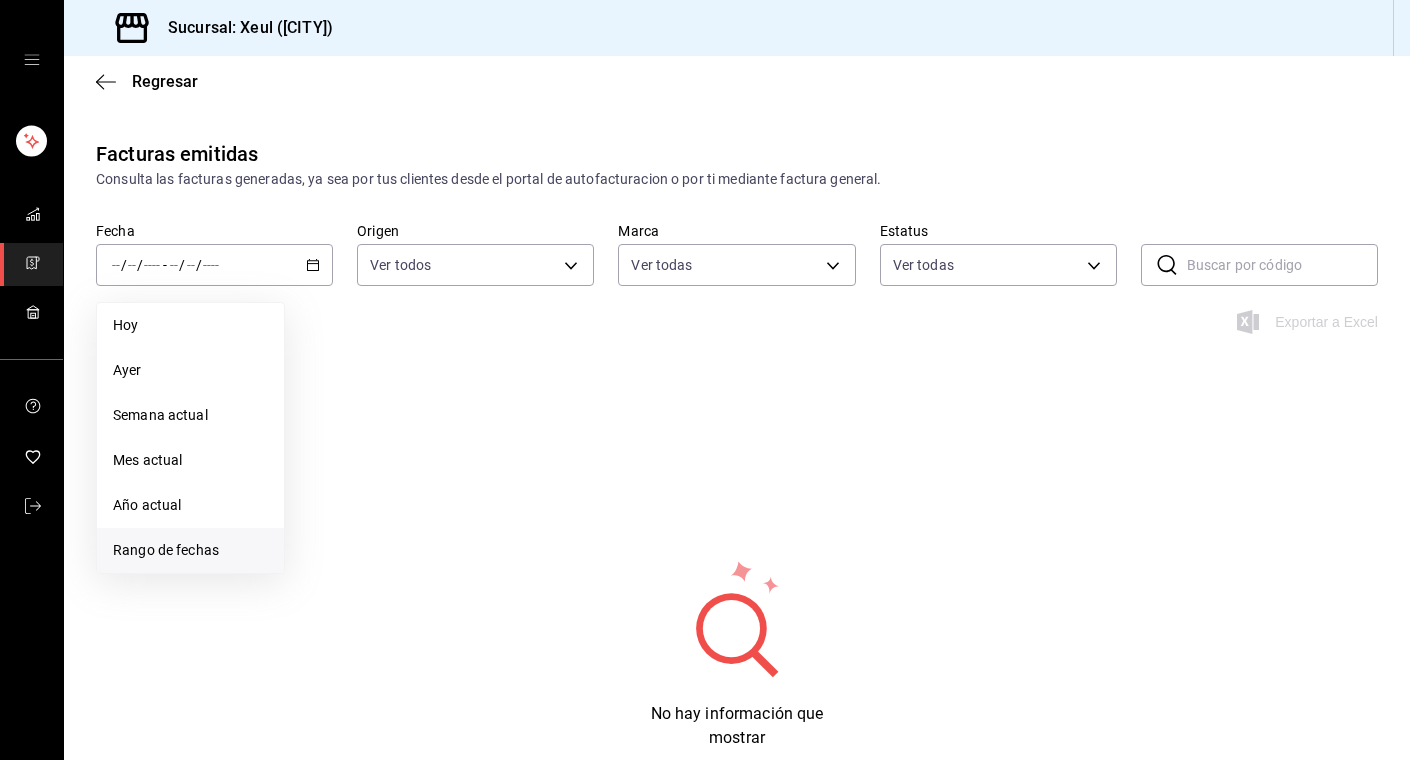 click on "Rango de fechas" at bounding box center [190, 550] 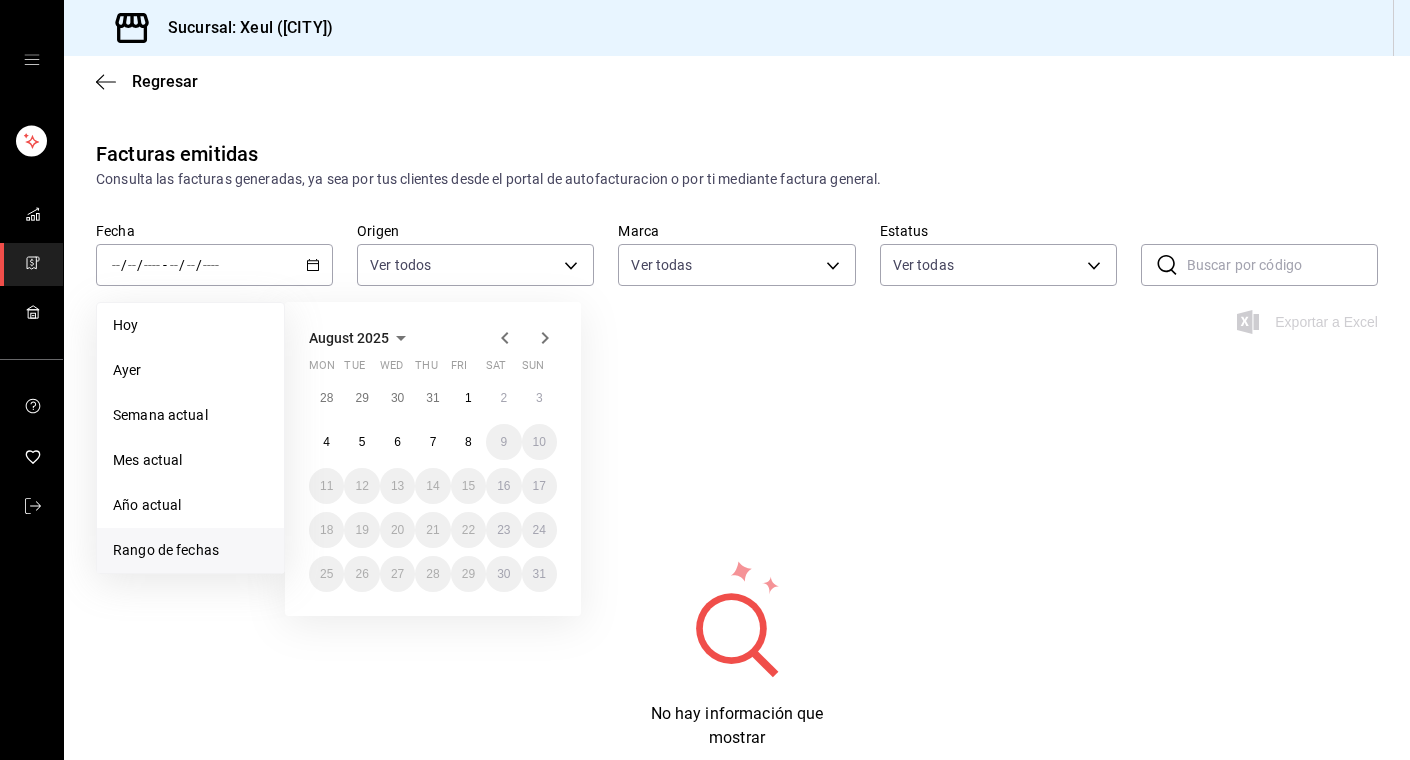 click 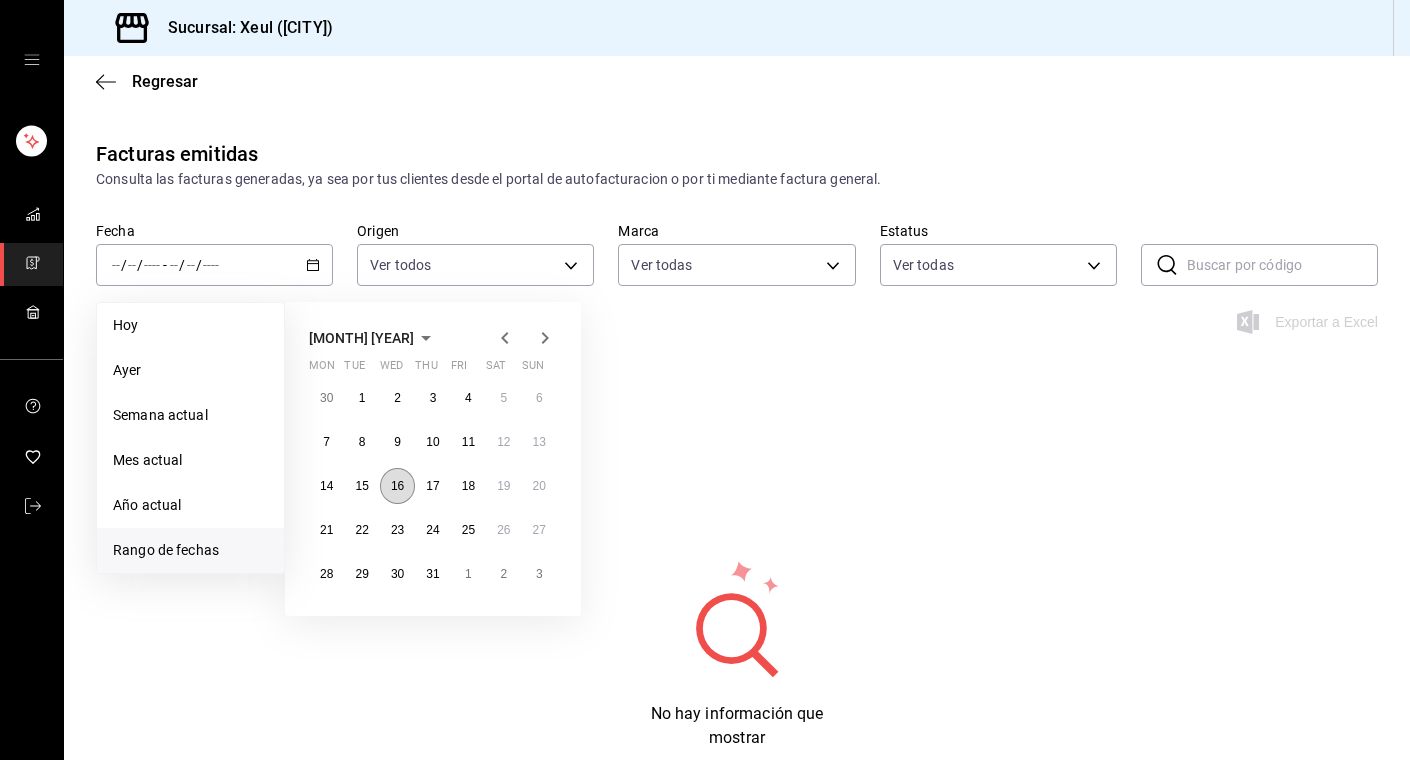 click on "16" at bounding box center [397, 486] 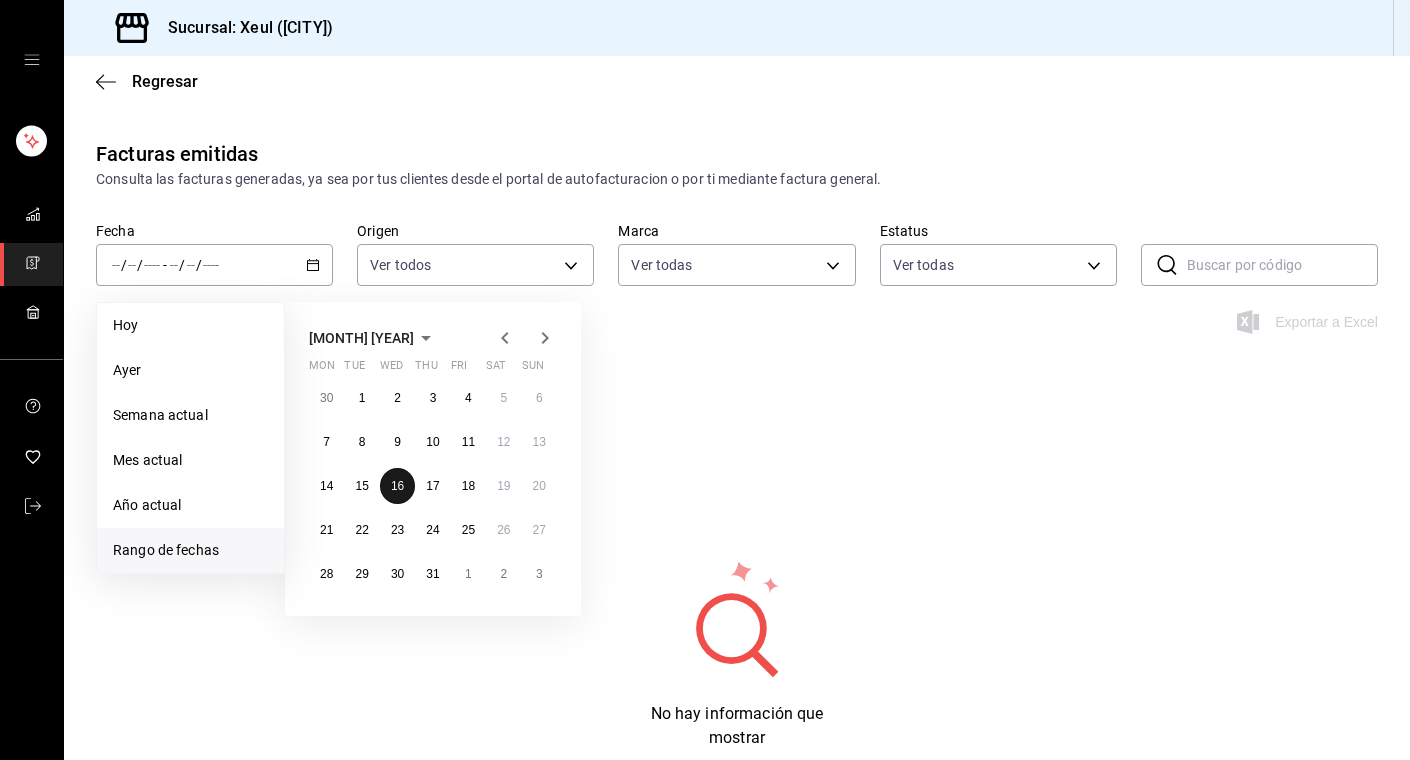 click on "16" at bounding box center (397, 486) 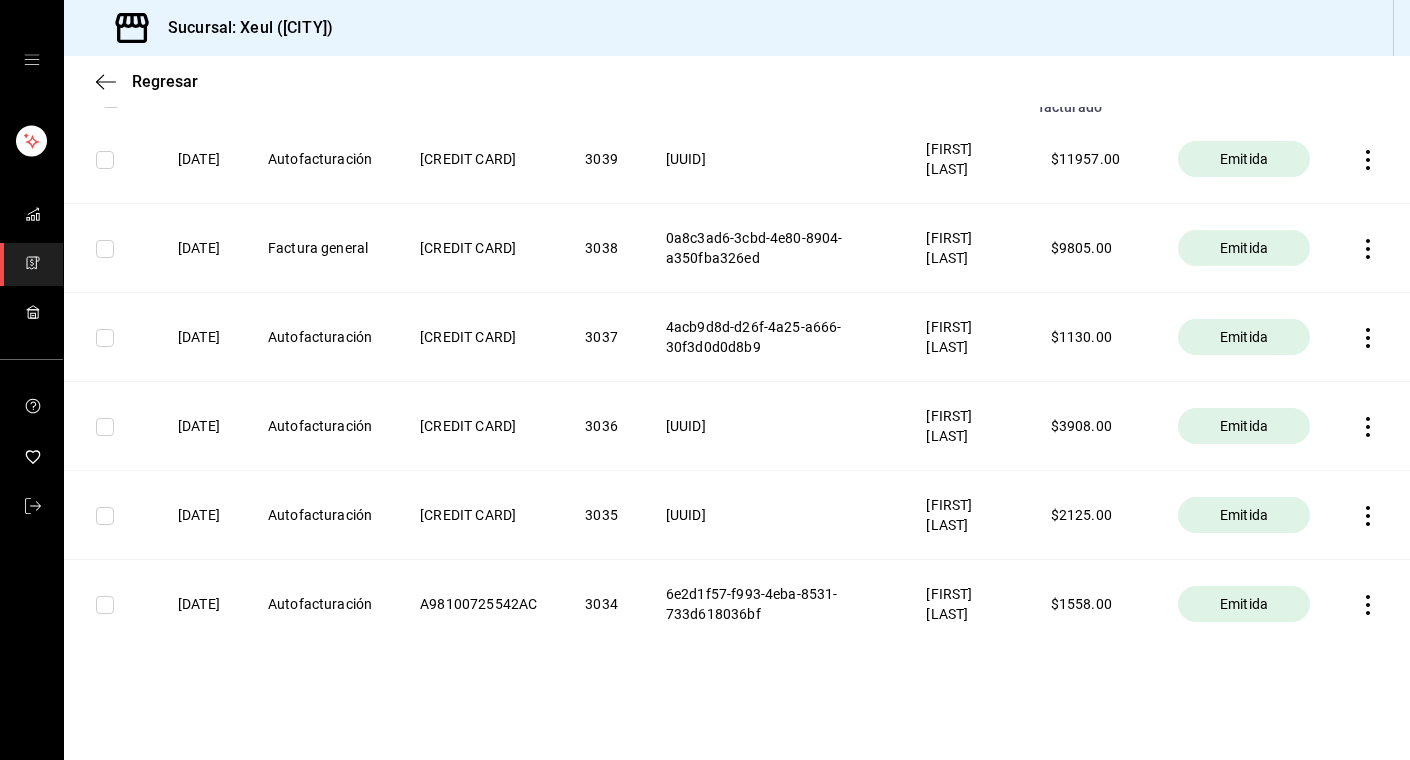scroll, scrollTop: 0, scrollLeft: 0, axis: both 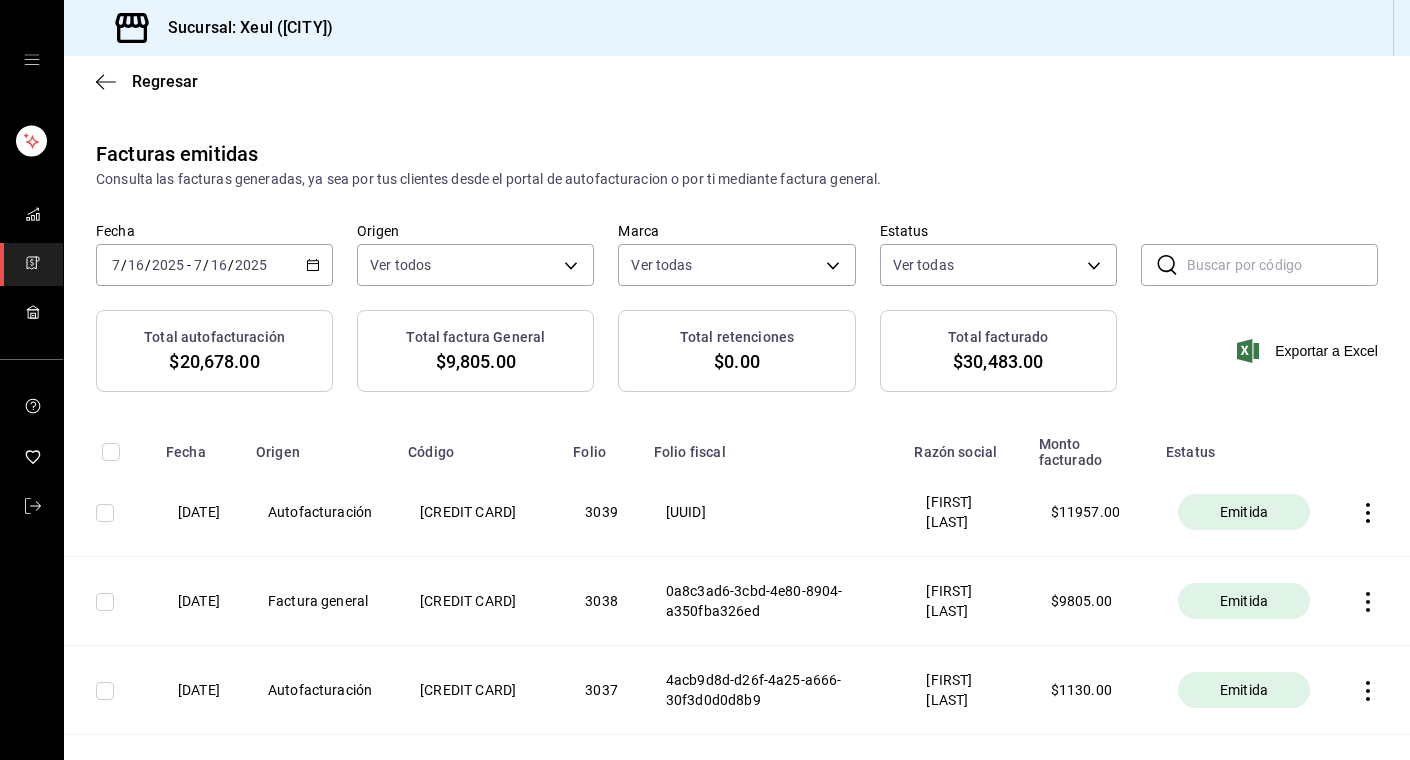 click 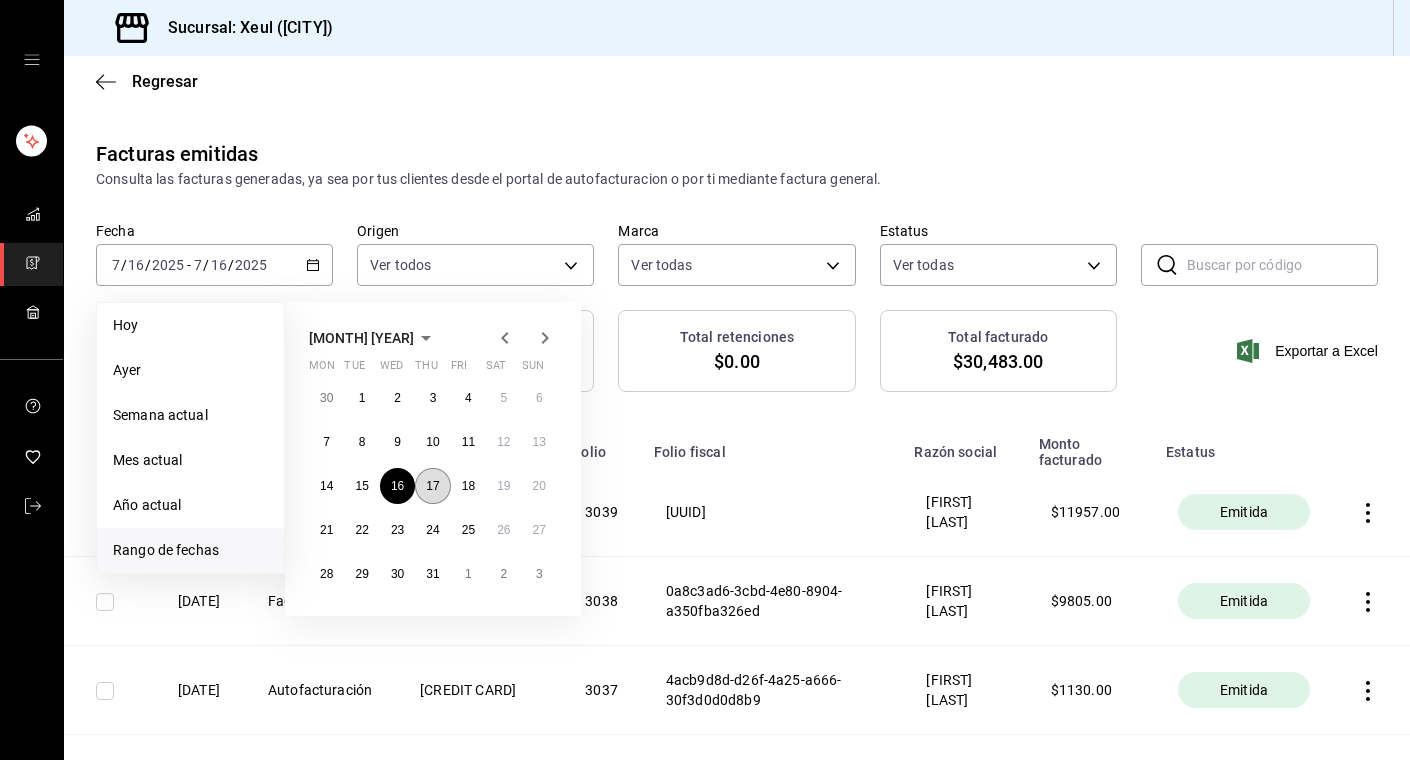 click on "17" at bounding box center [432, 486] 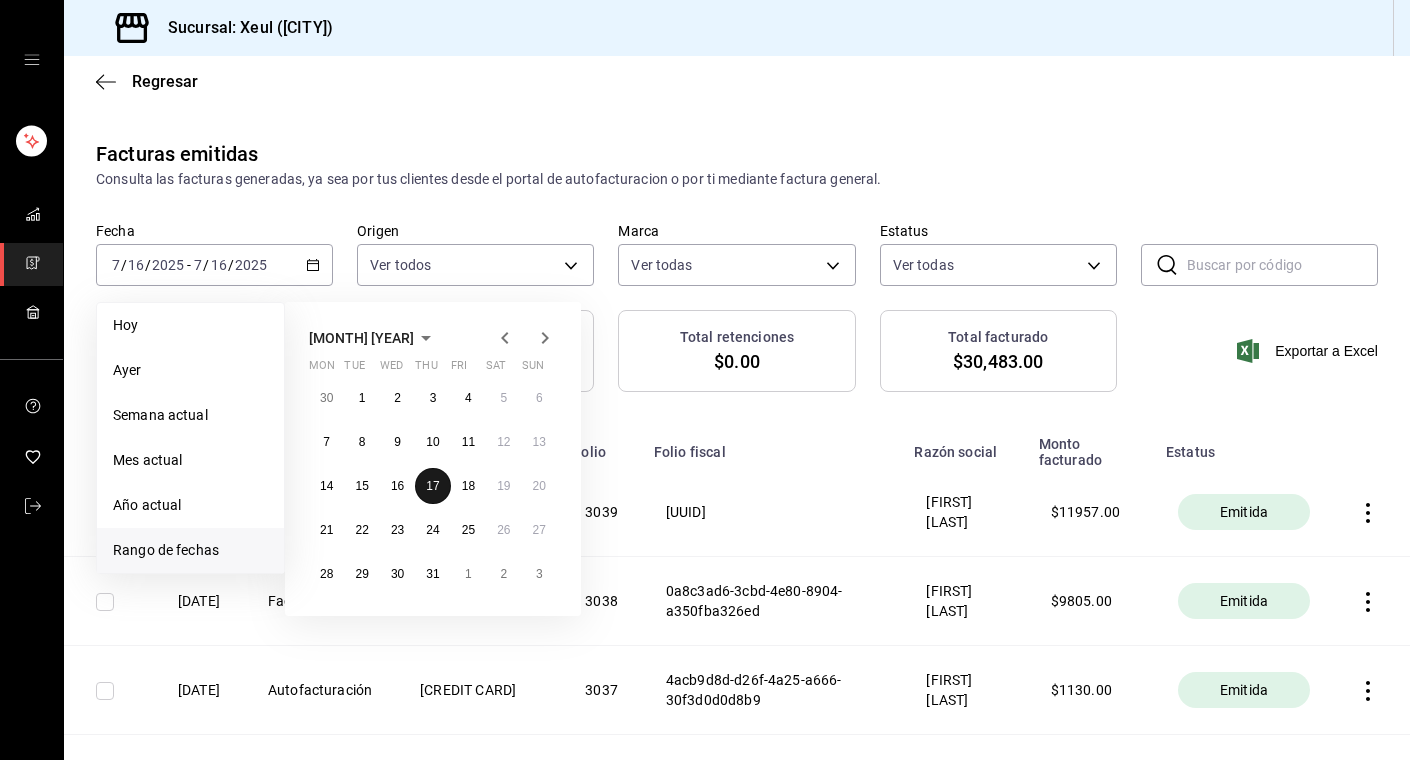 click on "17" at bounding box center [432, 486] 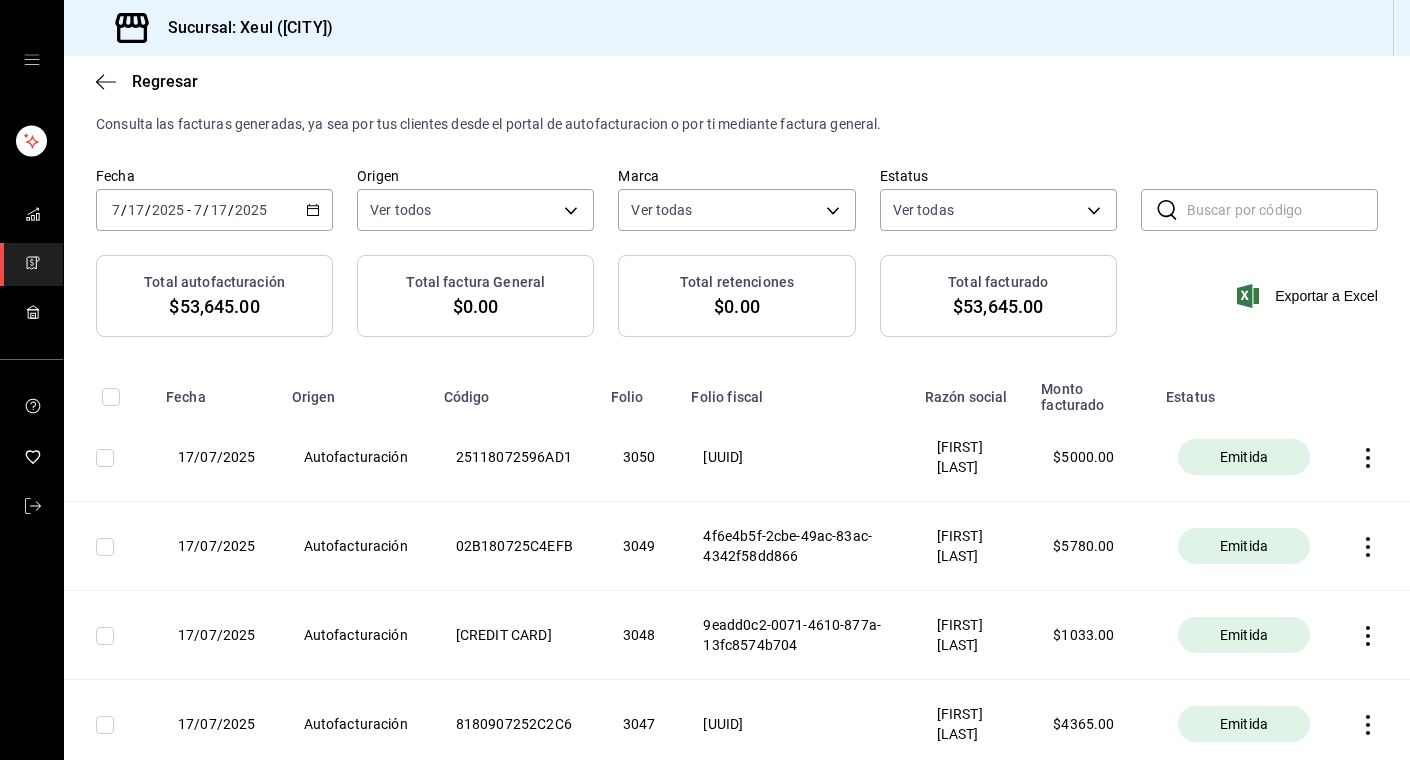 scroll, scrollTop: 0, scrollLeft: 0, axis: both 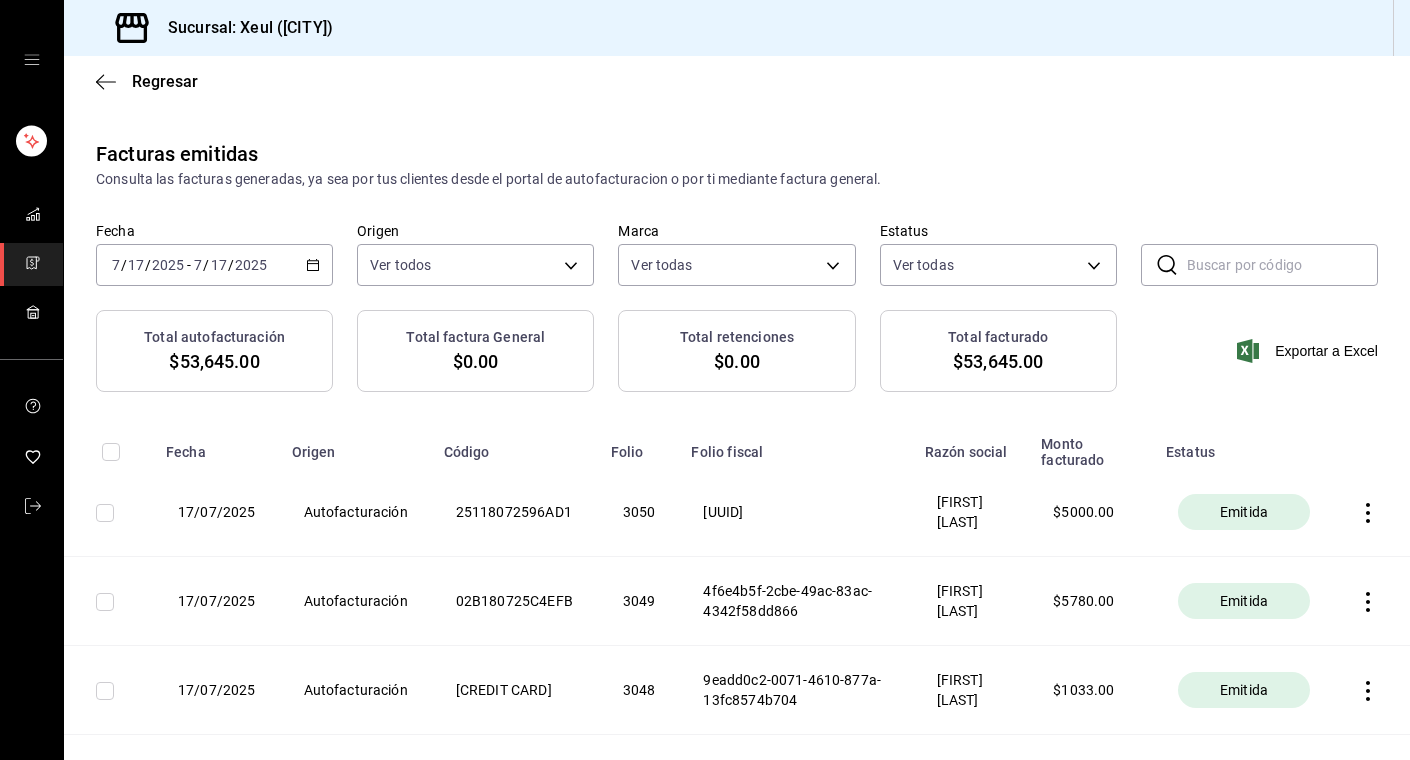 click 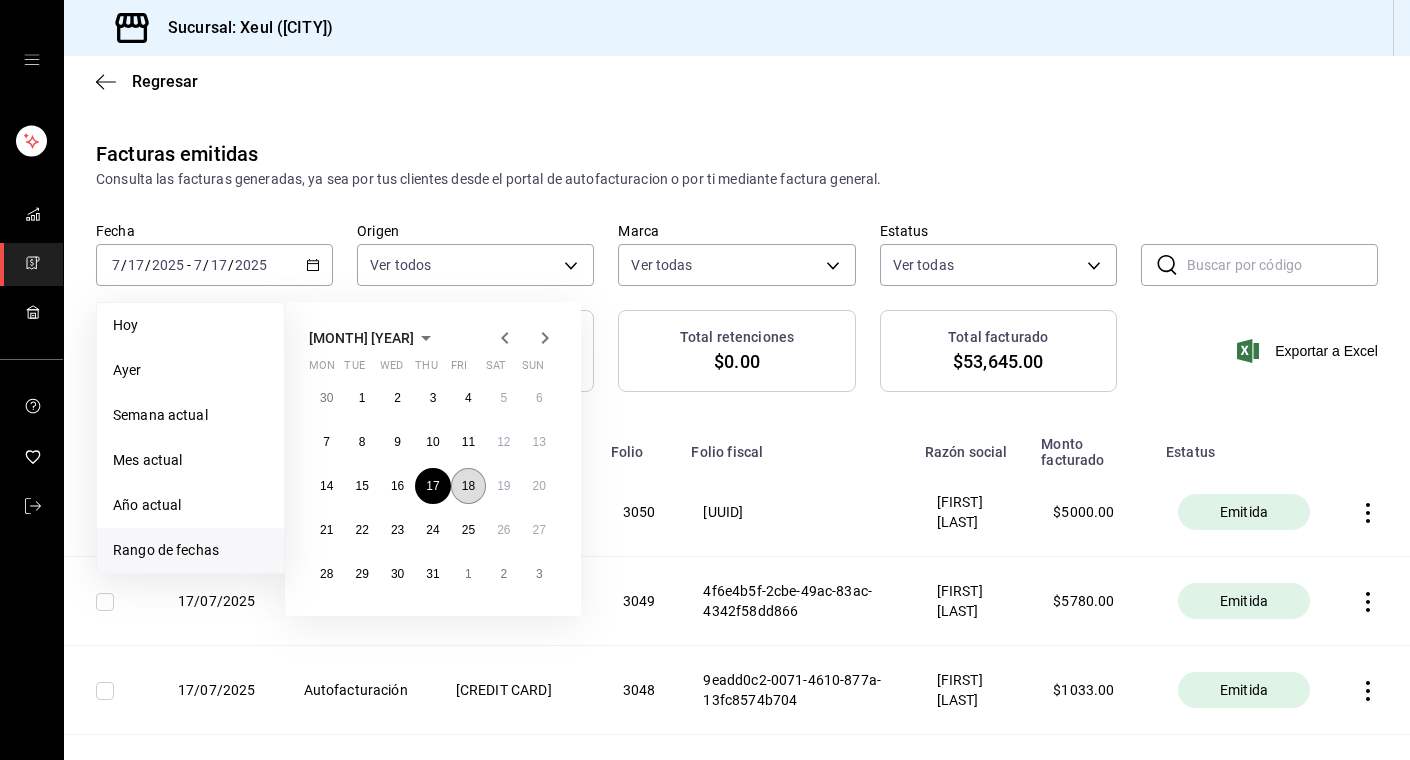 click on "18" at bounding box center [468, 486] 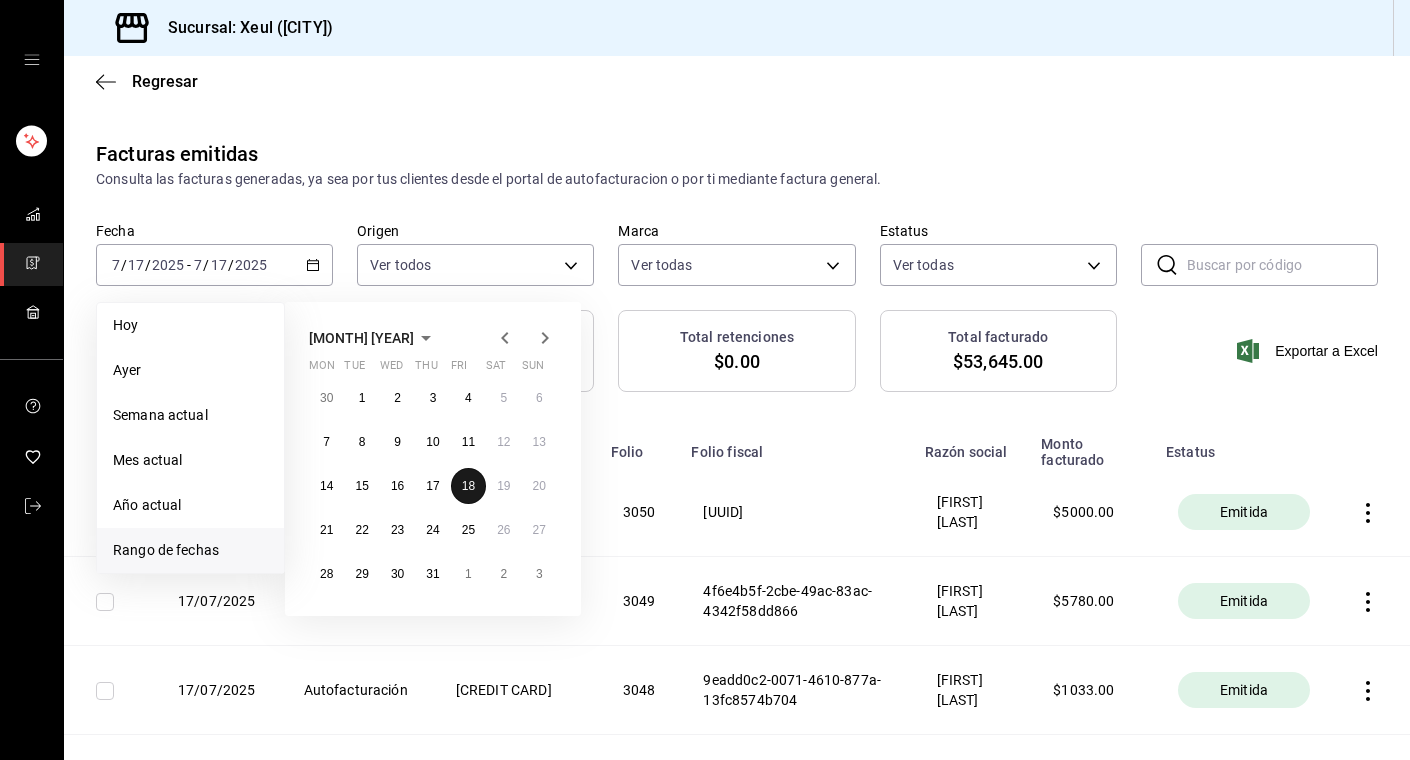 click on "18" at bounding box center (468, 486) 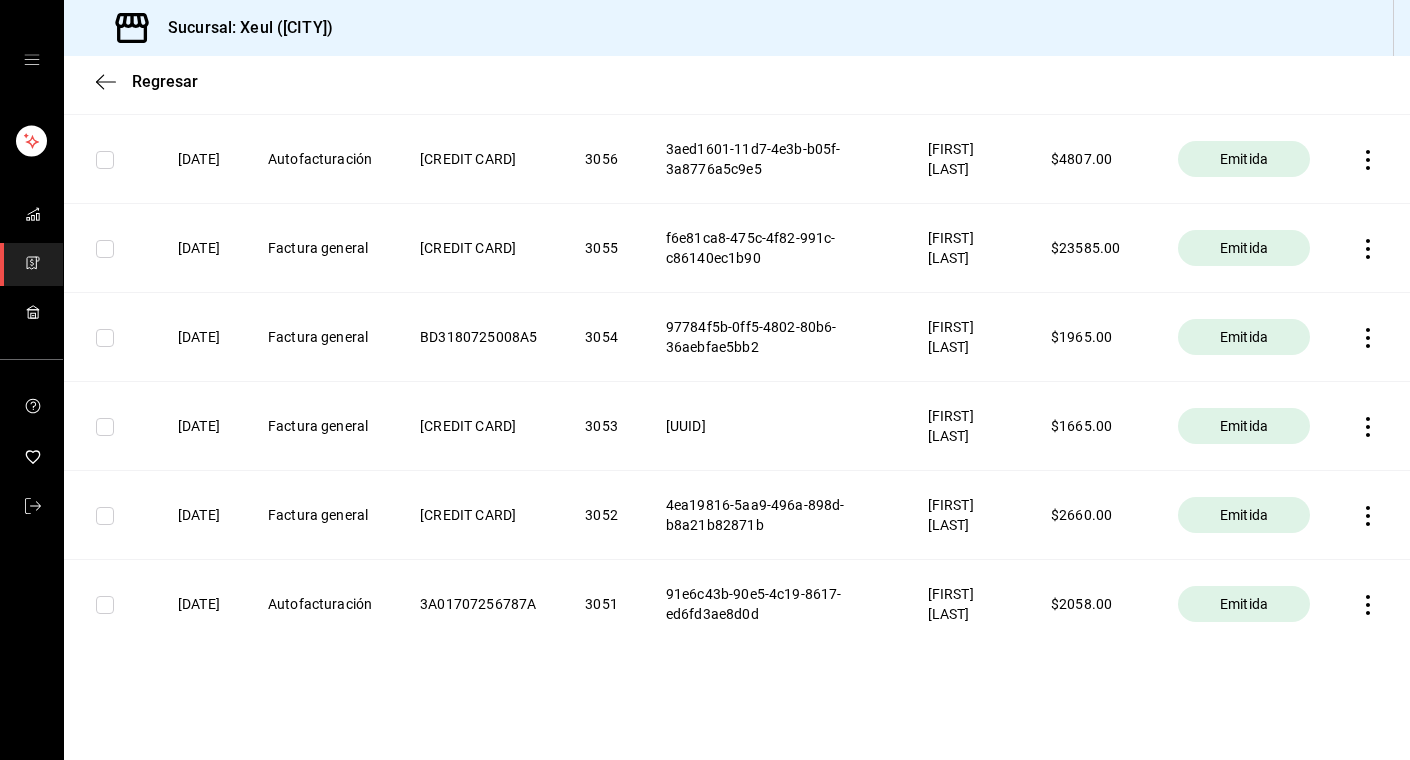 scroll, scrollTop: 0, scrollLeft: 0, axis: both 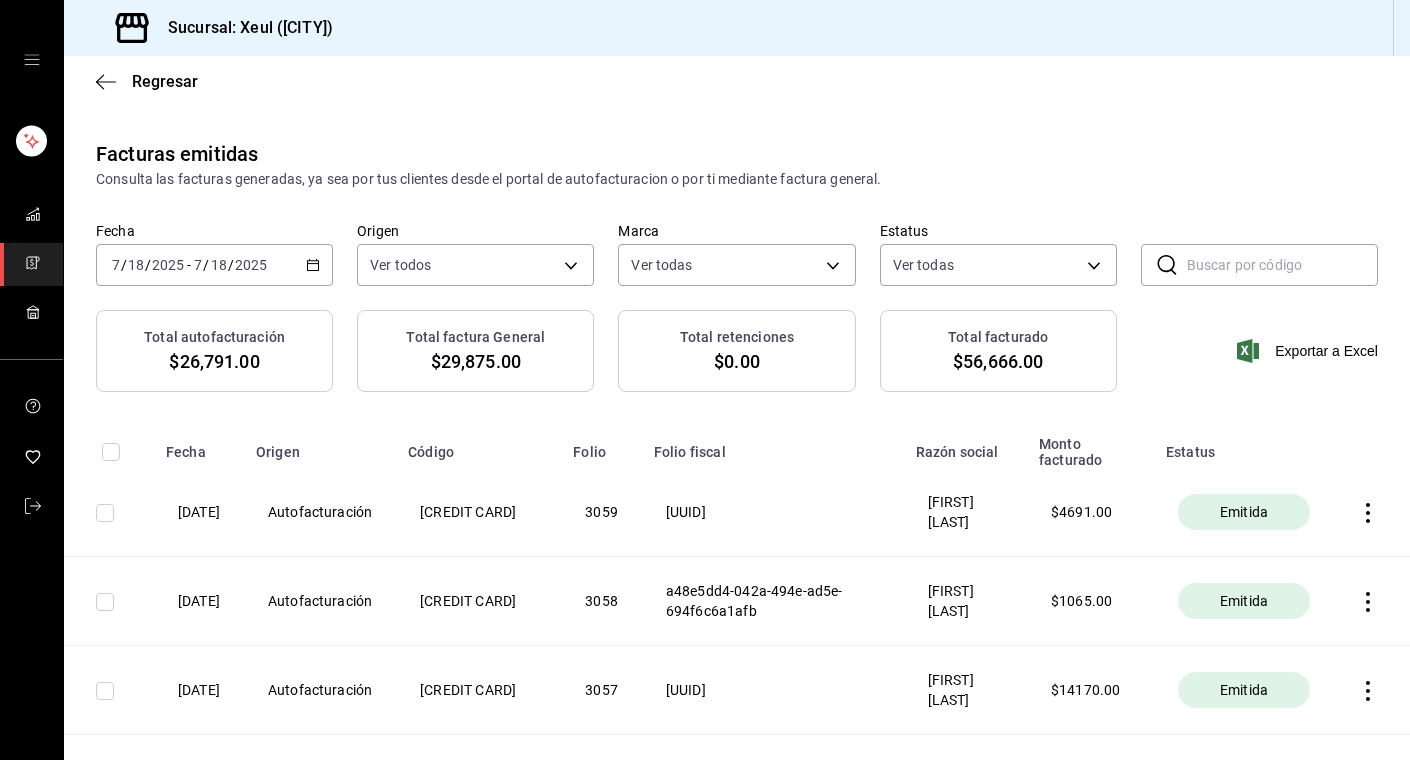 click on "[DATE]" at bounding box center (214, 265) 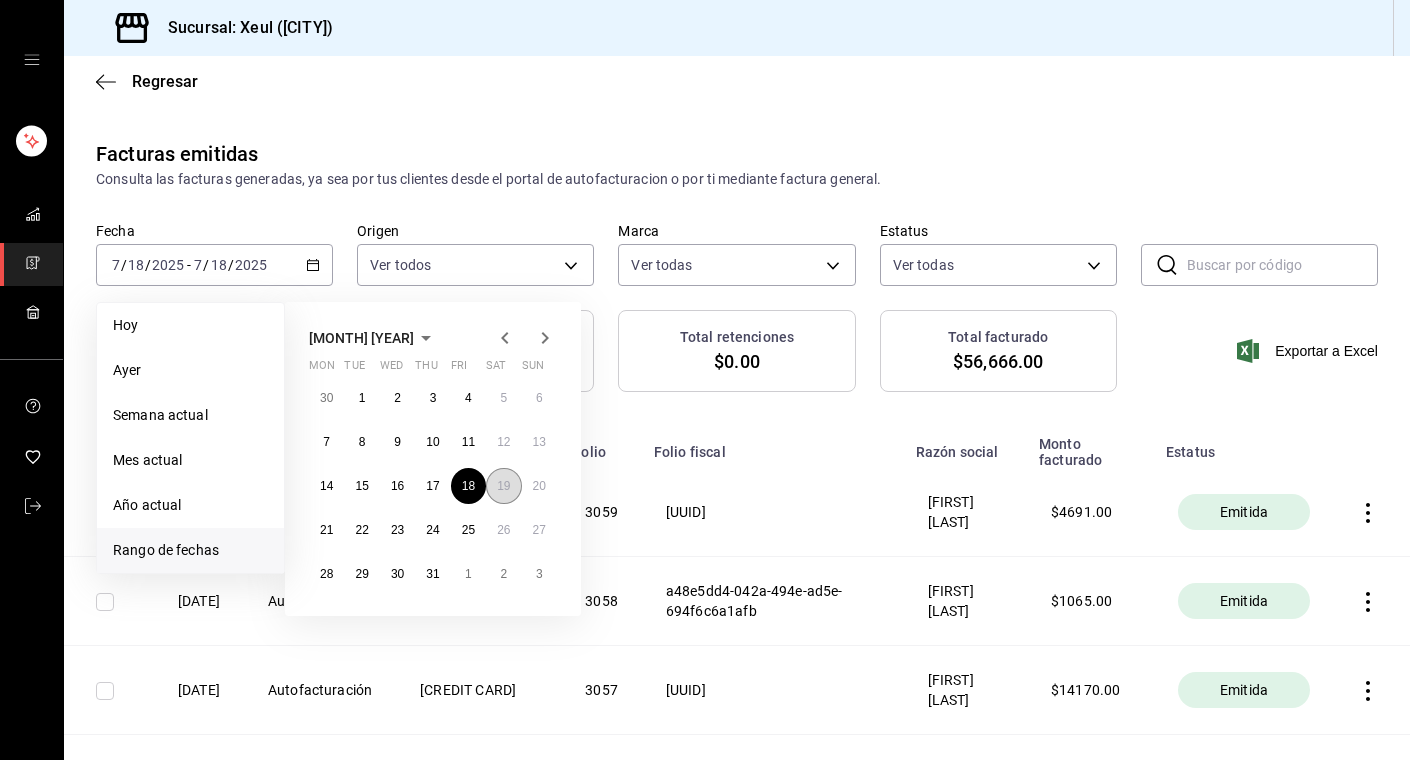 click on "19" at bounding box center [503, 486] 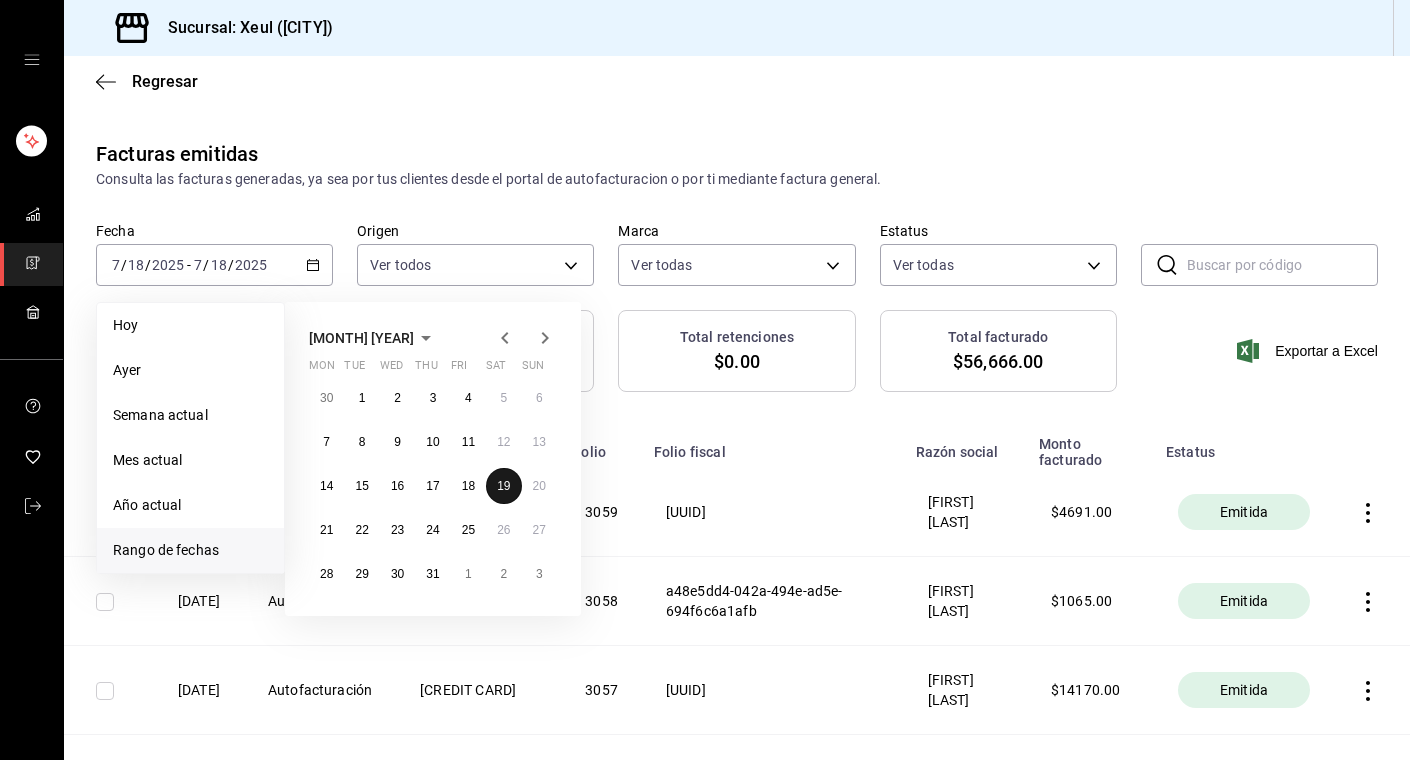 click on "19" at bounding box center (503, 486) 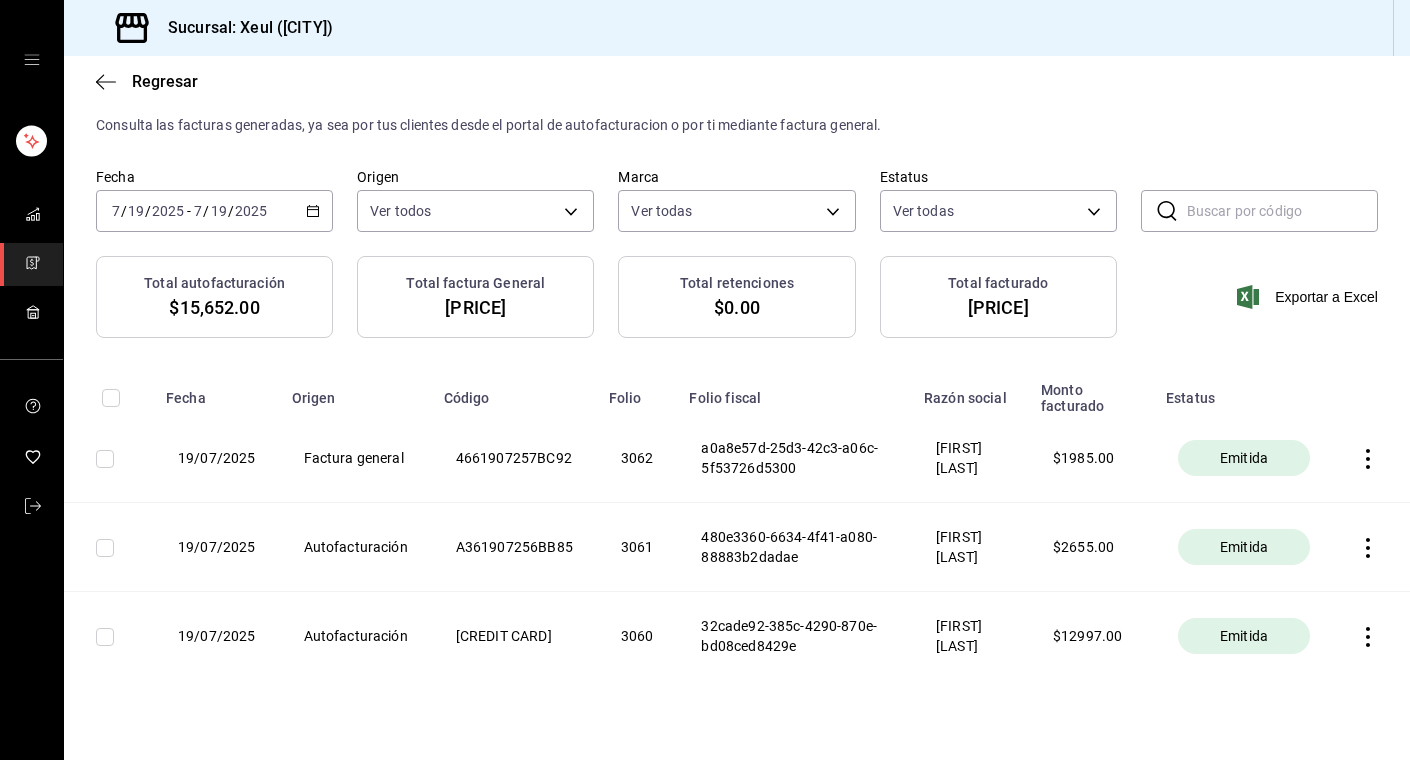 scroll, scrollTop: 87, scrollLeft: 0, axis: vertical 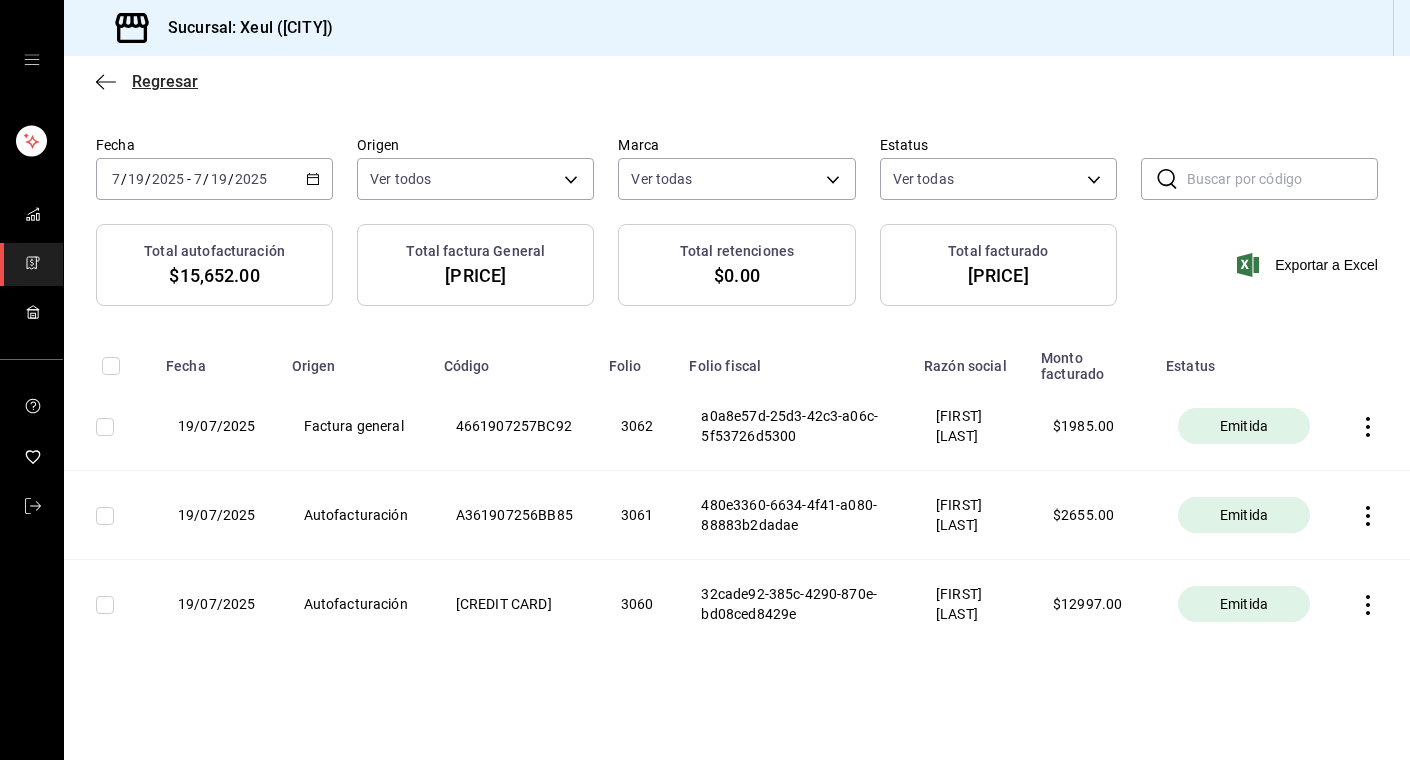 click 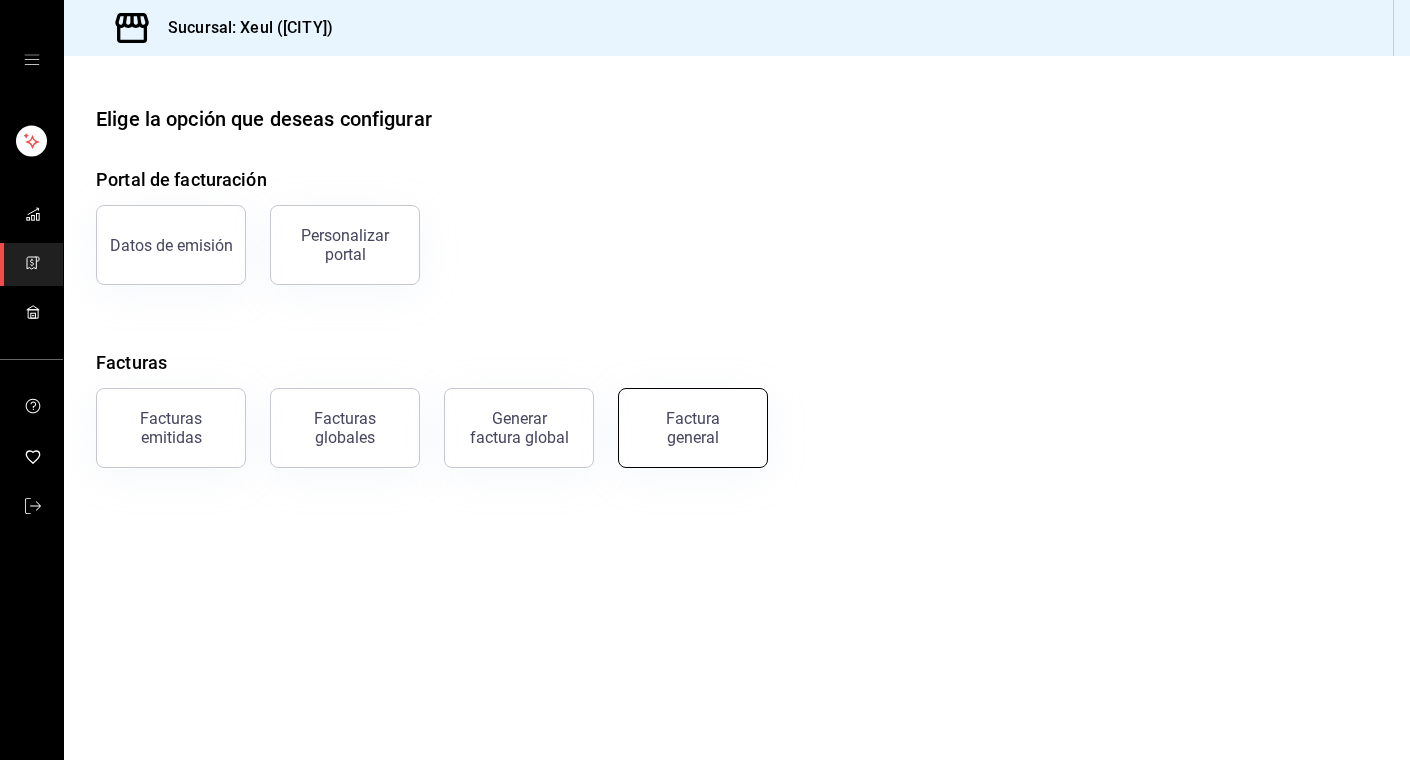 click on "Factura general" at bounding box center [693, 428] 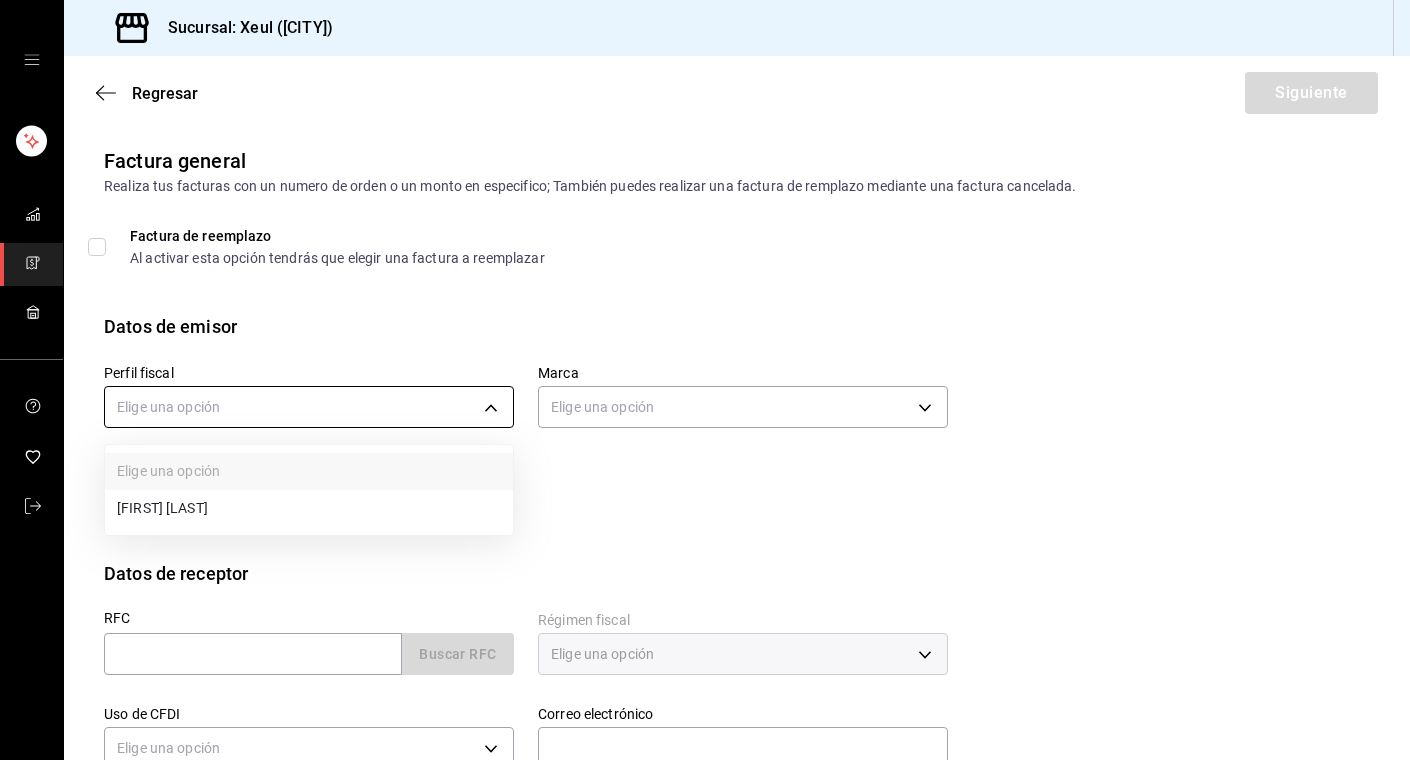 click on "Sucursal: Xeul (CdMx) Regresar Siguiente Factura general Realiza tus facturas con un numero de orden o un monto en especifico; También puedes realizar una factura de remplazo mediante una factura cancelada. Factura de reemplazo Al activar esta opción tendrás que elegir una factura a reemplazar Datos de emisor Perfil fiscal Elige una opción Marca Elige una opción Tipo de comprobante Ingreso I Datos de receptor RFC Buscar RFC Régimen fiscal Elige una opción Uso de CFDI Elige una opción Correo electrónico Dirección Calle # exterior # interior Código postal Estado ​ Municipio ​ Colonia ​ GANA 1 MES GRATIS EN TU SUSCRIPCIÓN AQUÍ ¿Recuerdas cómo empezó tu restaurante?
Hoy puedes ayudar a un colega a tener el mismo cambio que tú viviste.
Recomienda Parrot directamente desde tu Portal Administrador.
Es fácil y rápido.
🎁 Por cada restaurante que se una, ganas 1 mes gratis. Visitar centro de ayuda (81) 2046 6363 soporte@parrotsoftware.io Visitar centro de ayuda (81) 2046 6363" at bounding box center (705, 380) 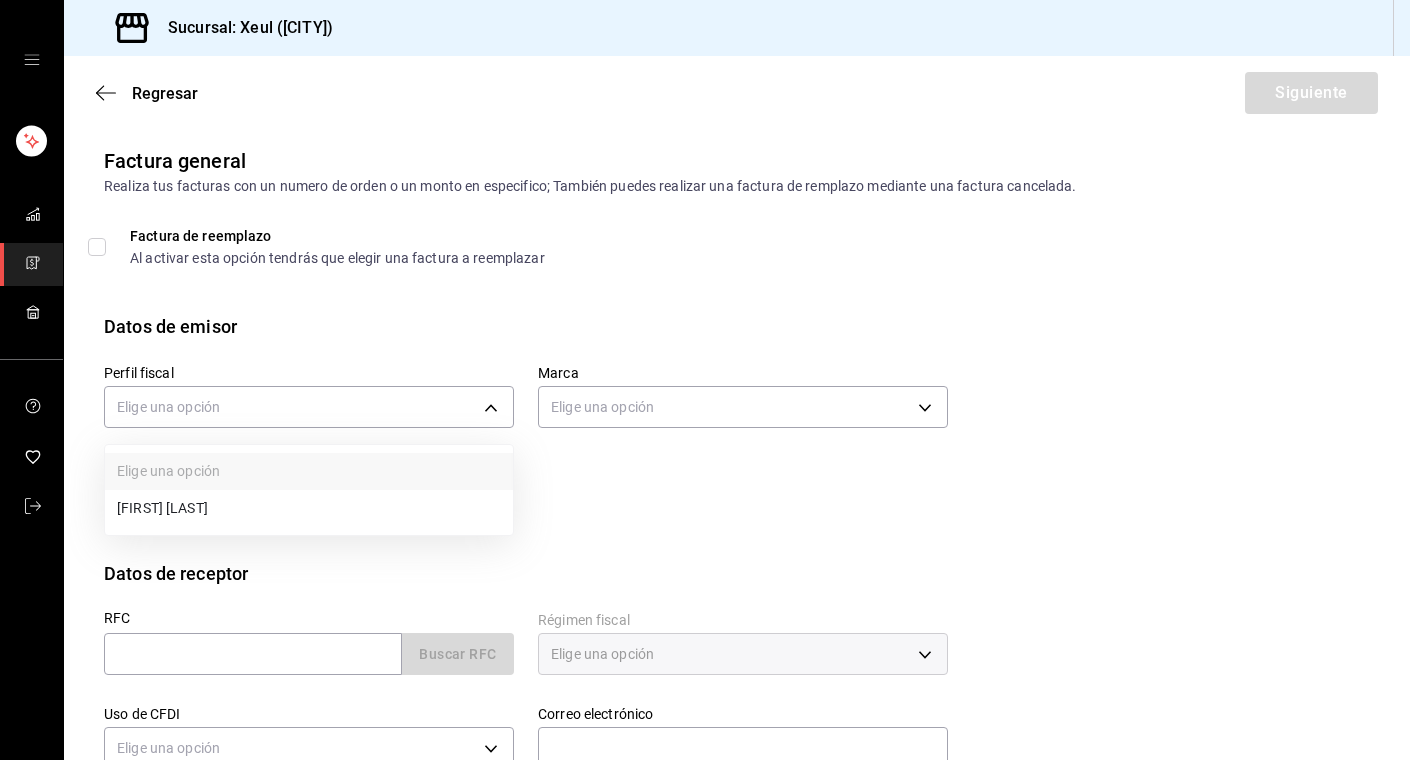 click on "[FIRST] [LAST]" at bounding box center [309, 508] 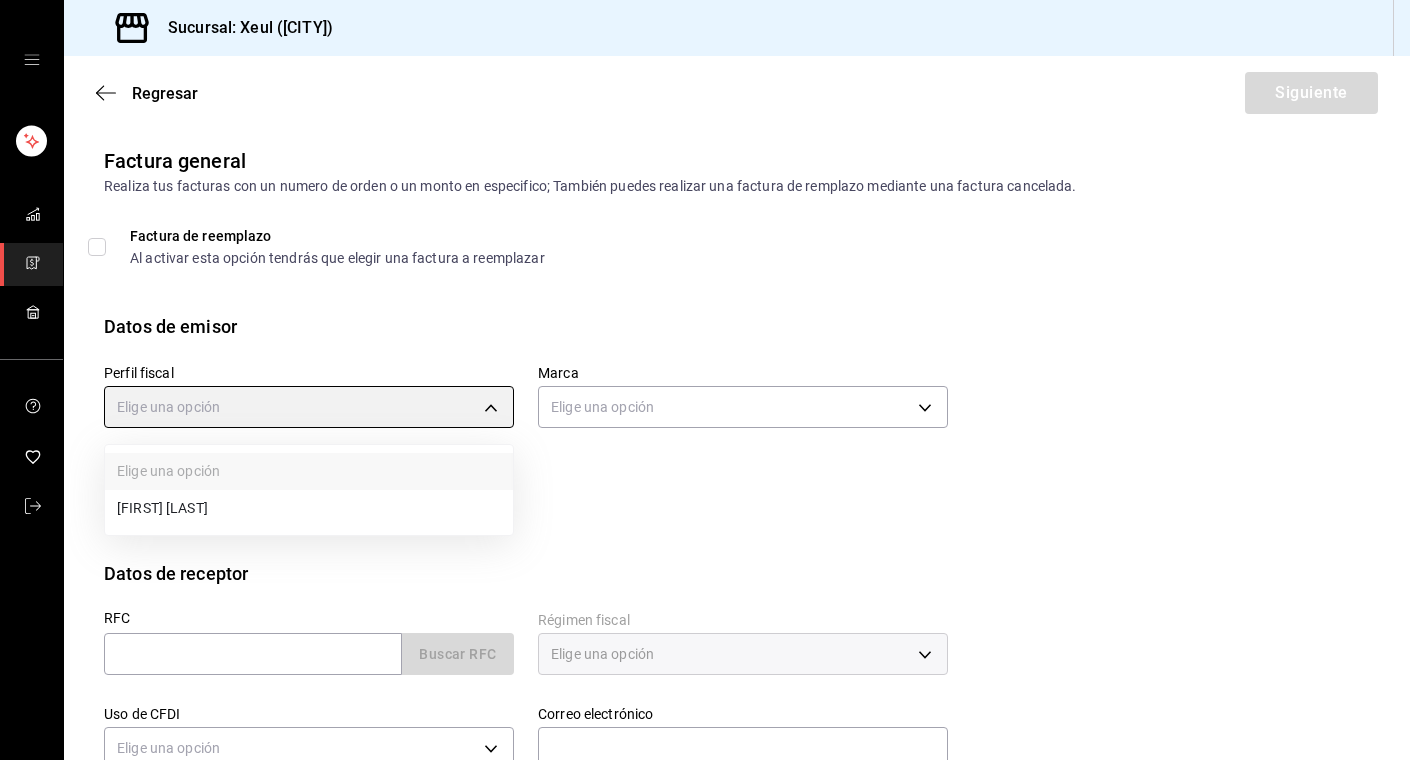 type on "554c110a-18dd-44f3-977d-186ab1f95351" 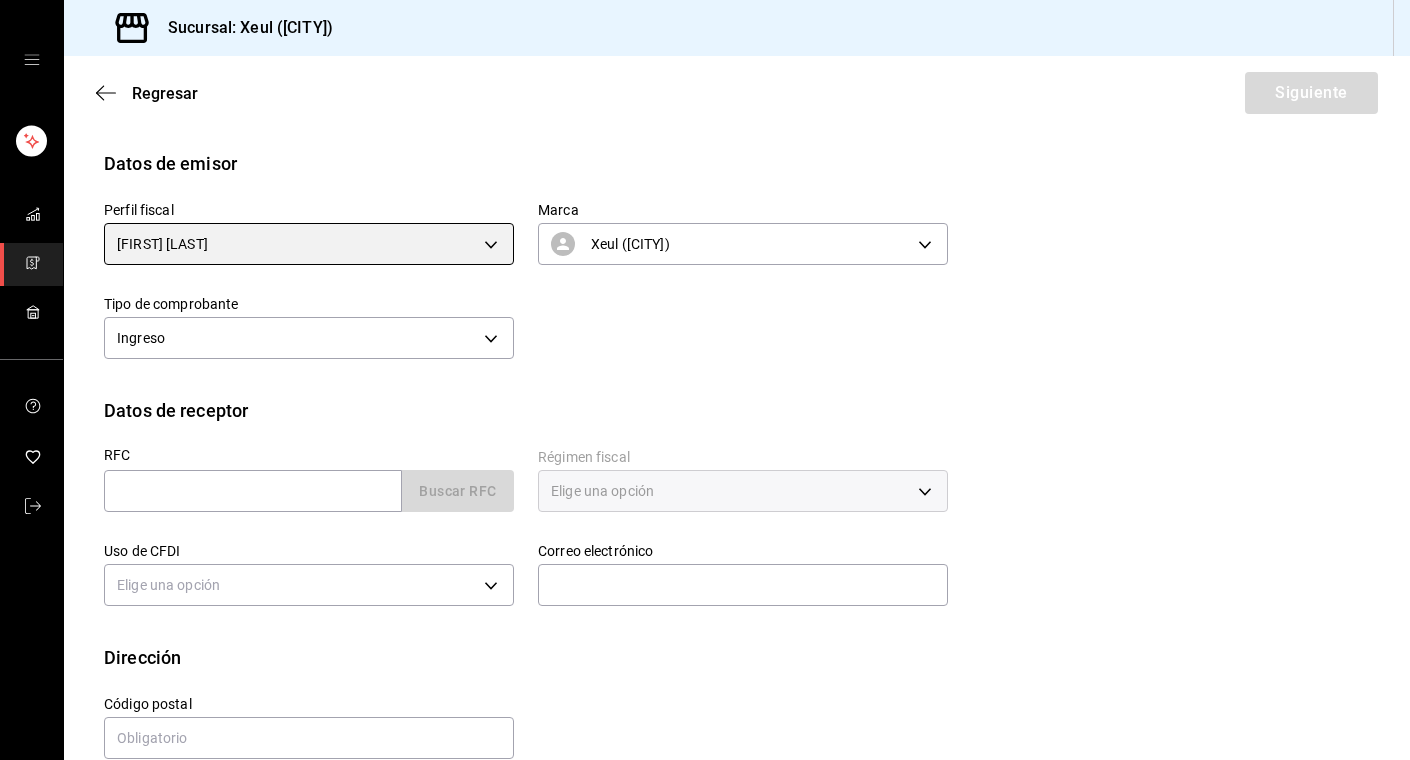 scroll, scrollTop: 165, scrollLeft: 0, axis: vertical 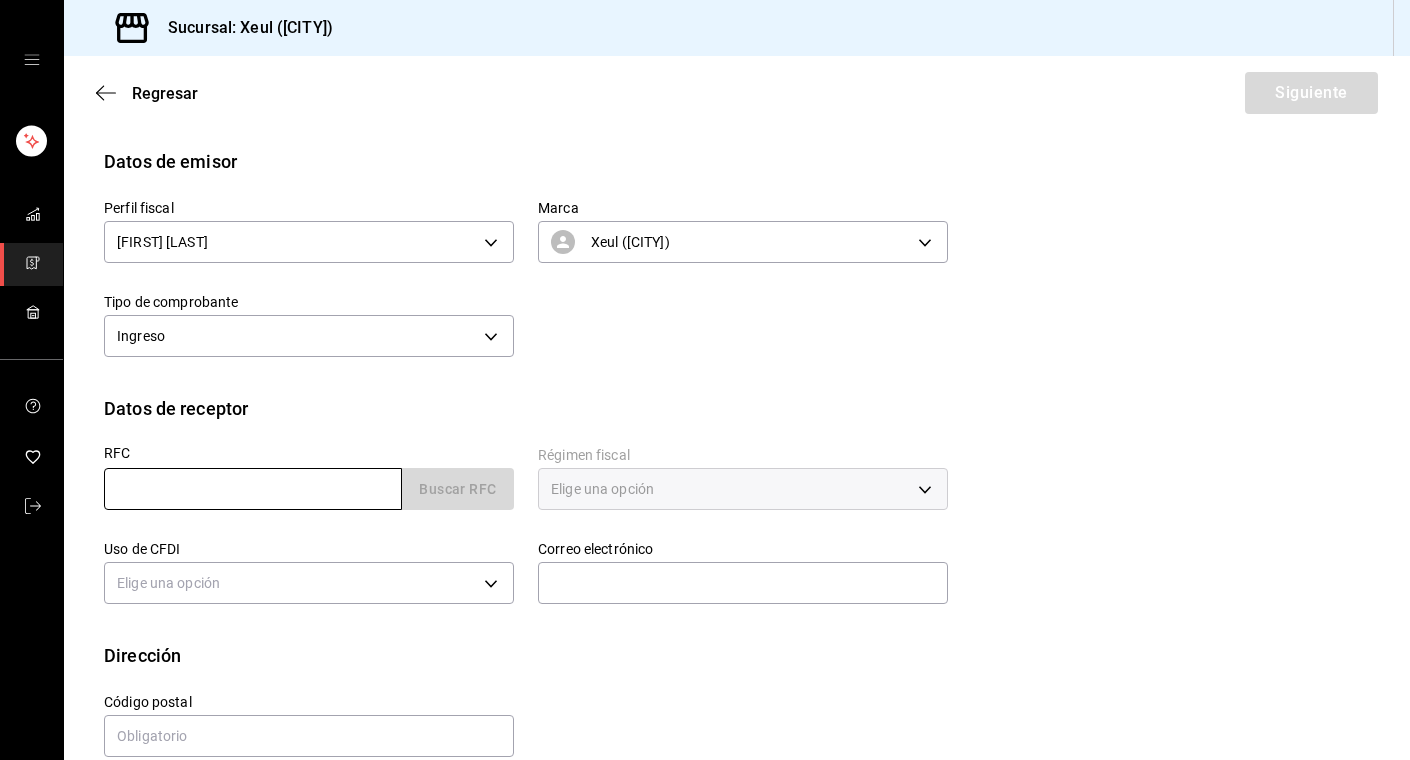 click at bounding box center [253, 489] 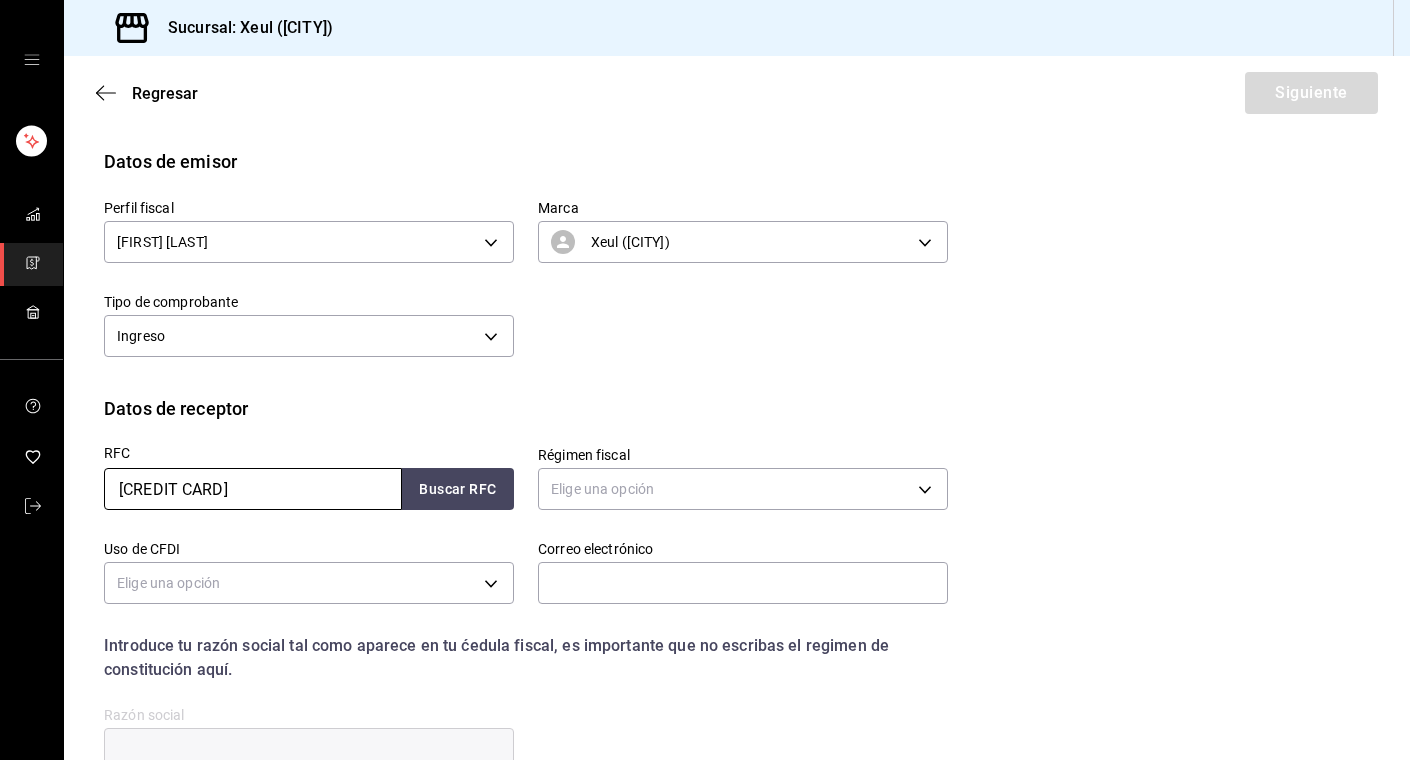 type on "[CREDIT CARD]" 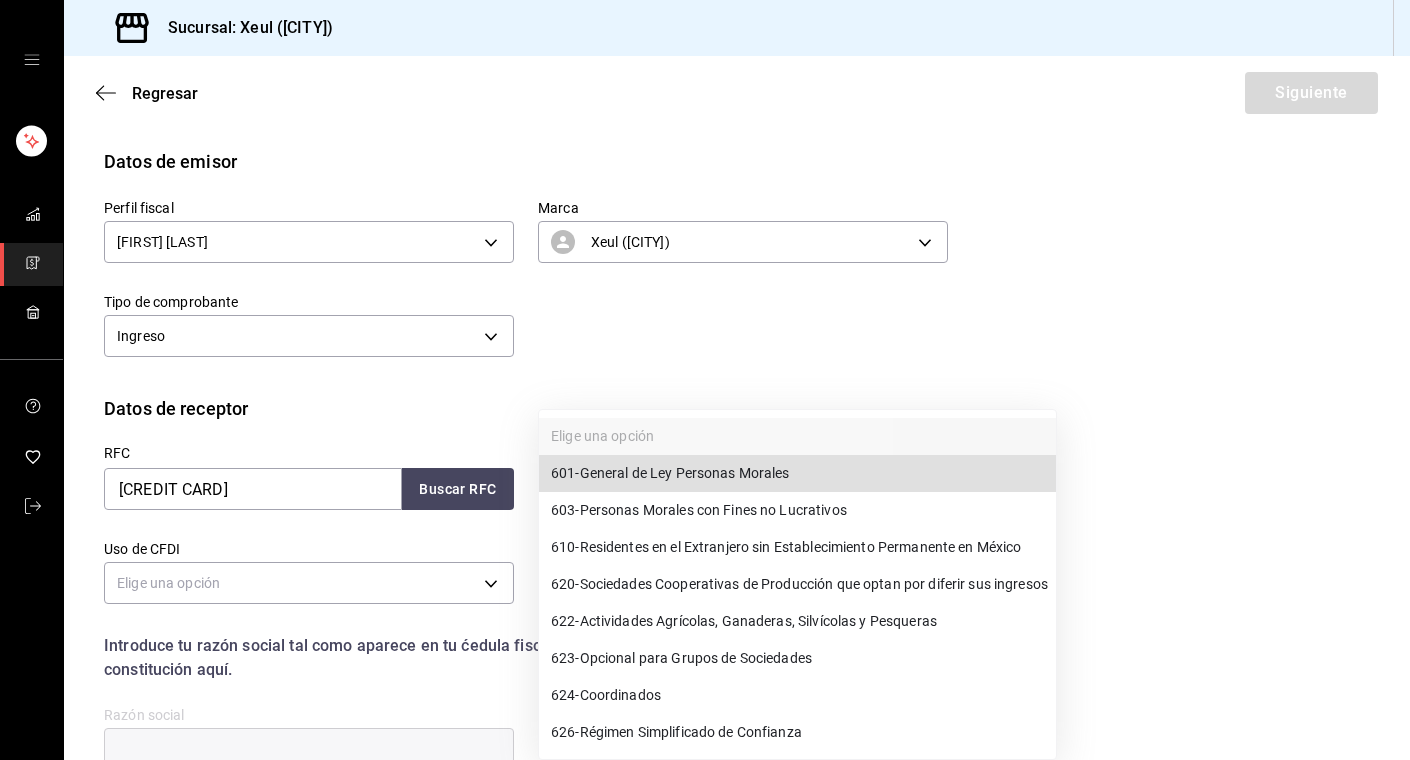 click on "Sucursal: Xeul (CdMx) Regresar Siguiente Factura general Realiza tus facturas con un numero de orden o un monto en especifico; También puedes realizar una factura de remplazo mediante una factura cancelada. Factura de reemplazo Al activar esta opción tendrás que elegir una factura a reemplazar Datos de emisor Perfil fiscal [PERSON] [UUID] Marca Xeul (CdMx) [UUID] Tipo de comprobante Ingreso I Datos de receptor RFC CWX990331CC6 Buscar RFC Régimen fiscal Elige una opción Uso de CFDI Elige una opción Correo electrónico Introduce tu razón social tal como aparece en tu ćedula fiscal, es importante que no escribas el regimen de constitución aquí. company Razón social Dirección Calle # exterior # interior Código postal Estado ​ Municipio ​ Colonia ​ GANA 1 MES GRATIS EN TU SUSCRIPCIÓN AQUÍ Visitar centro de ayuda (81) 2046 6363 soporte@parrotsoftware.io Visitar centro de ayuda (81) 2046 6363 soporte@parrotsoftware.io 601  -  603" at bounding box center (705, 380) 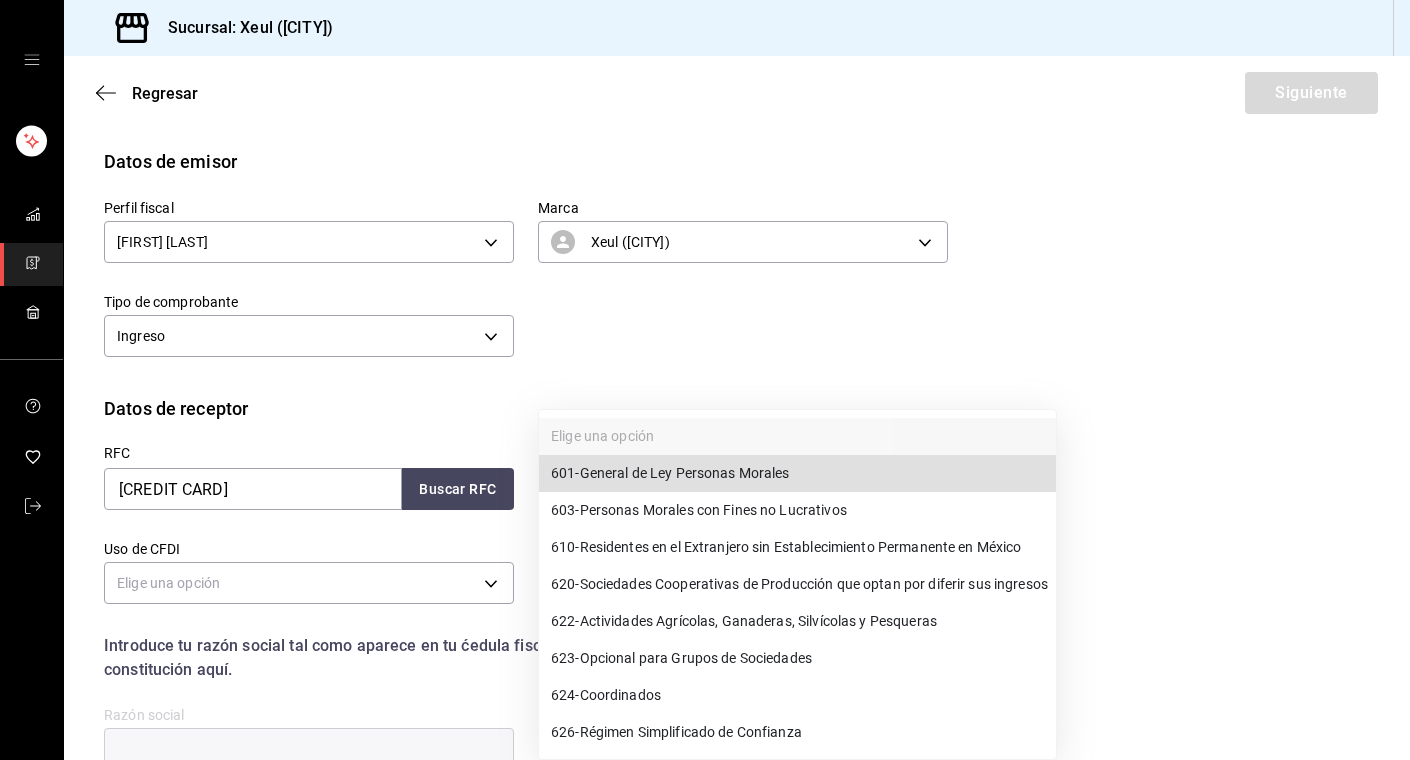 click on "601  -  General de Ley Personas Morales" at bounding box center [670, 473] 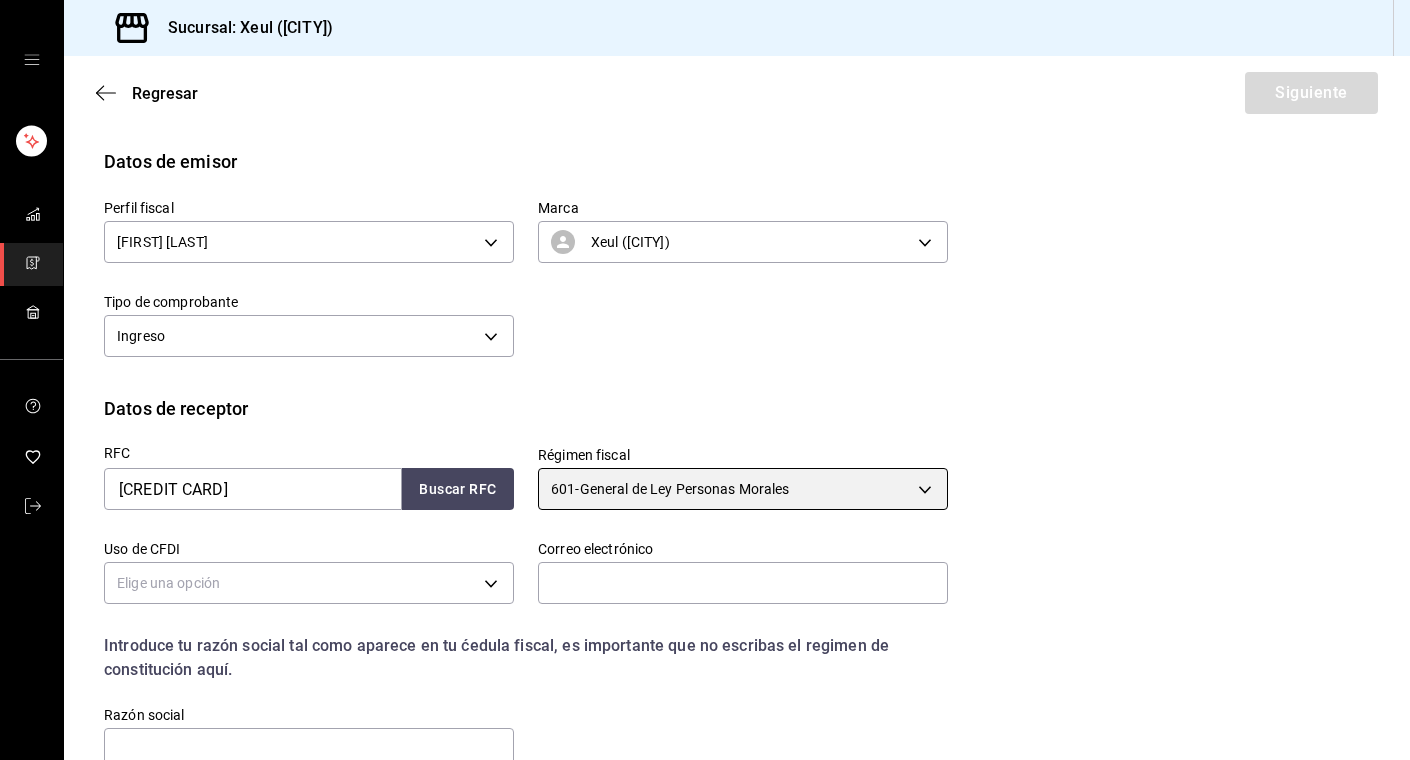 scroll, scrollTop: 360, scrollLeft: 0, axis: vertical 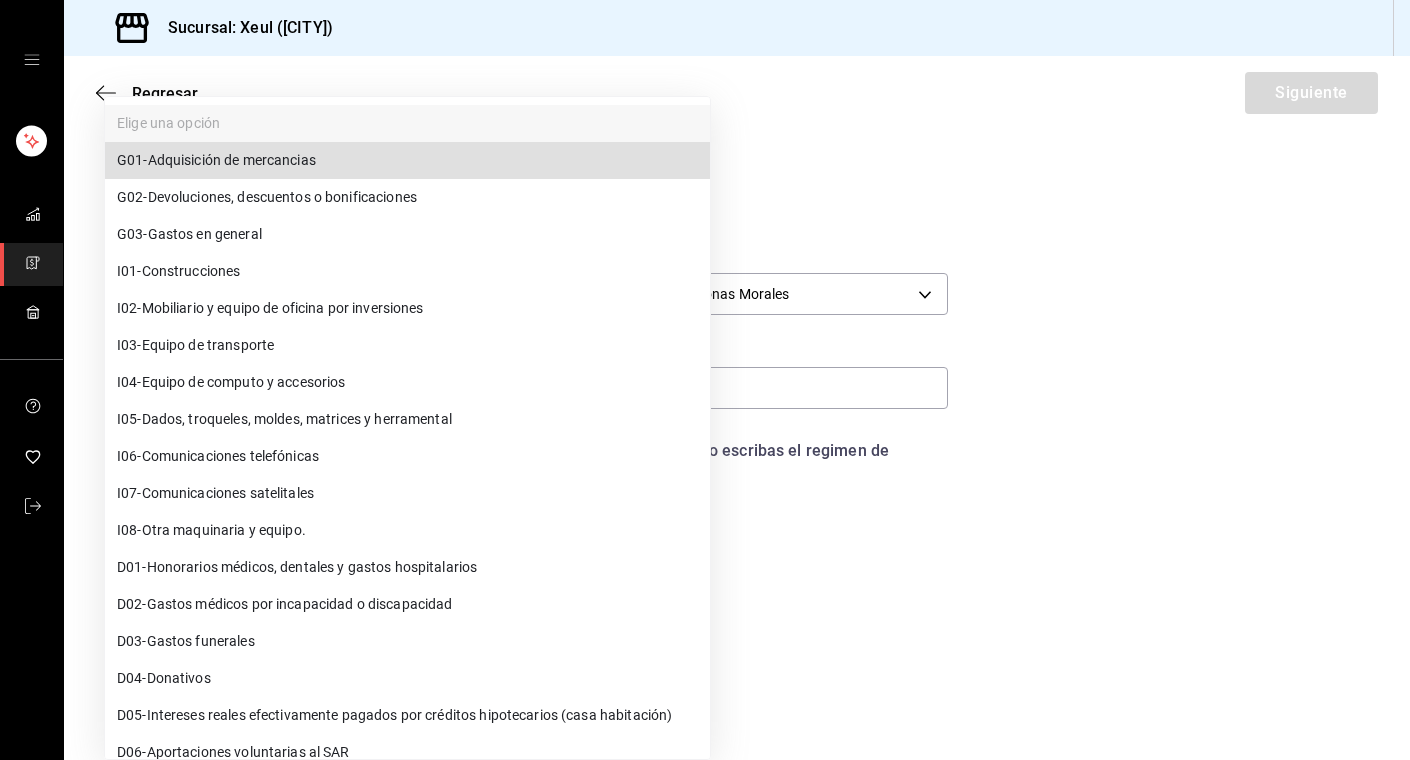 click on "Sucursal: Xeul (CdMx) Regresar Siguiente Factura general Realiza tus facturas con un numero de orden o un monto en especifico; También puedes realizar una factura de remplazo mediante una factura cancelada. Factura de reemplazo Al activar esta opción tendrás que elegir una factura a reemplazar Datos de emisor Perfil fiscal [PERSON] [UUID] Marca Xeul (CdMx) [UUID] Tipo de comprobante Ingreso I Datos de receptor RFC CWX990331CC6 Buscar RFC Régimen fiscal 601  -  General de Ley Personas Morales 601 Uso de CFDI Elige una opción Correo electrónico Introduce tu razón social tal como aparece en tu ćedula fiscal, es importante que no escribas el regimen de constitución aquí. company Razón social Dirección Calle # exterior # interior Código postal Estado ​ Municipio ​ Colonia ​ GANA 1 MES GRATIS EN TU SUSCRIPCIÓN AQUÍ Visitar centro de ayuda (81) 2046 6363 soporte@parrotsoftware.io Visitar centro de ayuda (81) 2046 6363 G01  -  G02" at bounding box center (705, 380) 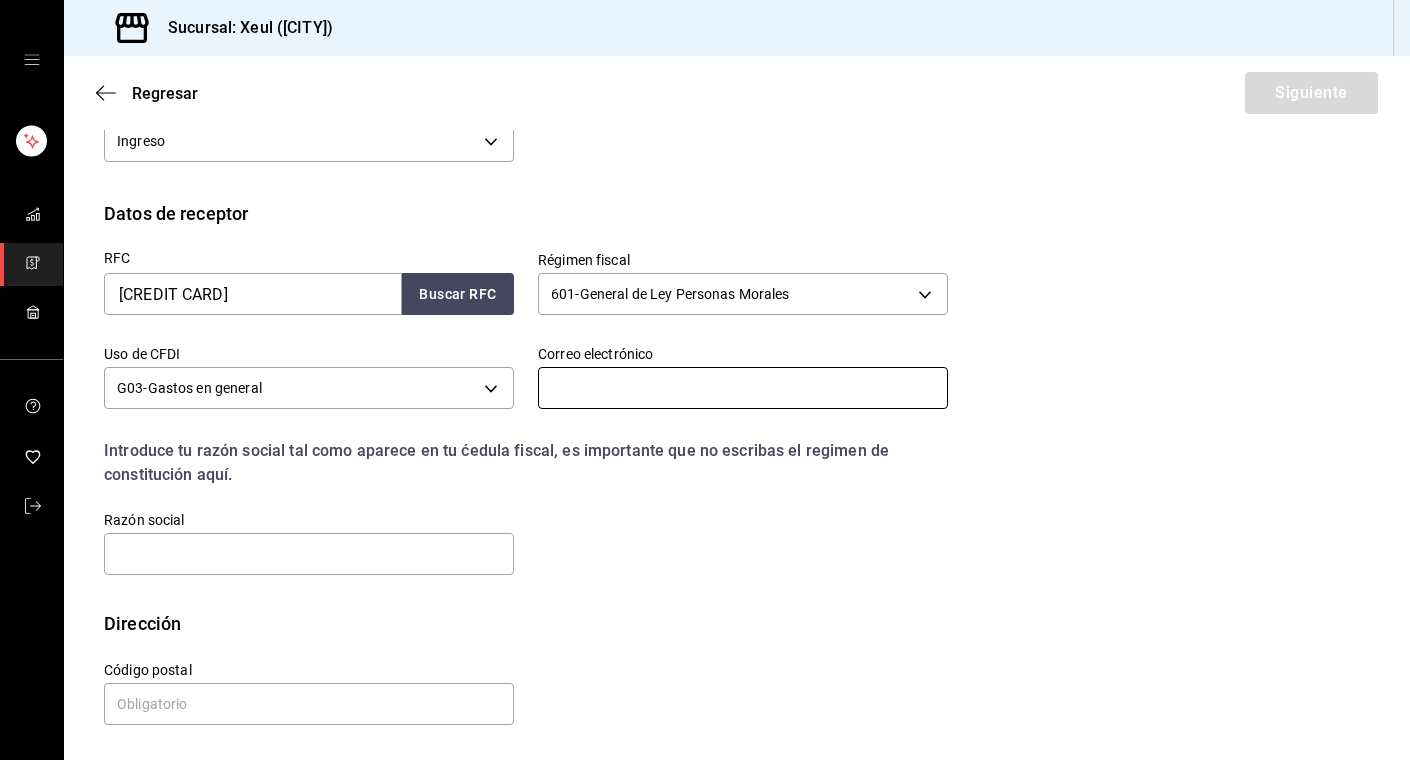 click at bounding box center [743, 388] 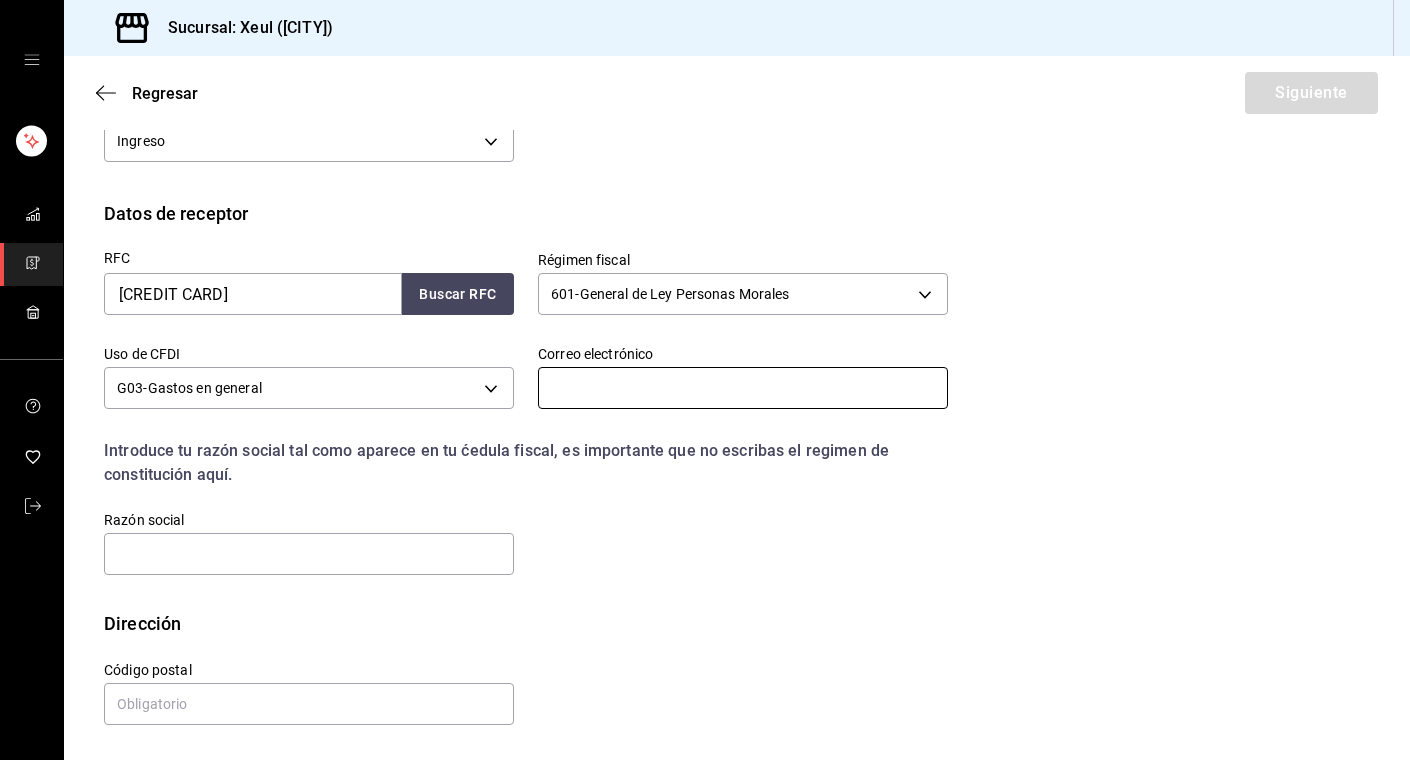 paste on "[EMAIL]" 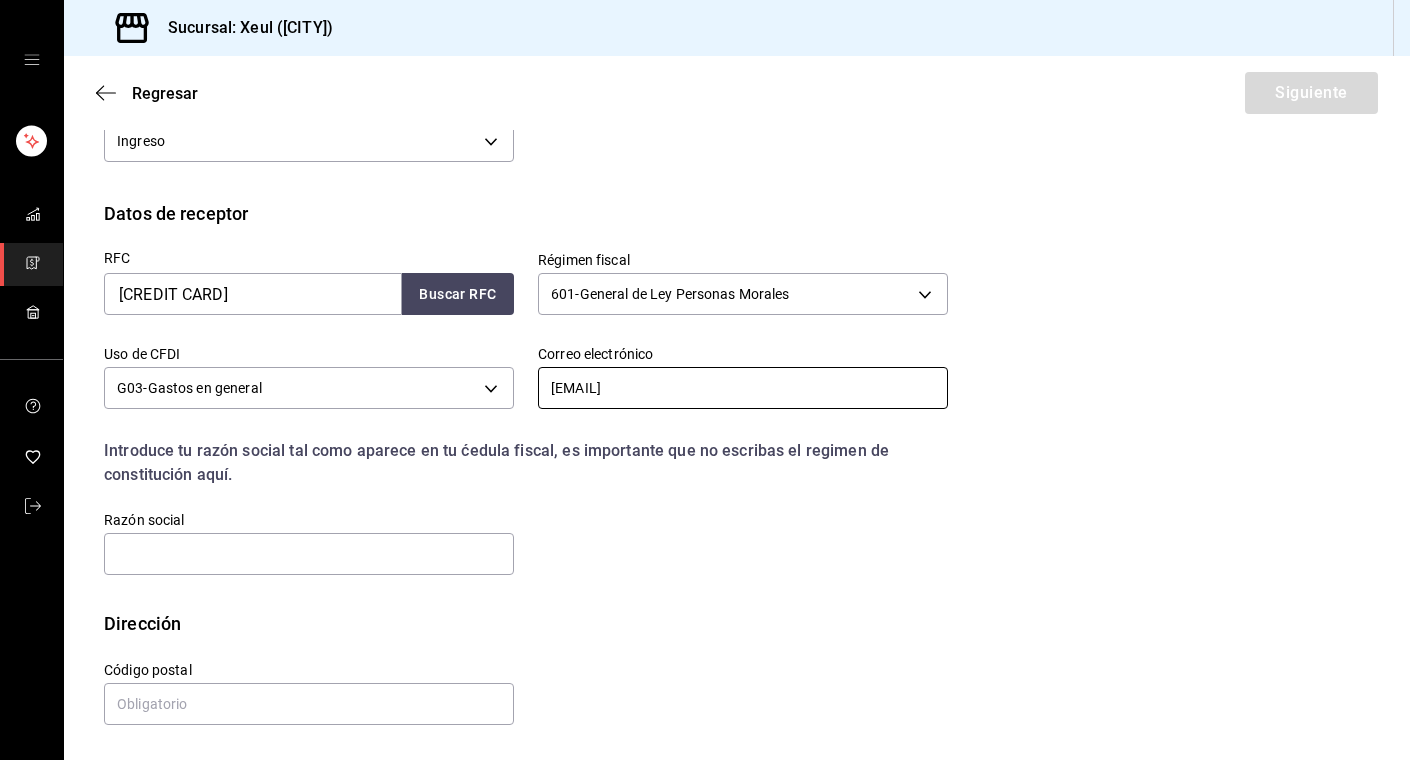 type on "[EMAIL]" 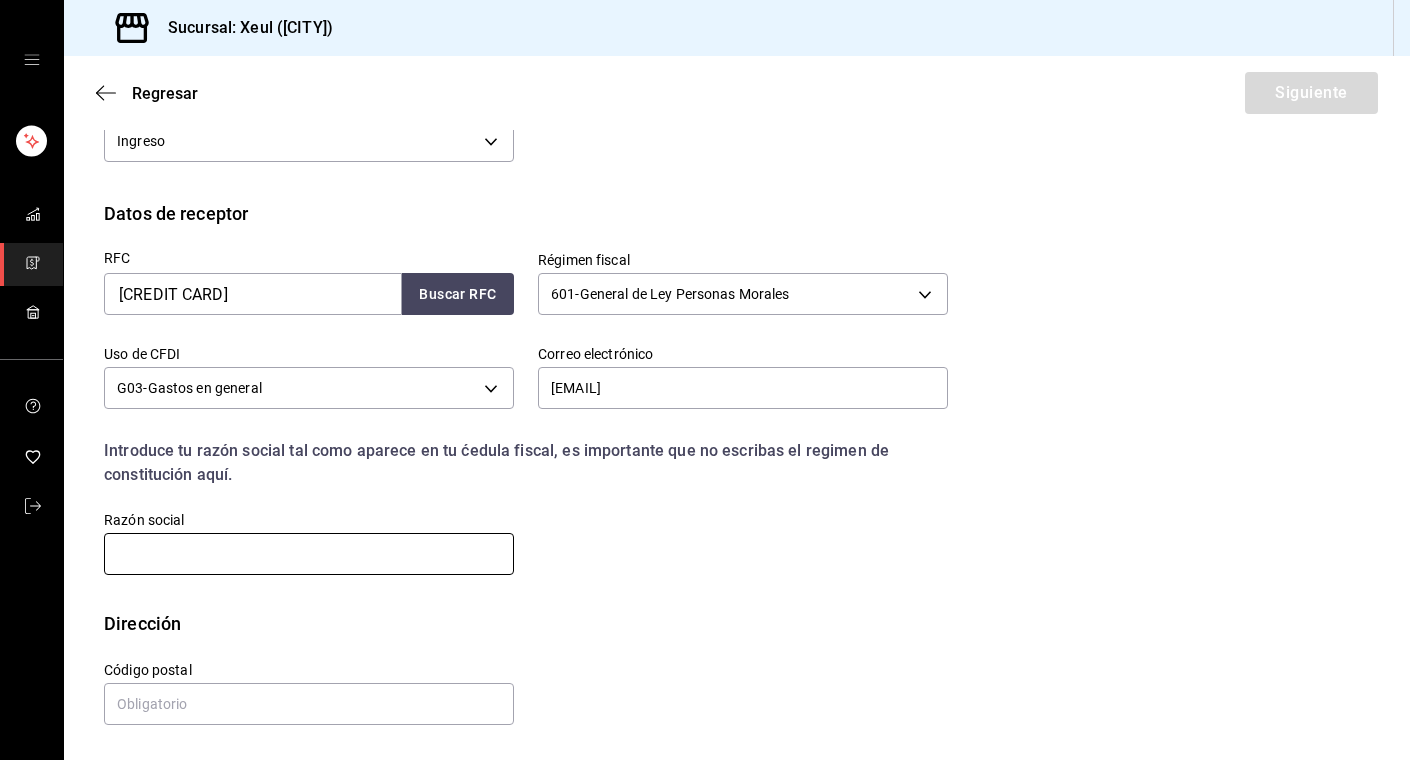 click at bounding box center [309, 554] 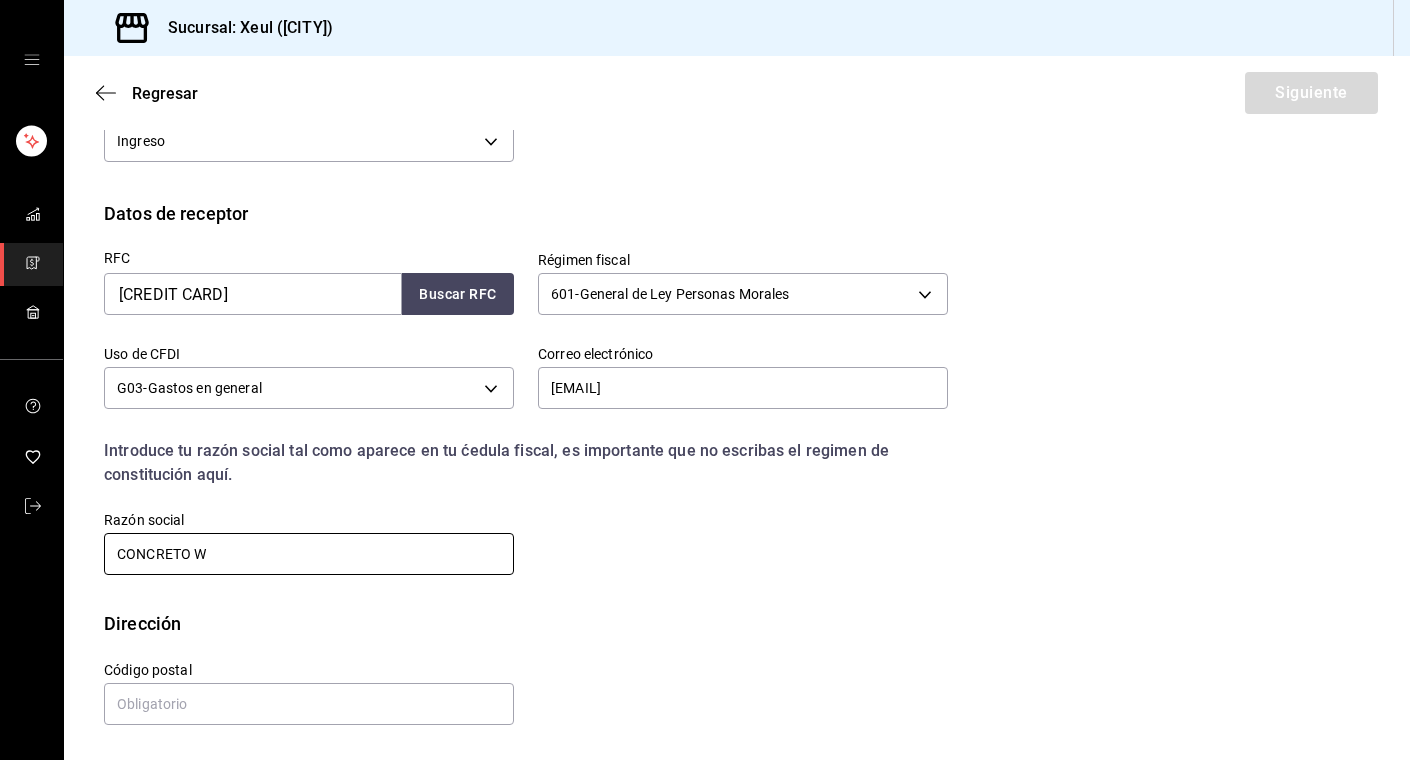 type on "CONCRETO W" 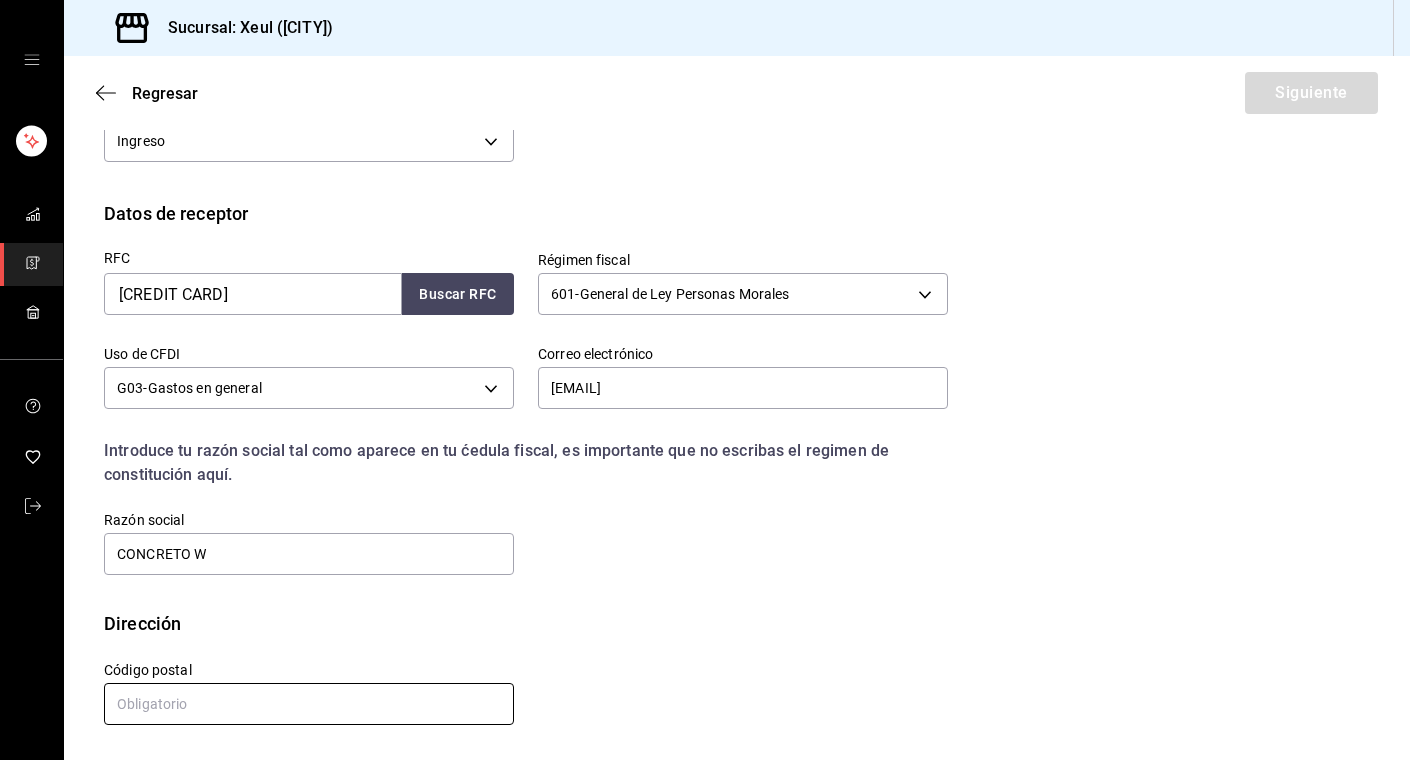 click at bounding box center (309, 704) 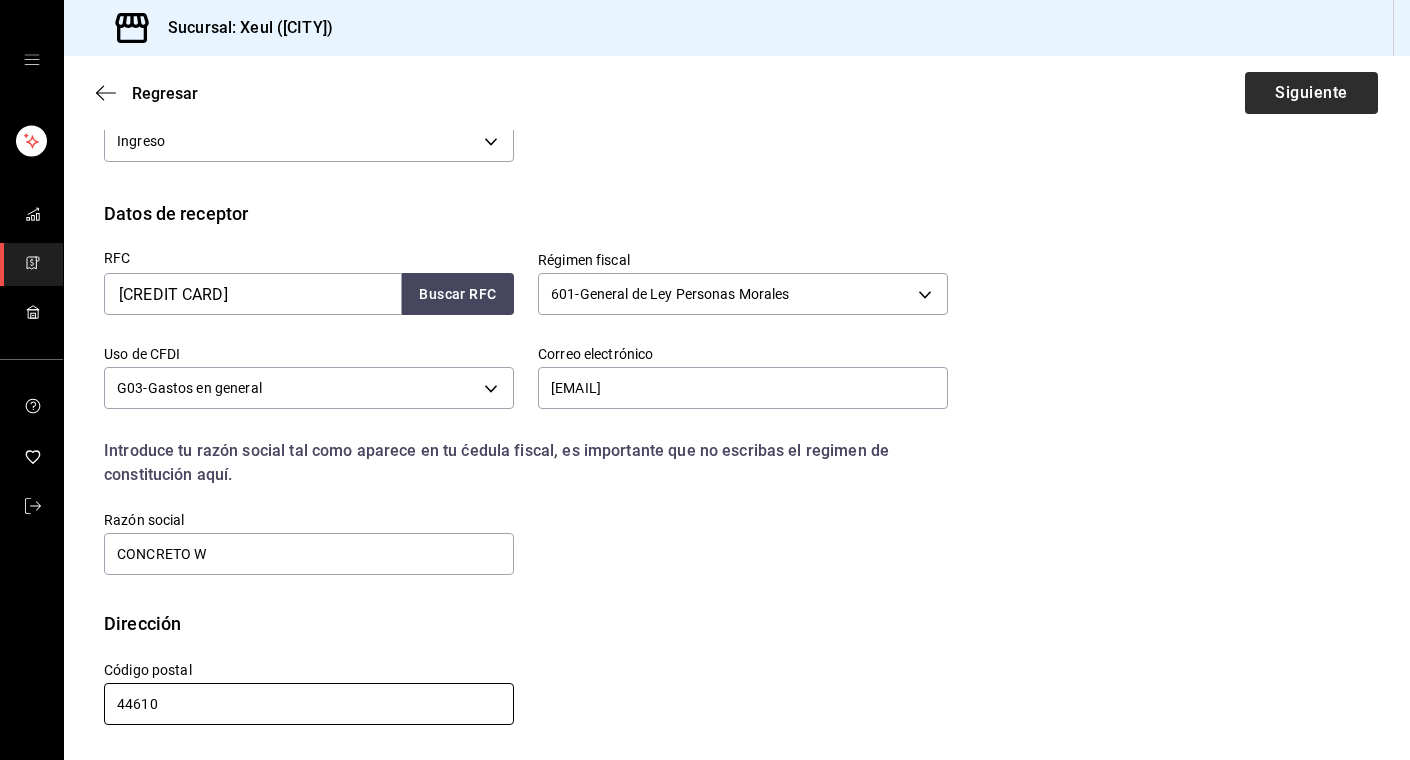 type on "44610" 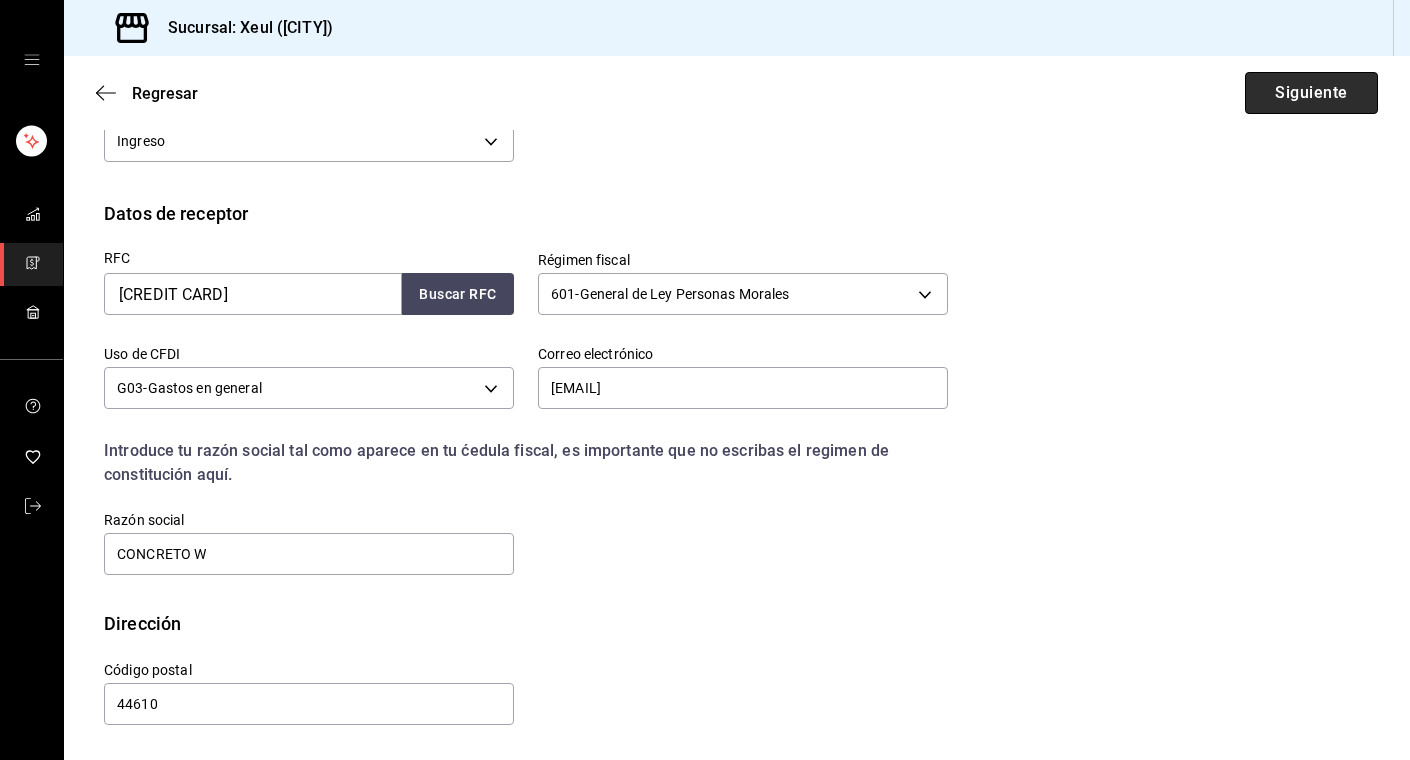 click on "Siguiente" at bounding box center [1311, 93] 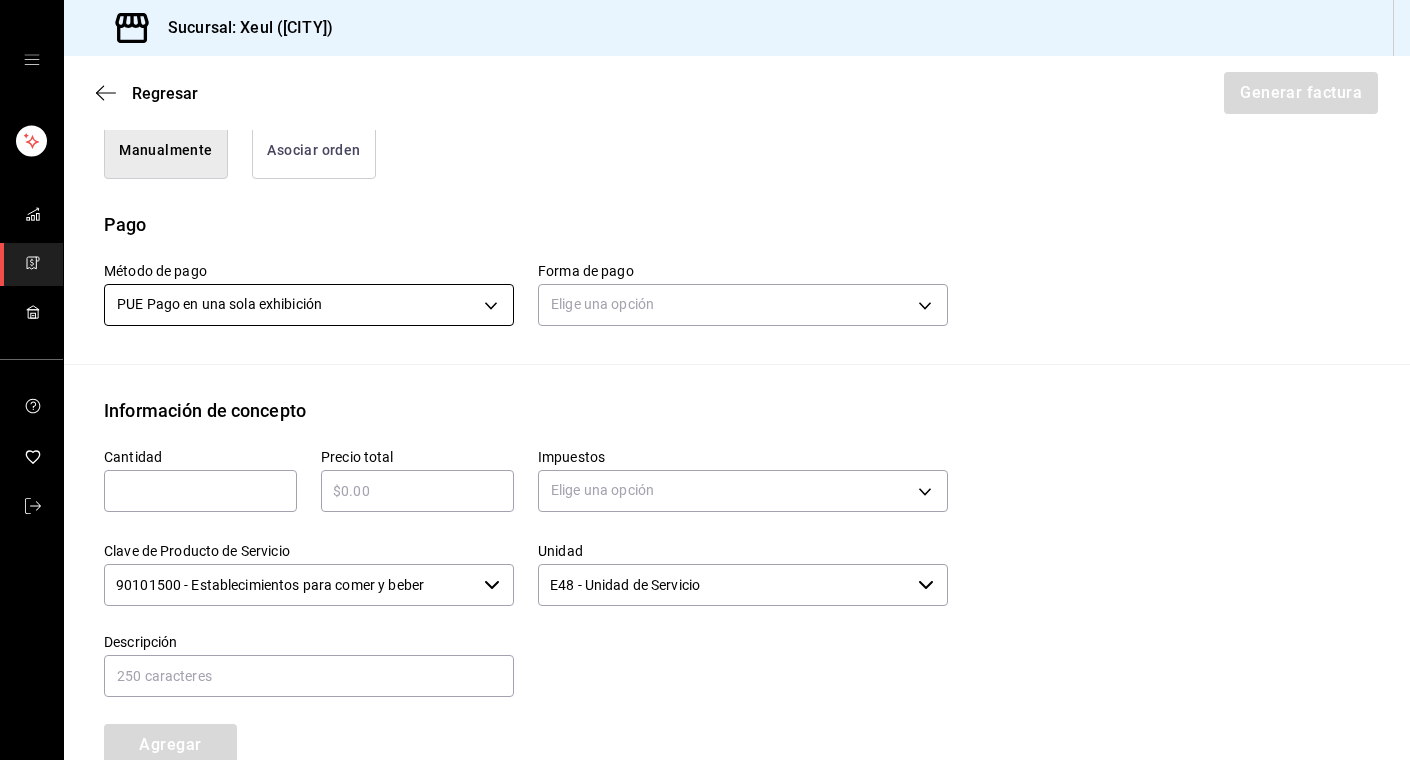 scroll, scrollTop: 534, scrollLeft: 0, axis: vertical 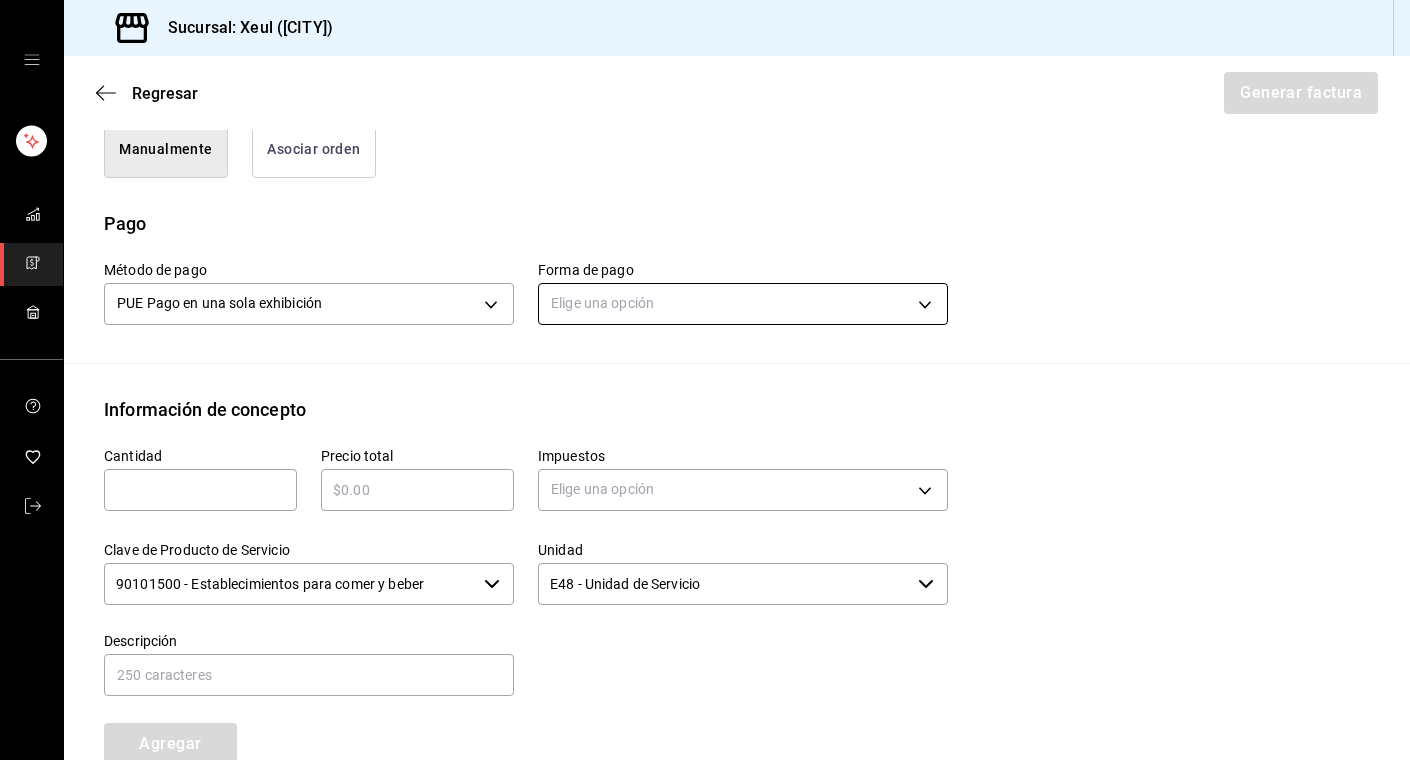 click on "Sucursal: Xeul (CdMx) Regresar Generar factura Emisor Perfil fiscal [PERSON] Tipo de comprobante Ingreso Receptor Nombre / Razón social CONCRETO W RFC Receptor CWX990331CC6 Régimen fiscal General de Ley Personas Morales Uso de CFDI G03: Gastos en general Correo electrónico sergio@example.com Elige cómo quieres agregar los conceptos a tu factura Manualmente Asociar orden Pago Método de pago PUE   Pago en una sola exhibición PUE Forma de pago Elige una opción Información de concepto Cantidad ​ Precio total ​ Impuestos Elige una opción Clave de Producto de Servicio 90101500 - Establecimientos para comer y beber ​ Unidad E48 - Unidad de Servicio ​ Descripción Agregar IVA Total $0.00 IEPS Total $0.00 Subtotal $0.00 Total $0.00 Orden Cantidad Clave Unidad Monto Impuesto Subtotal Total GANA 1 MES GRATIS EN TU SUSCRIPCIÓN AQUÍ Visitar centro de ayuda (81) 2046 6363 soporte@parrotsoftware.io Visitar centro de ayuda (81) 2046 6363 soporte@parrotsoftware.io" at bounding box center (705, 380) 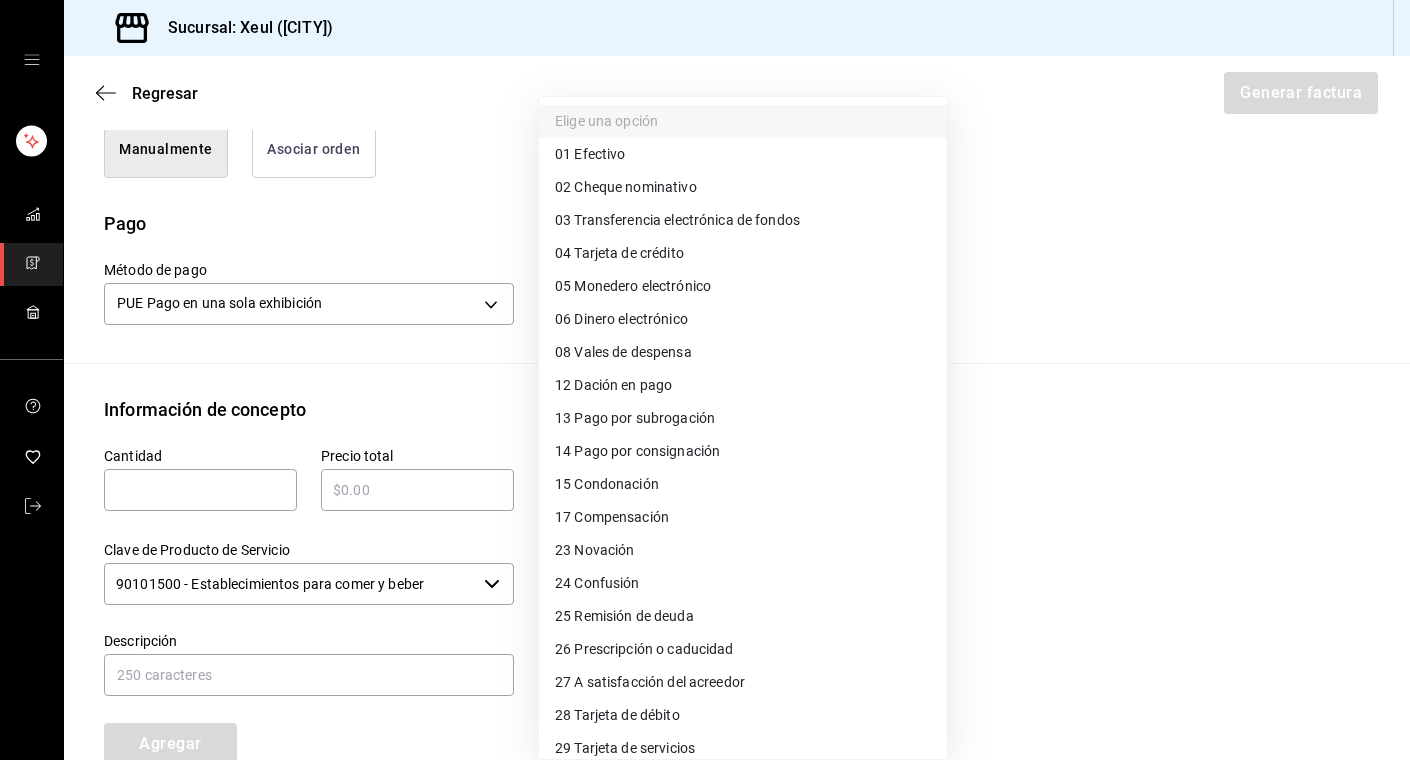 click on "[NUMBER] Tarjeta de débito" at bounding box center (617, 715) 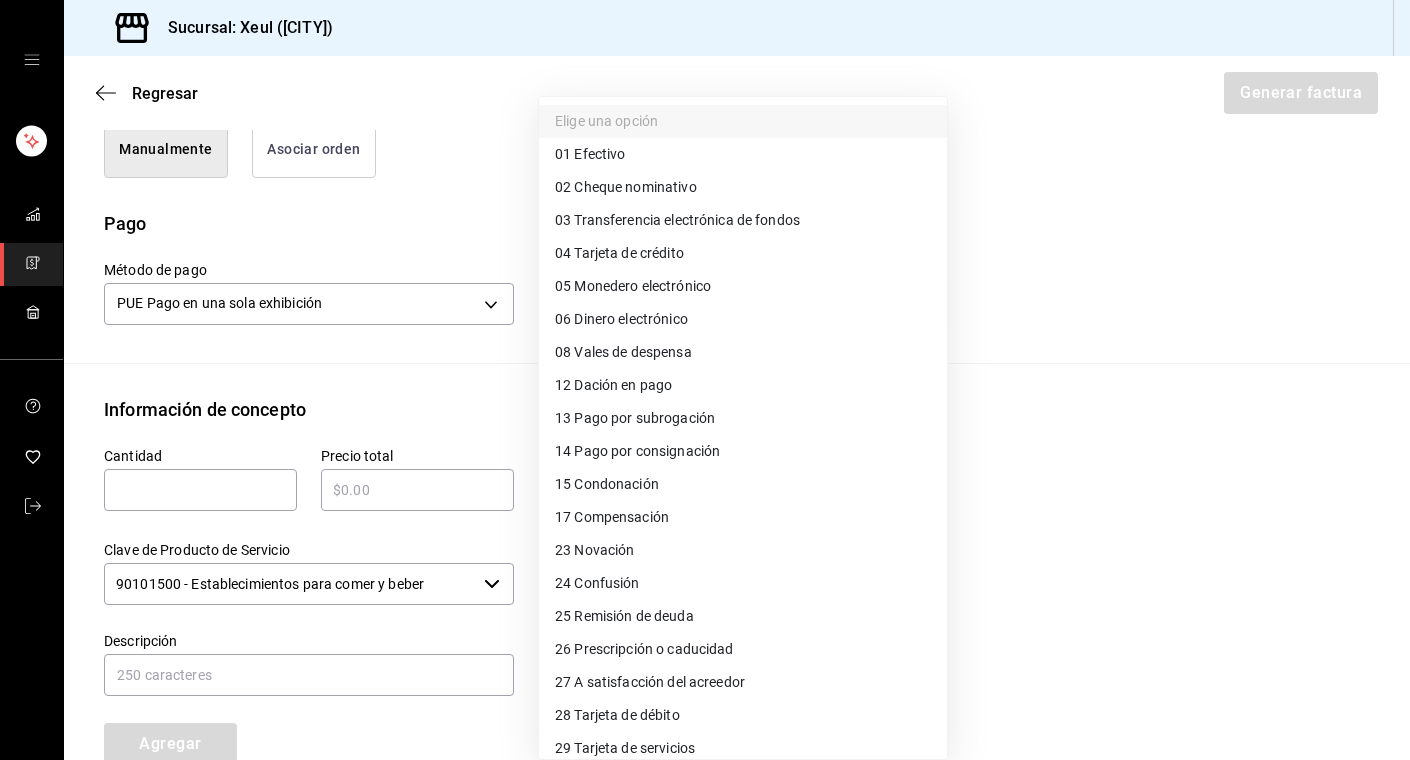 type on "28" 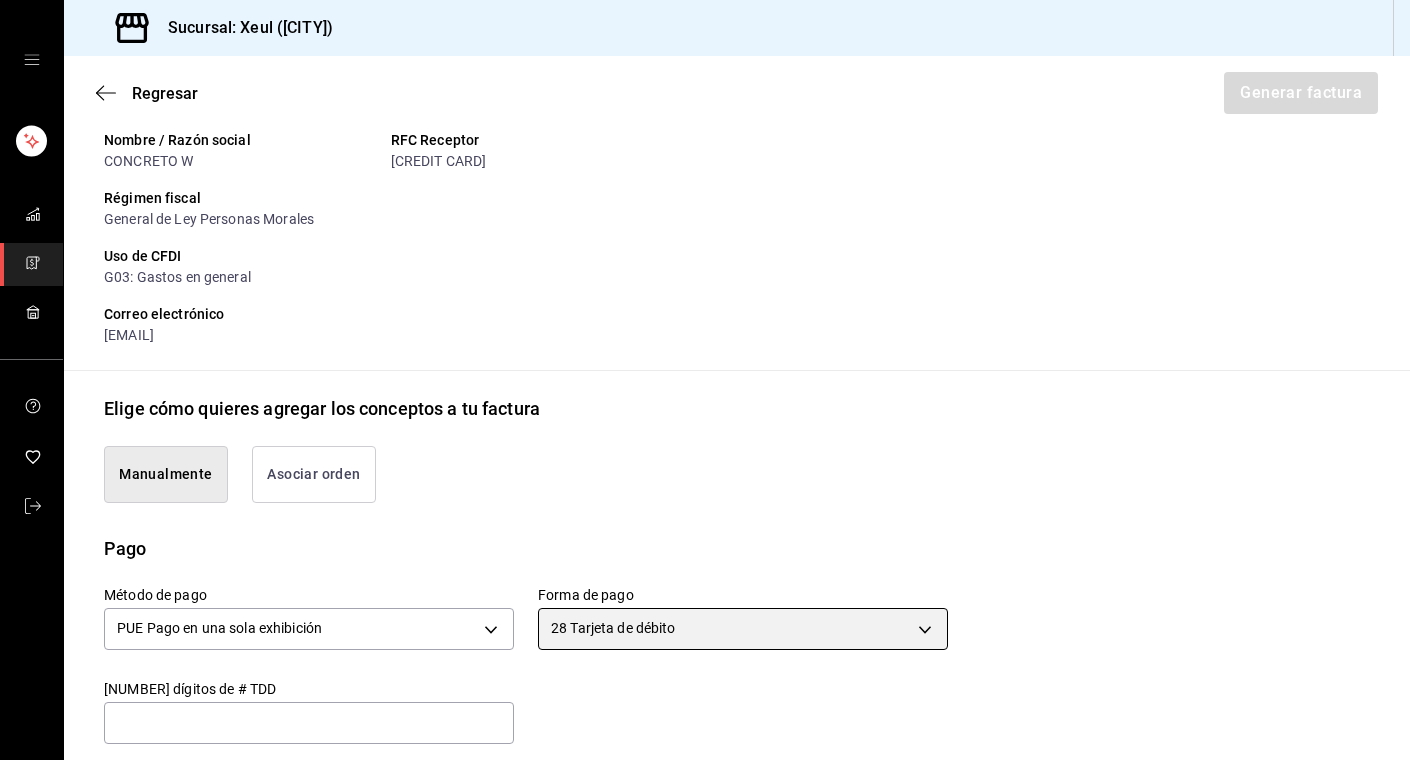 scroll, scrollTop: 167, scrollLeft: 0, axis: vertical 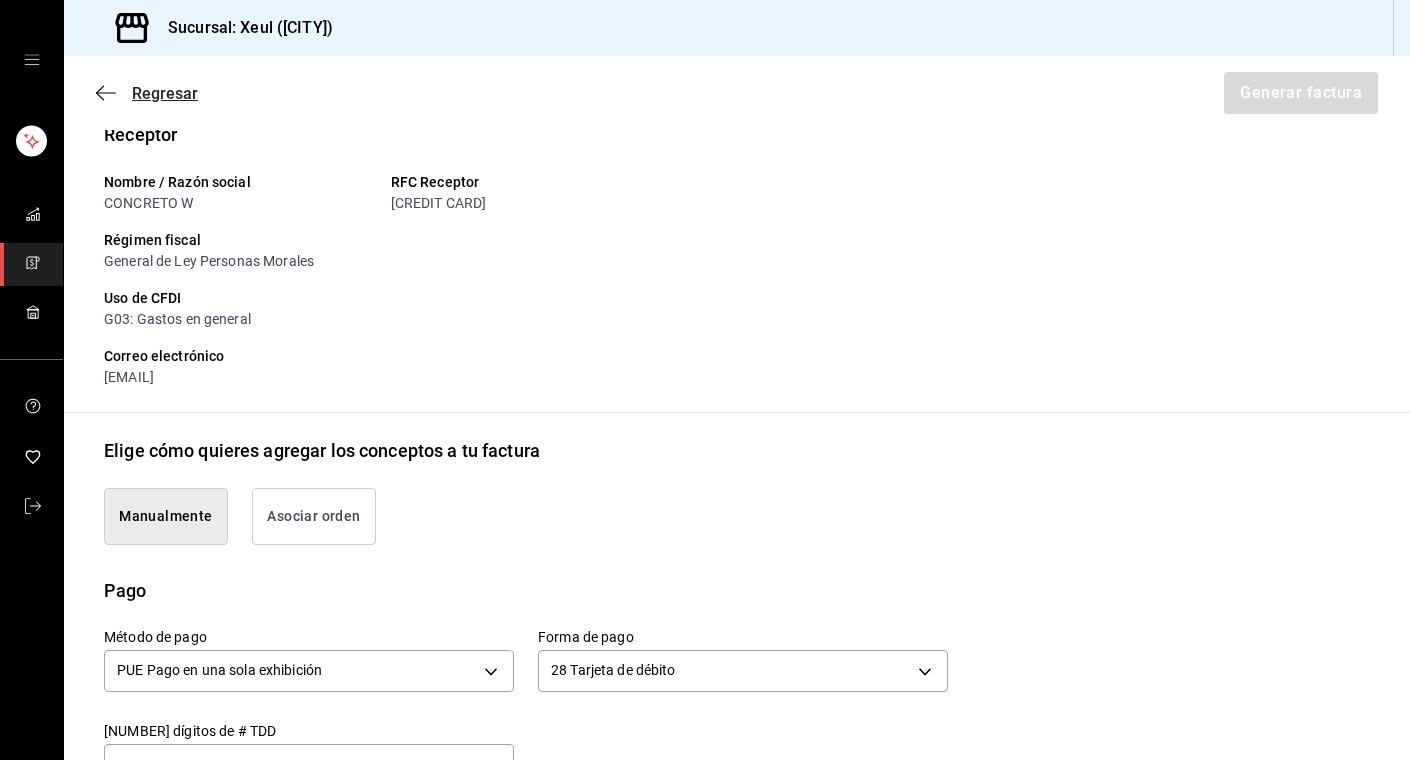 click 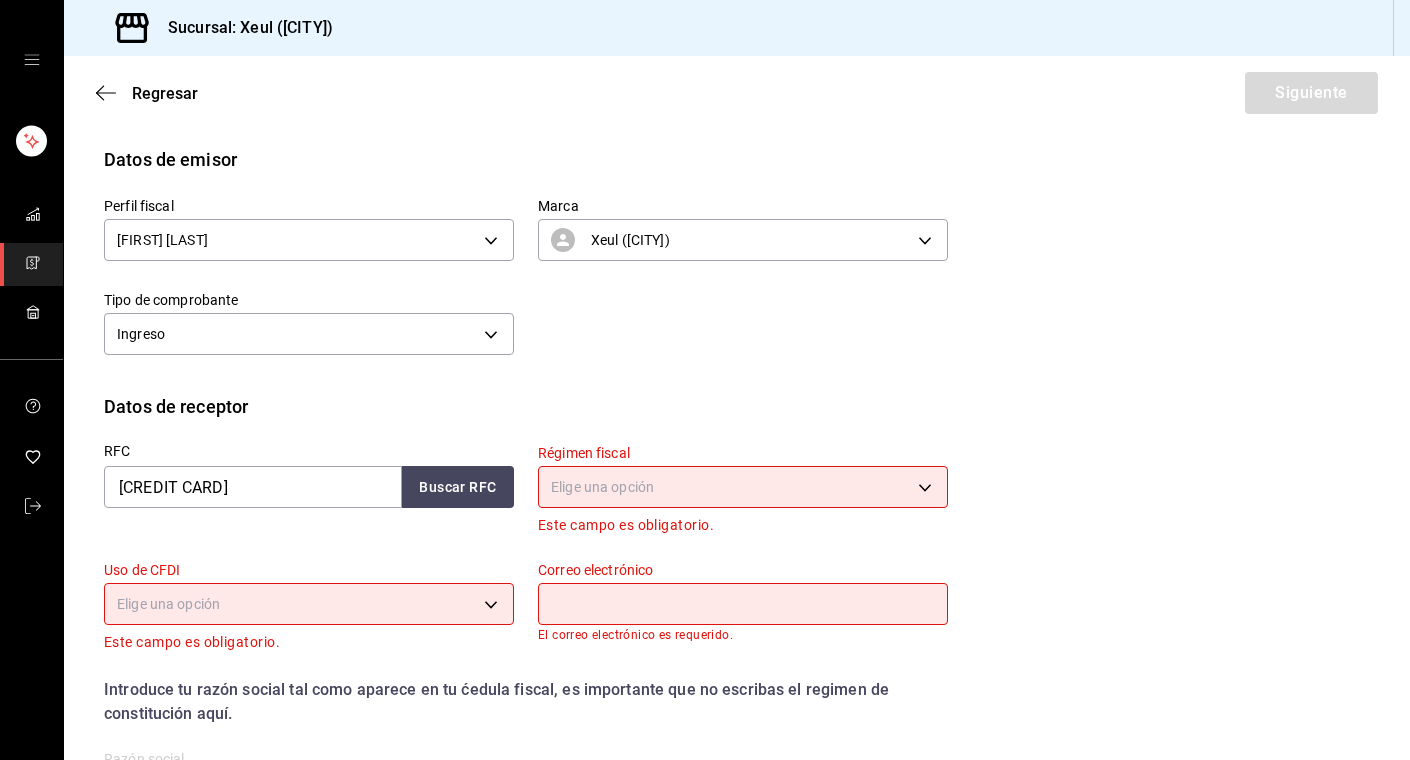 click 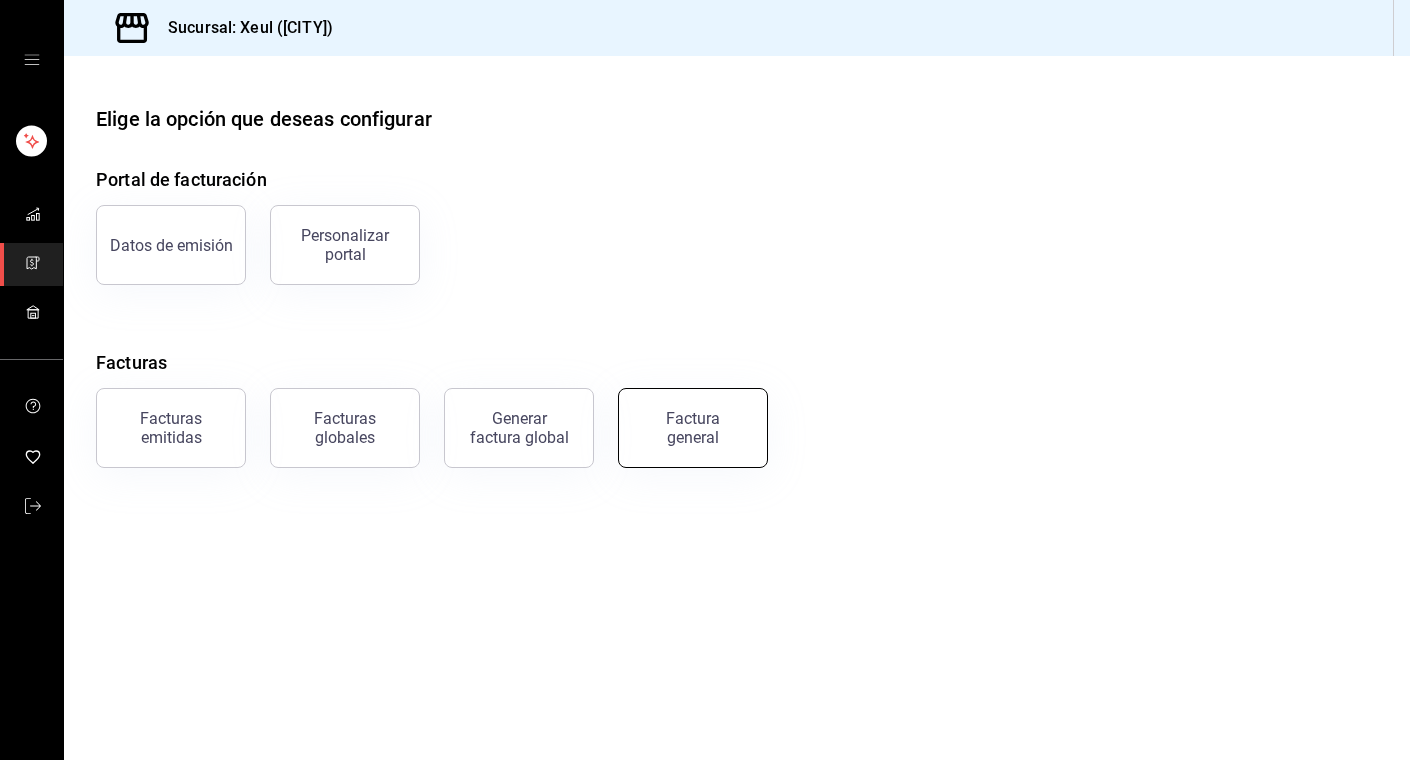 click on "Factura general" at bounding box center (693, 428) 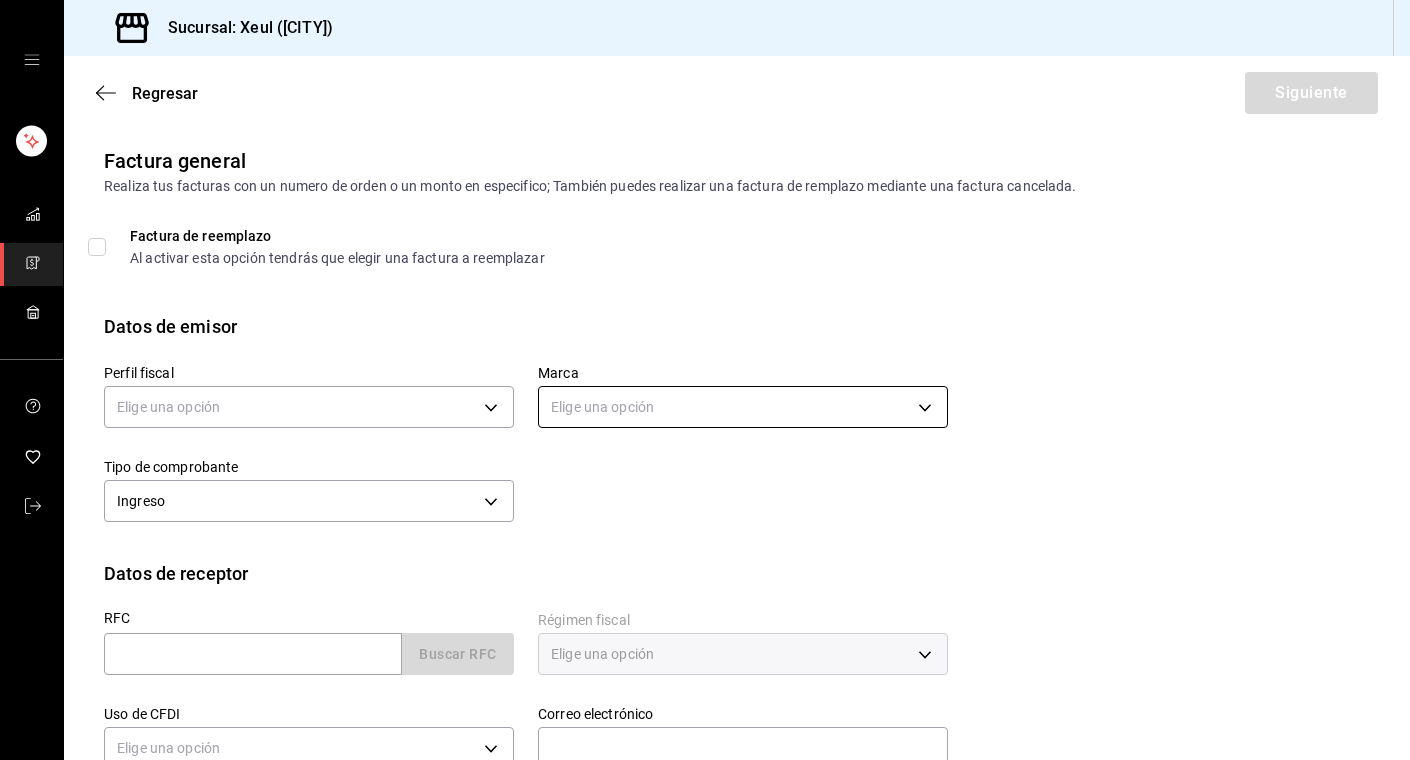 scroll, scrollTop: 197, scrollLeft: 0, axis: vertical 